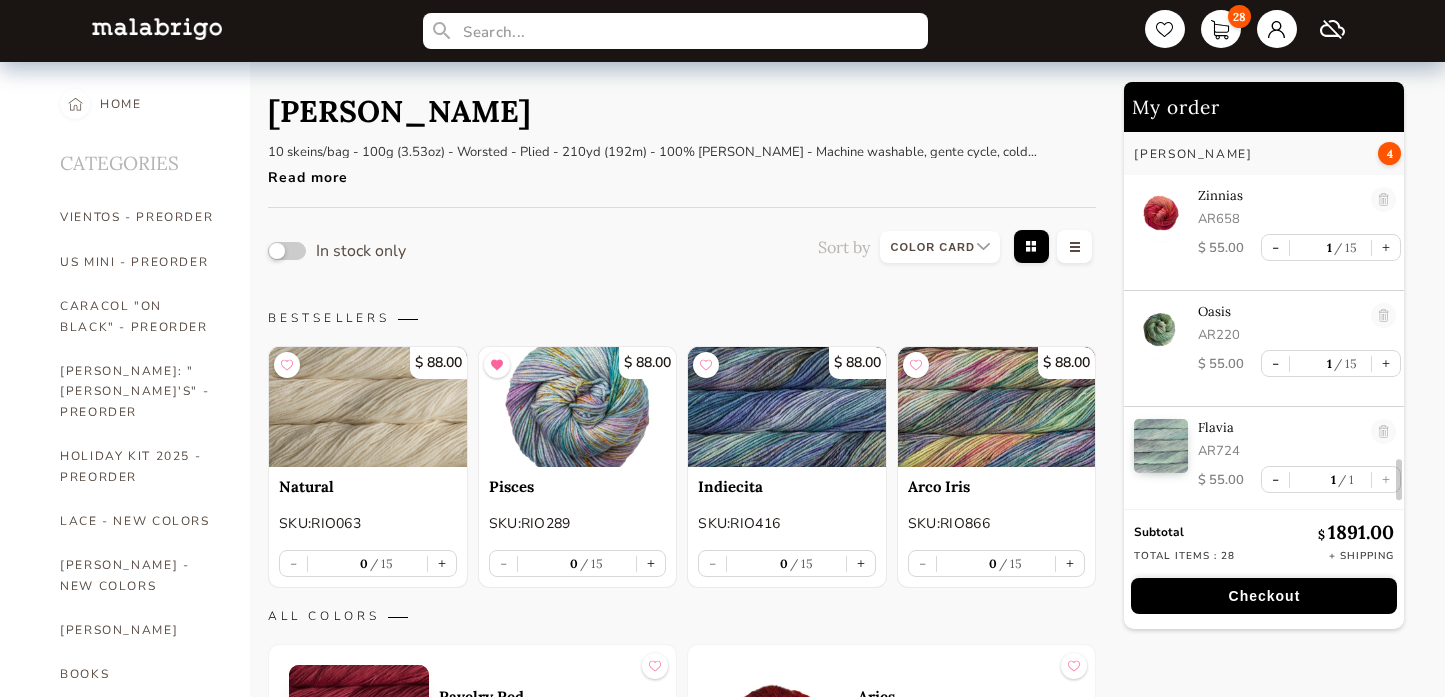 select on "INDEX" 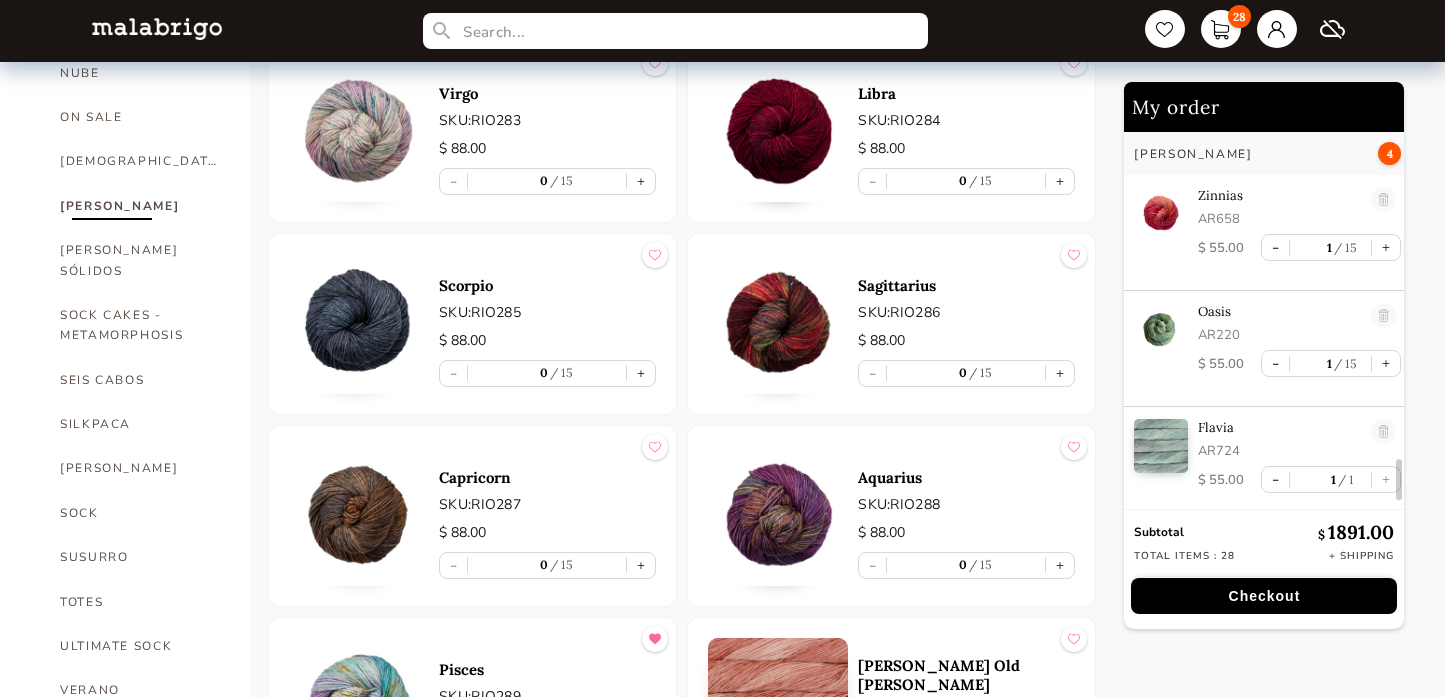 scroll, scrollTop: 3147, scrollLeft: 0, axis: vertical 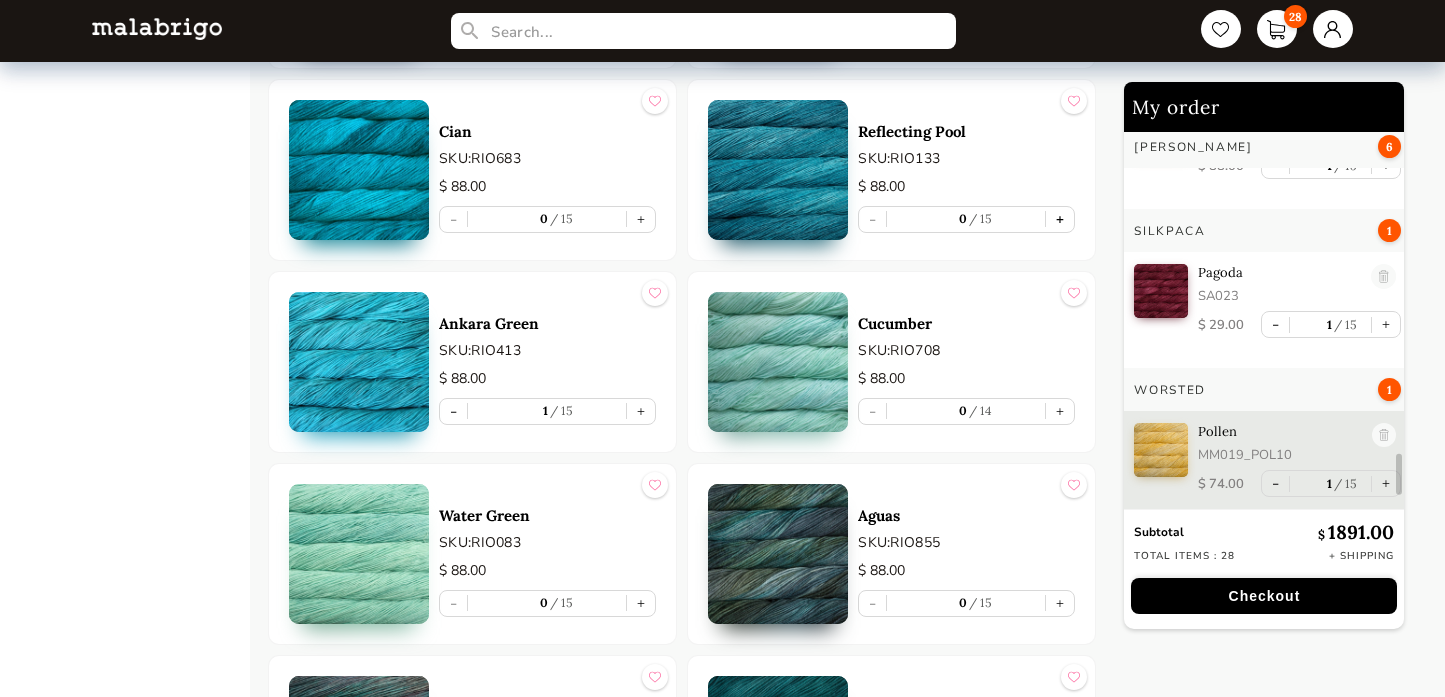 click on "+" at bounding box center (1060, 219) 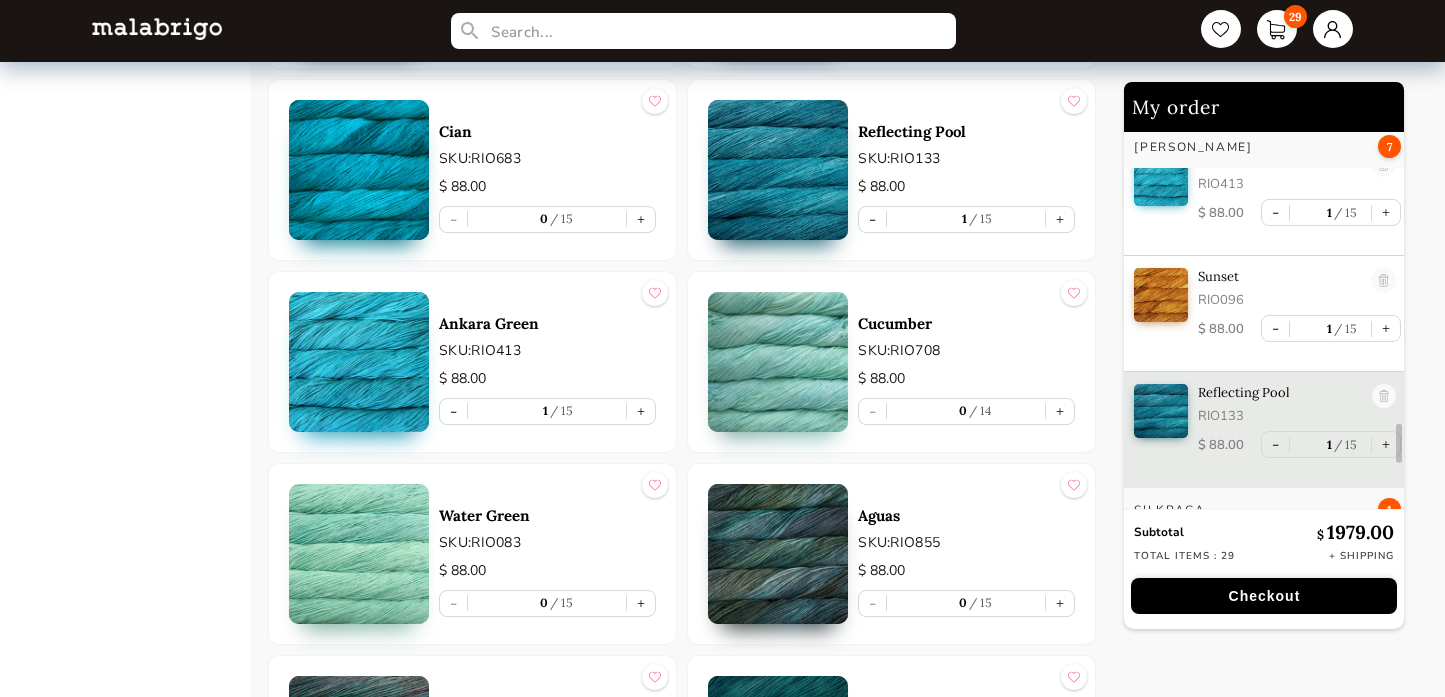 scroll, scrollTop: 2945, scrollLeft: 0, axis: vertical 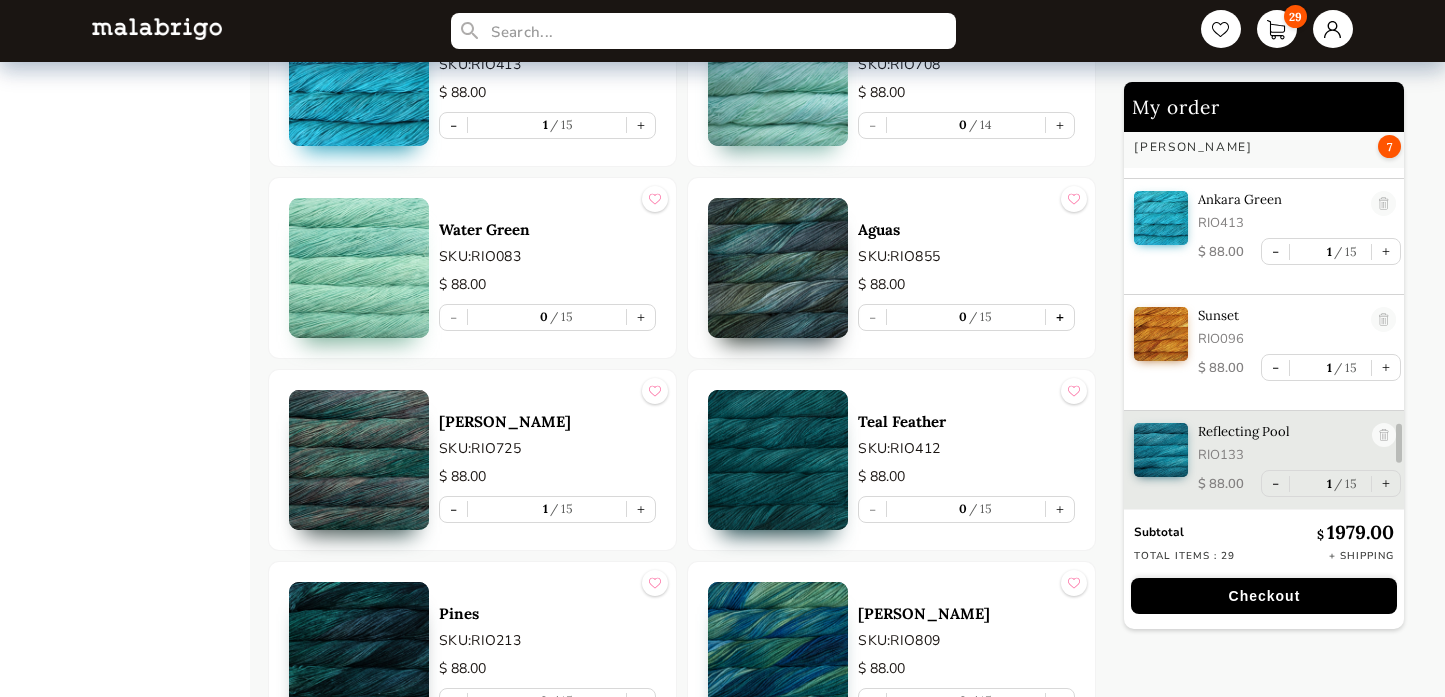 click on "+" at bounding box center (1060, 317) 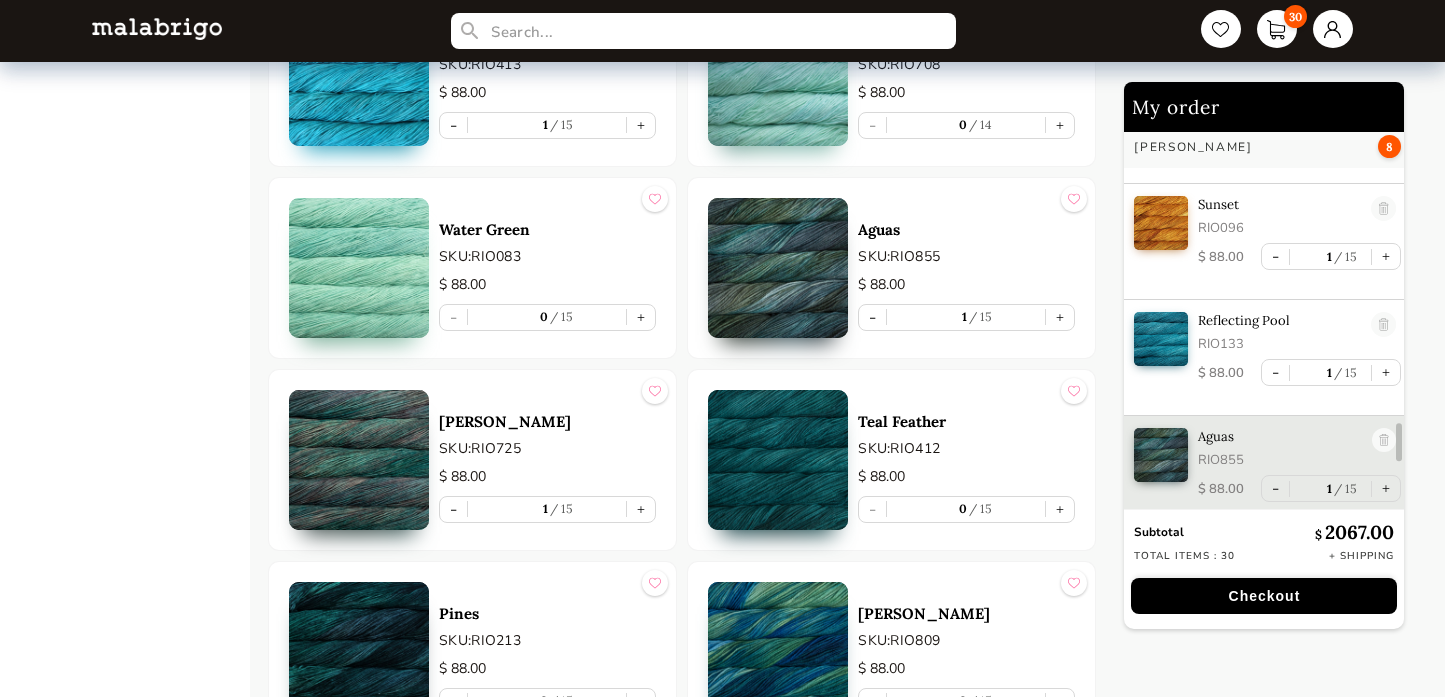 scroll, scrollTop: 3061, scrollLeft: 0, axis: vertical 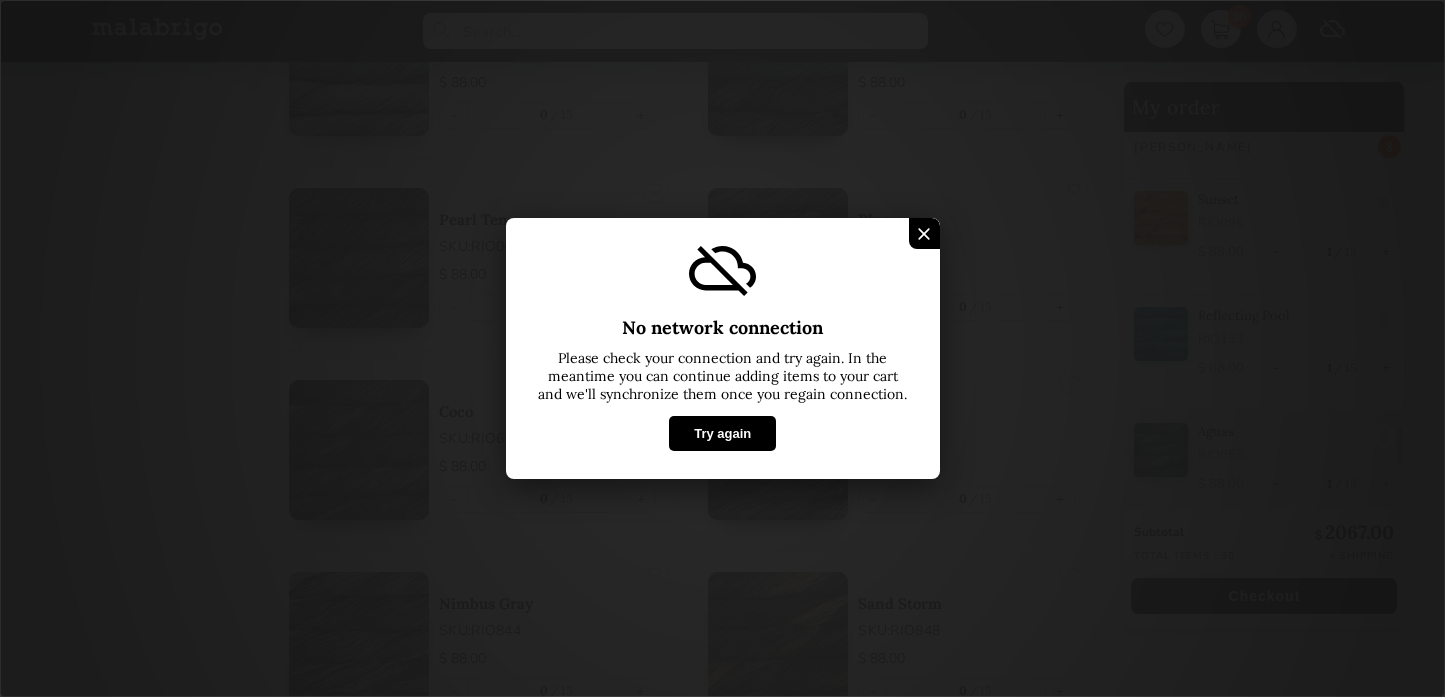 click on "Try again" at bounding box center [722, 433] 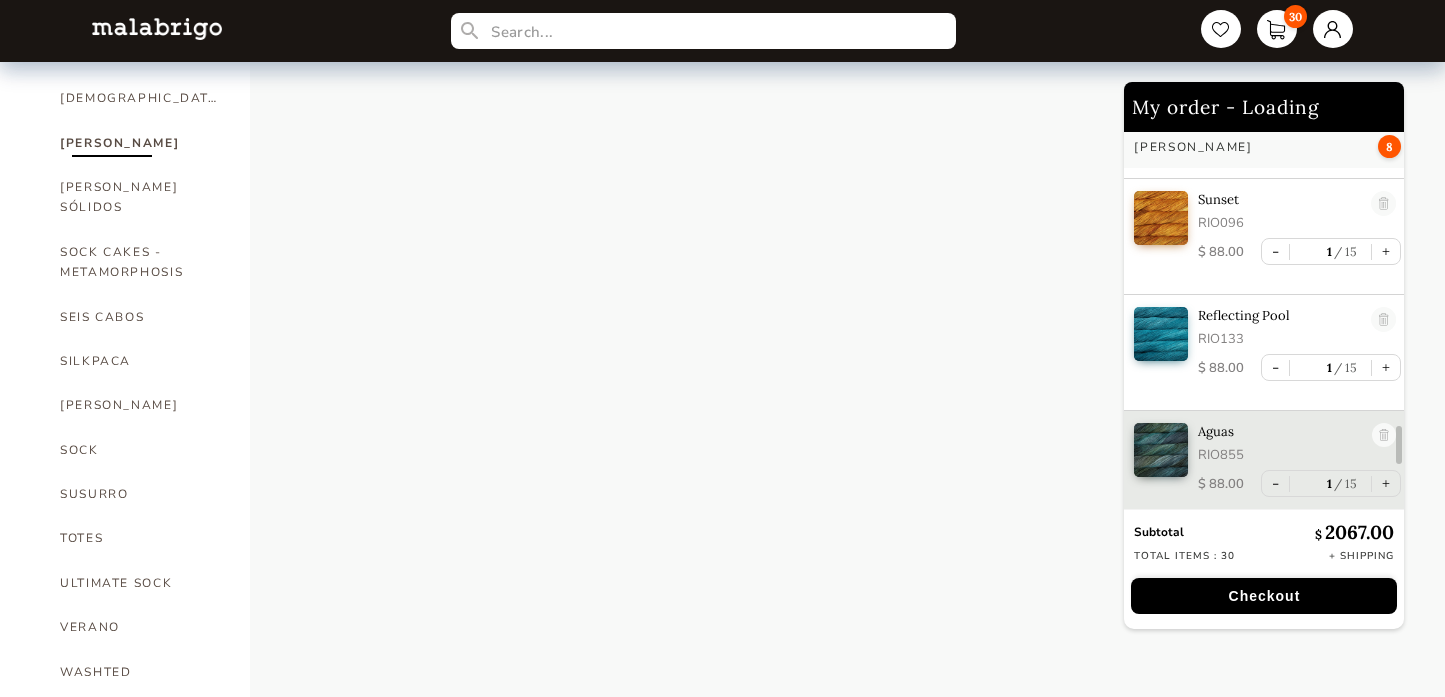 select on "INDEX" 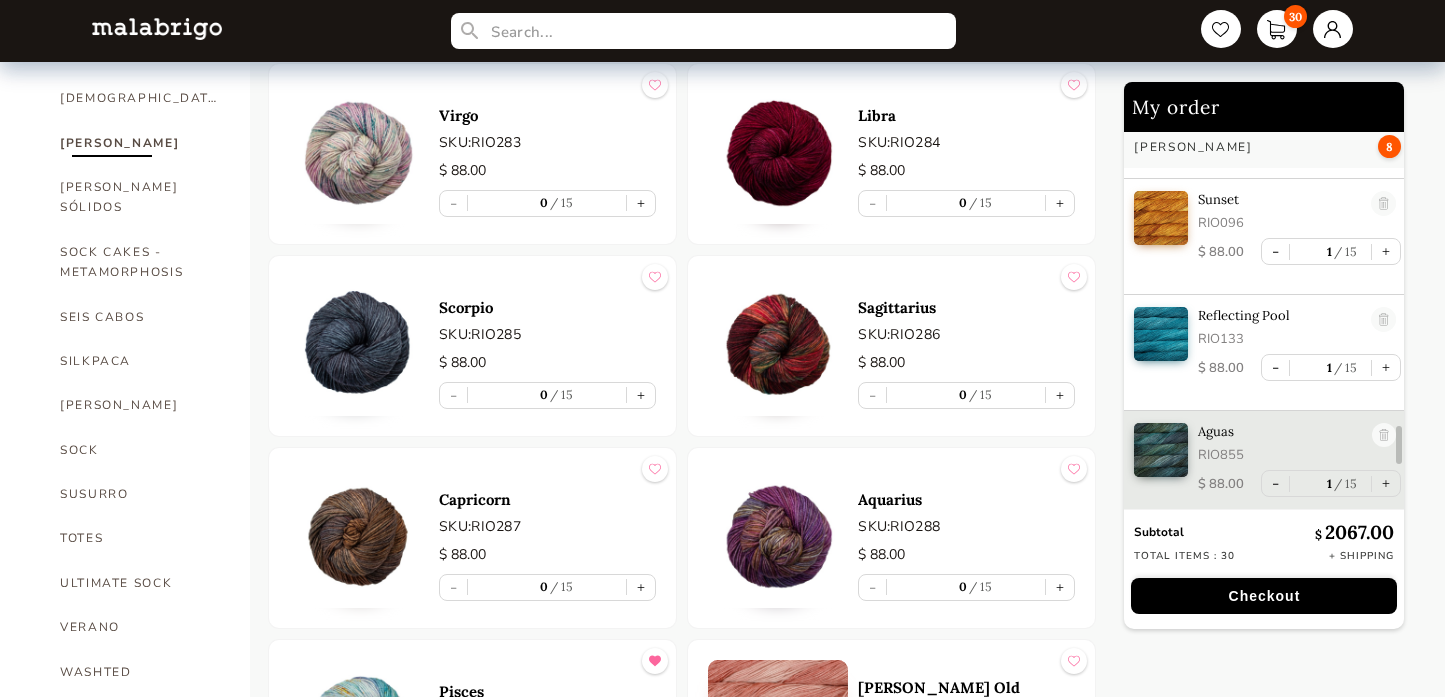 click at bounding box center [359, 346] 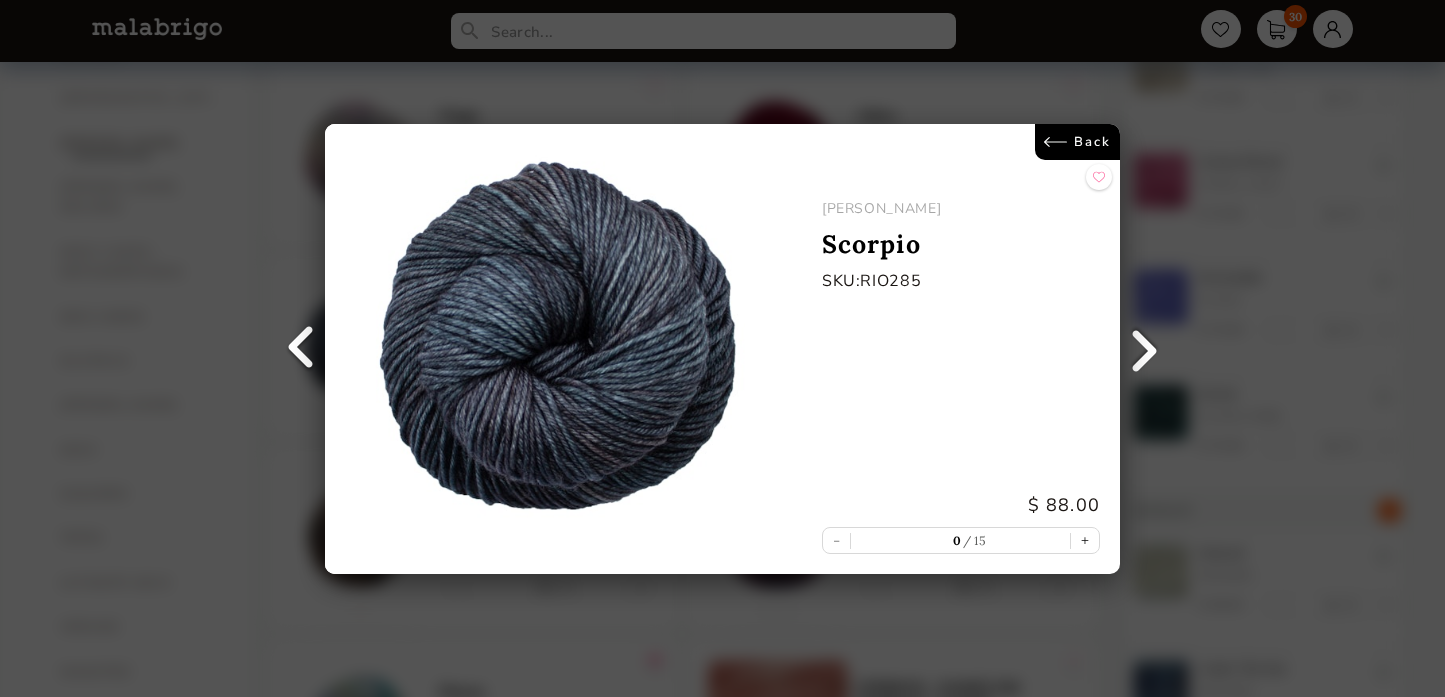 scroll, scrollTop: 0, scrollLeft: 0, axis: both 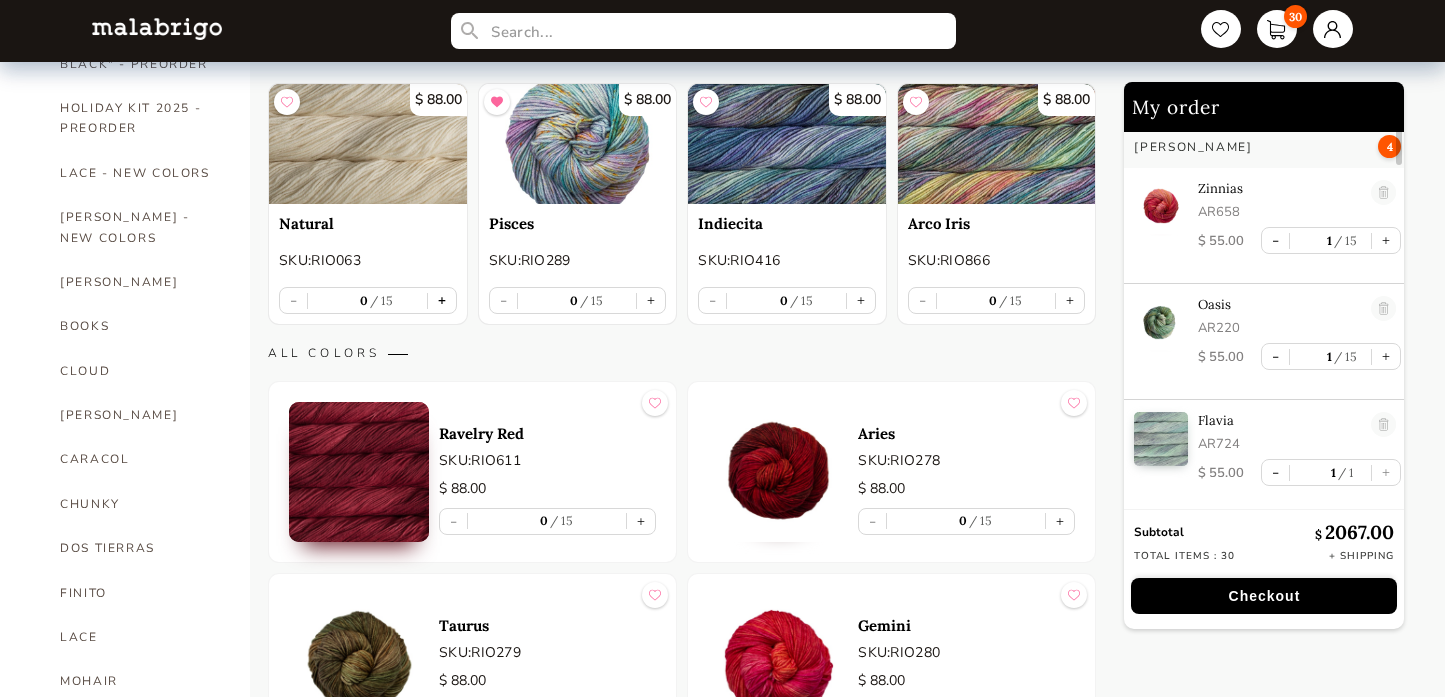 click on "+" at bounding box center (442, 300) 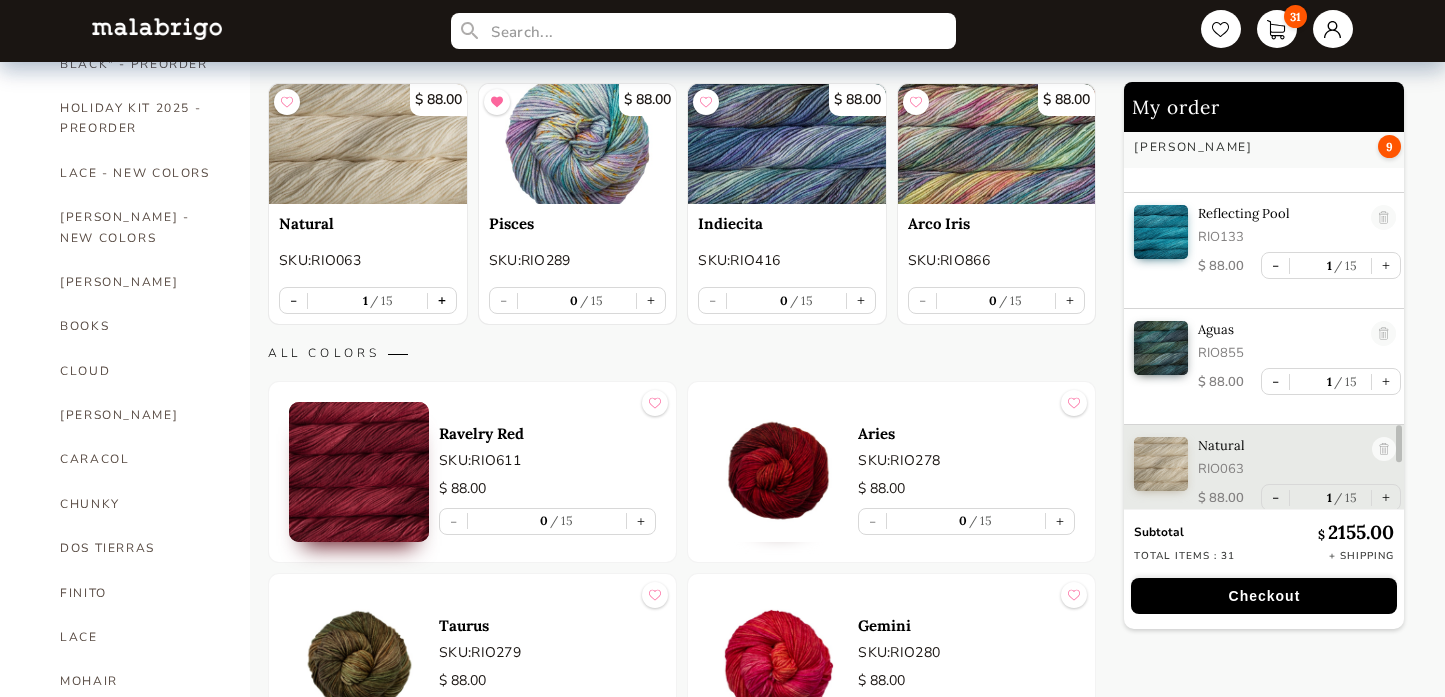 scroll, scrollTop: 3177, scrollLeft: 0, axis: vertical 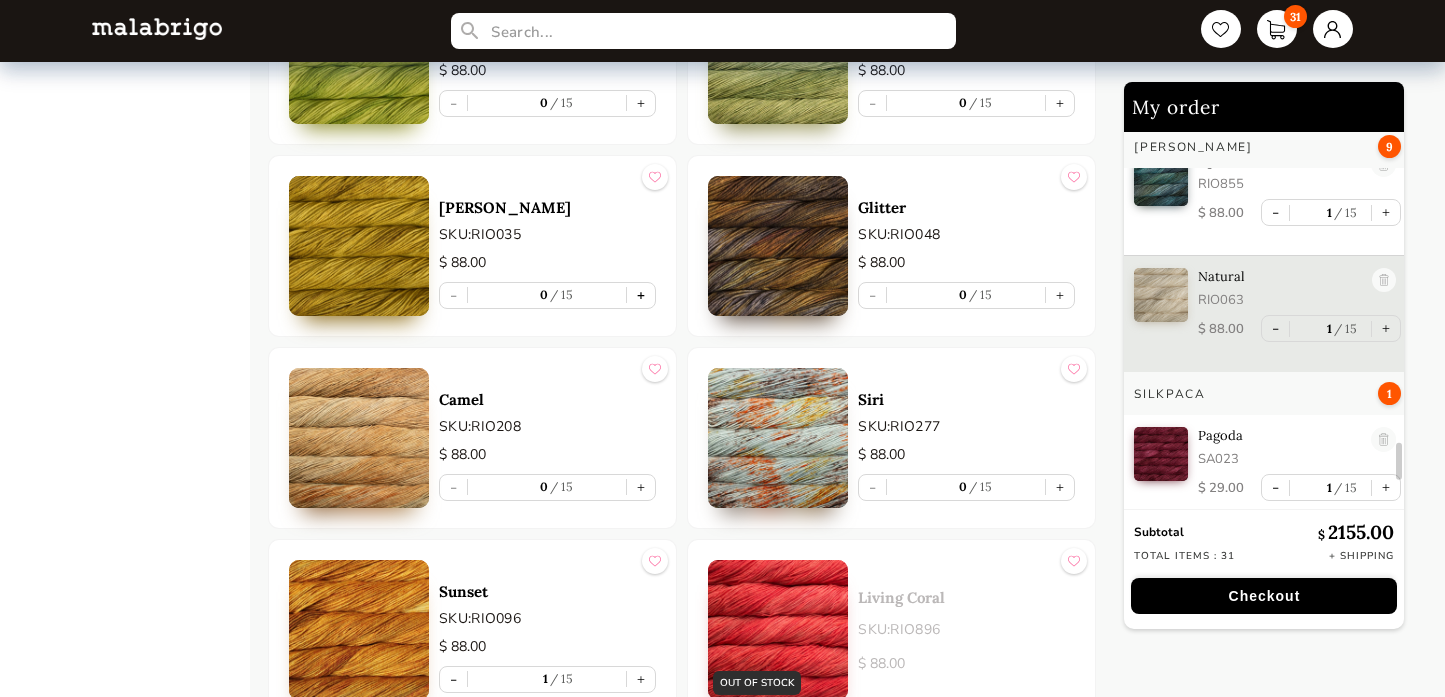 click on "+" at bounding box center [641, 295] 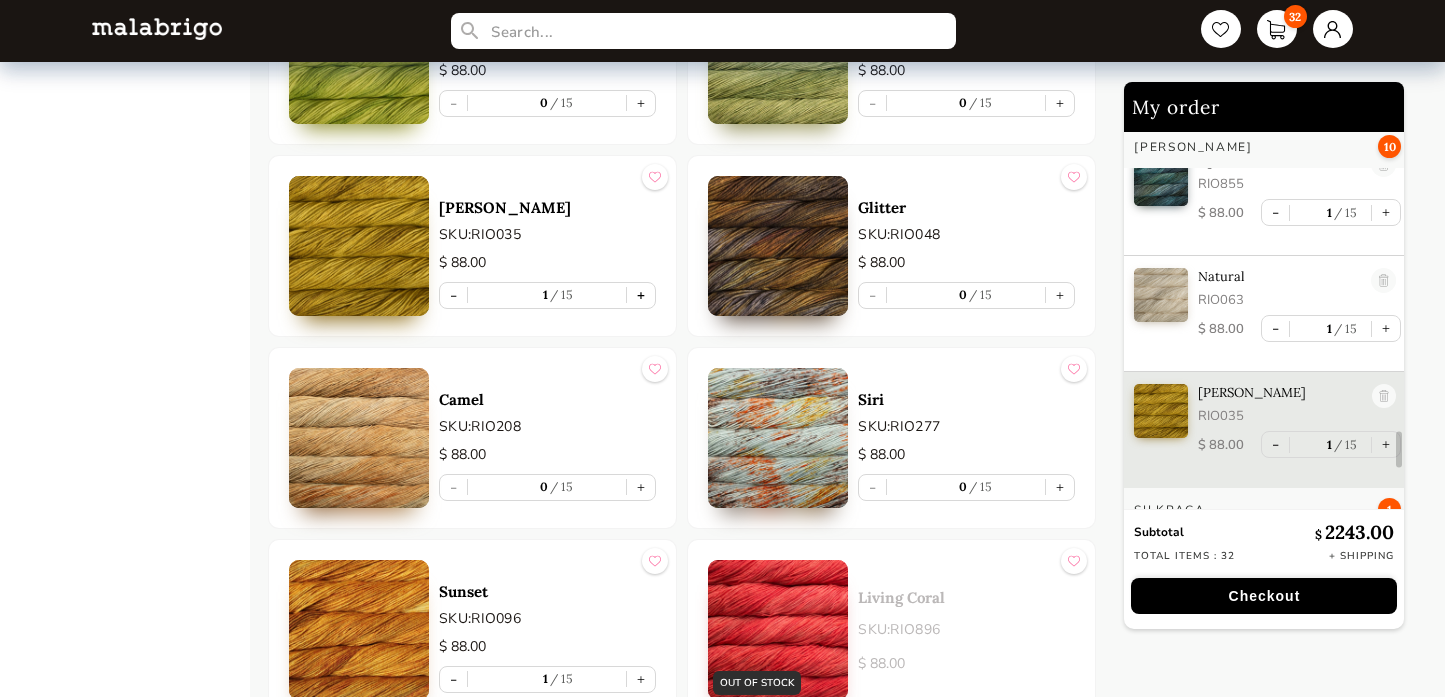 scroll, scrollTop: 3293, scrollLeft: 0, axis: vertical 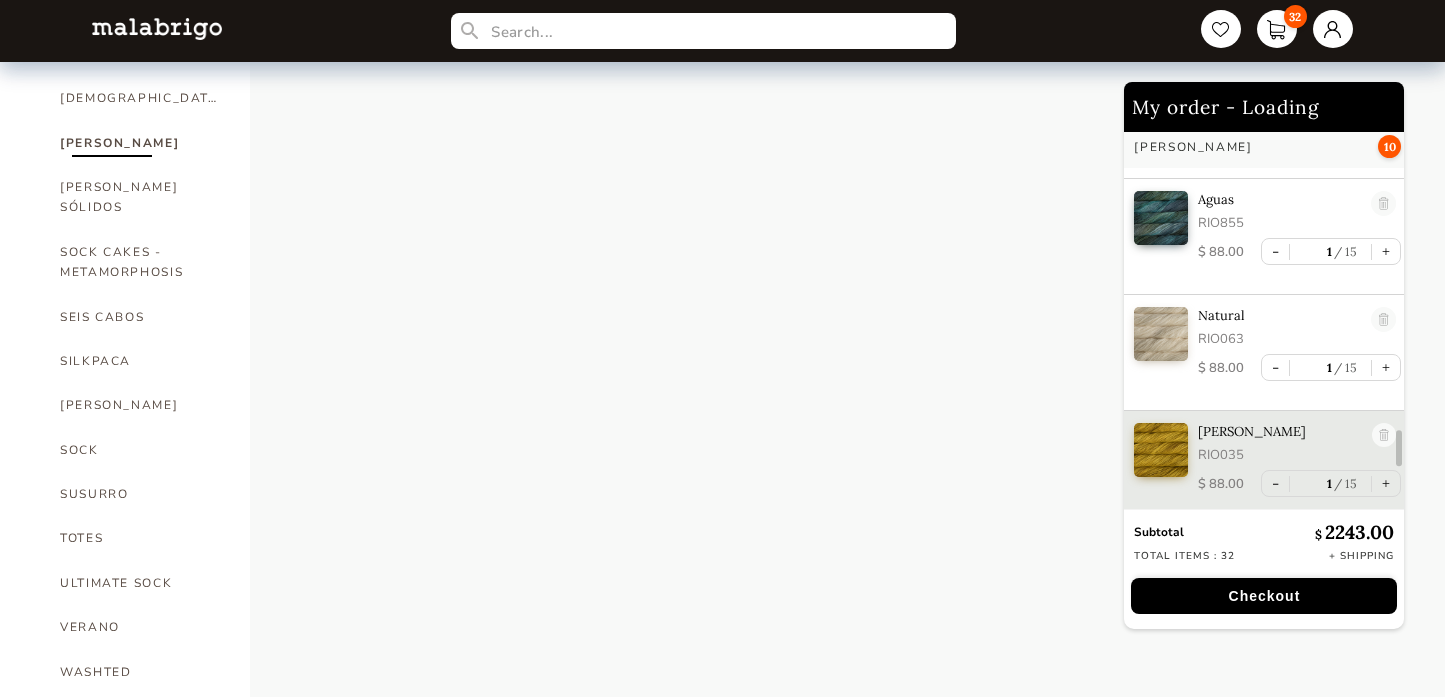 select on "INDEX" 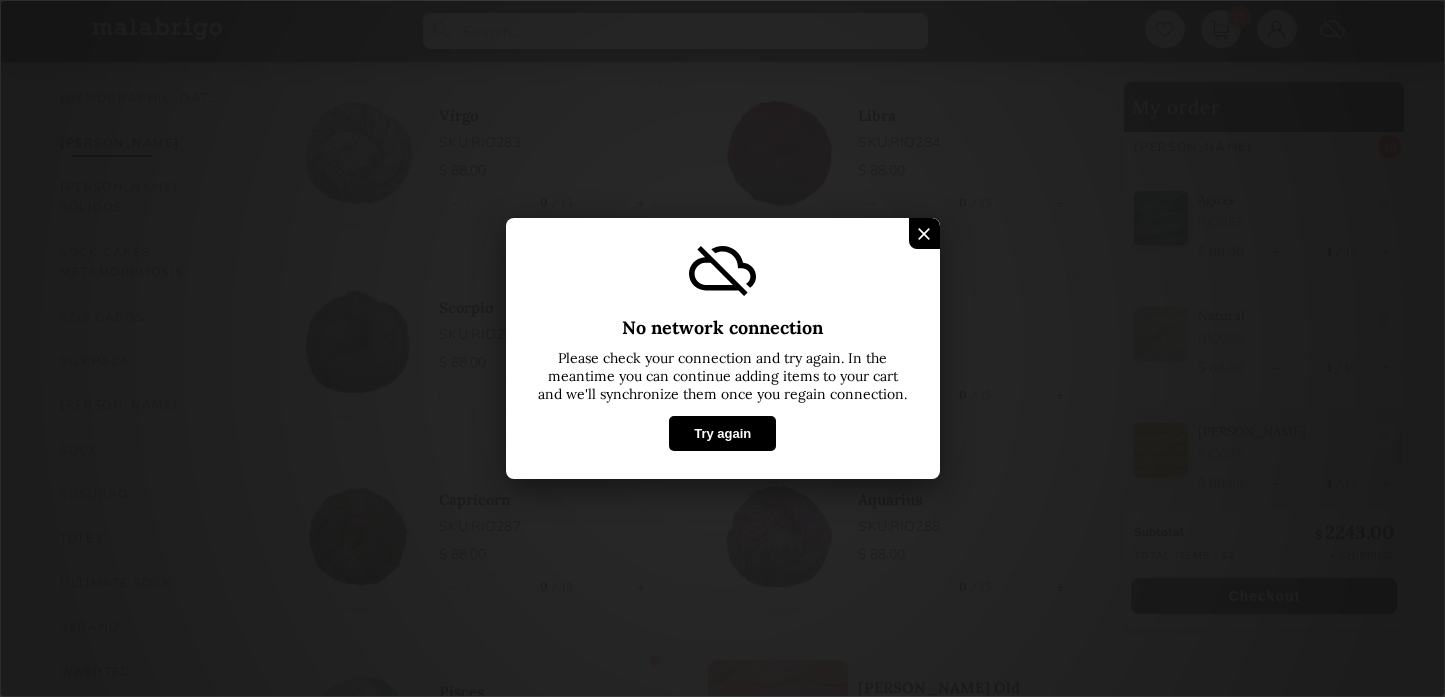 select on "INDEX" 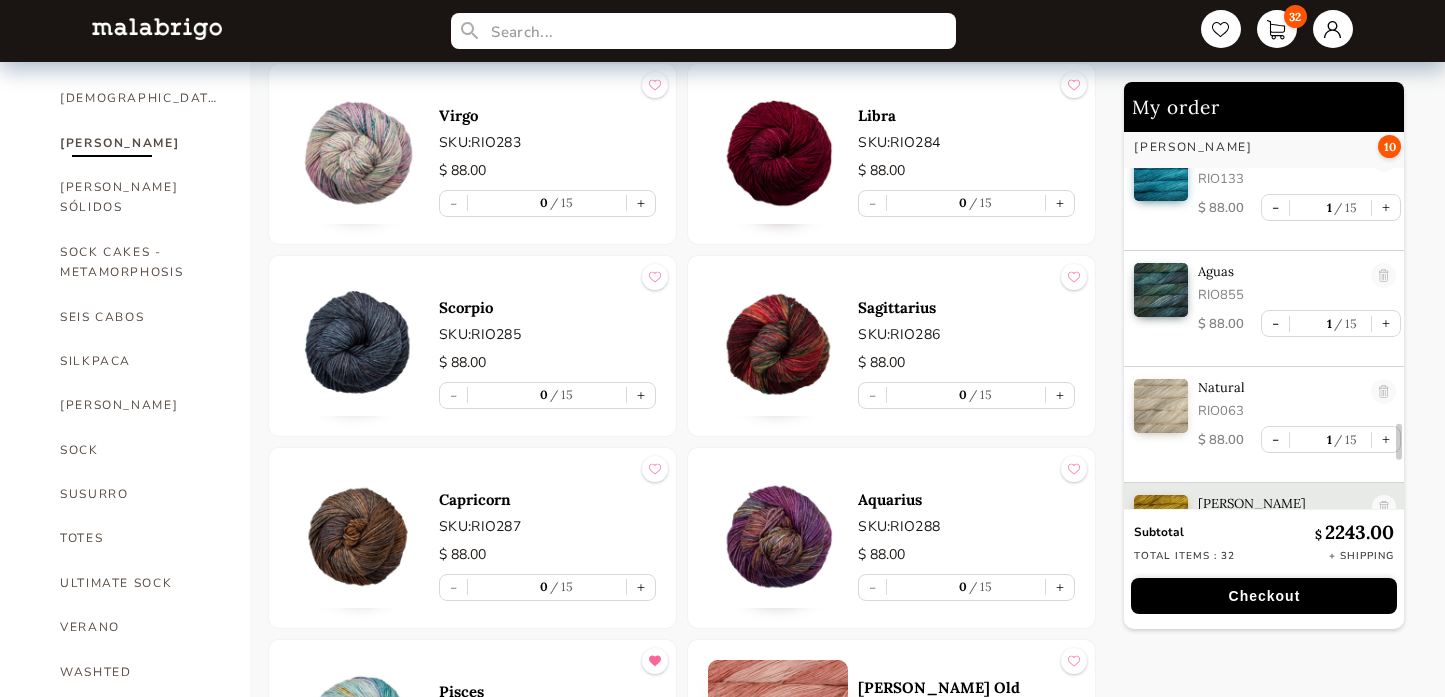 scroll, scrollTop: 3224, scrollLeft: 0, axis: vertical 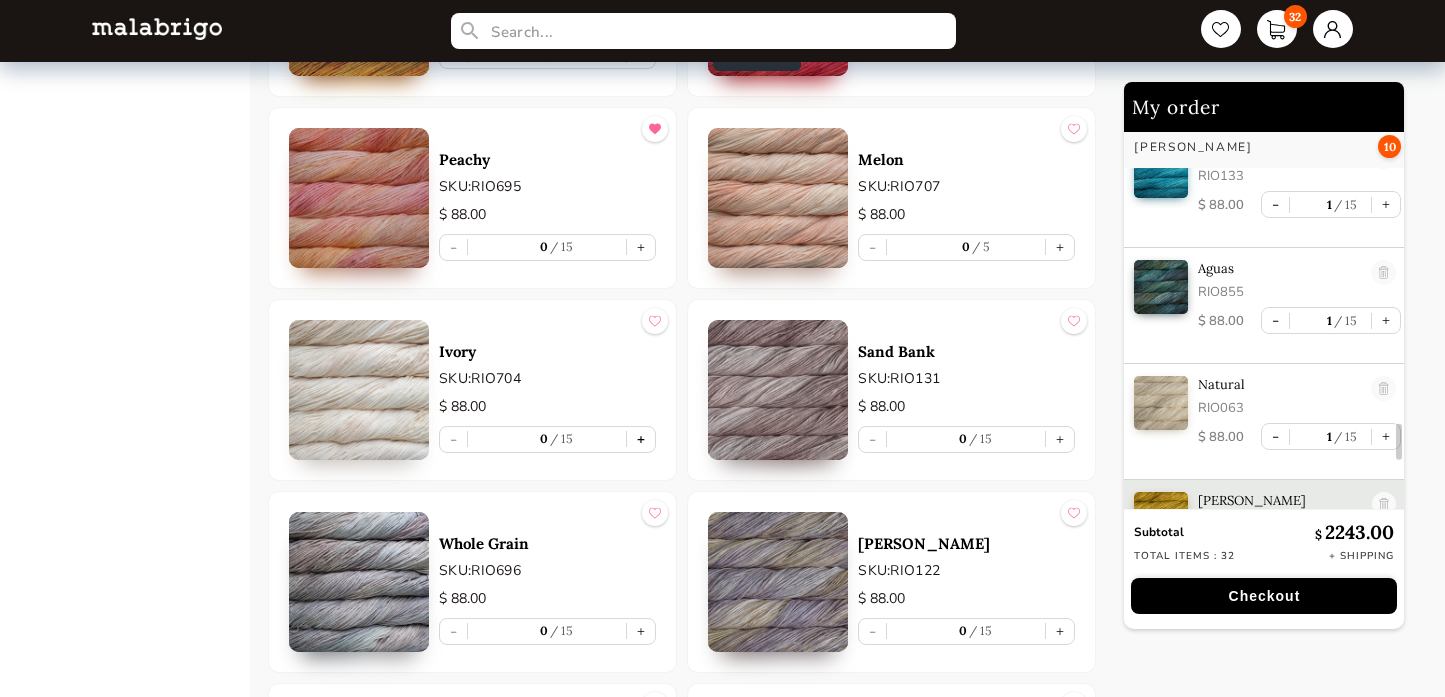 click on "+" at bounding box center (641, 439) 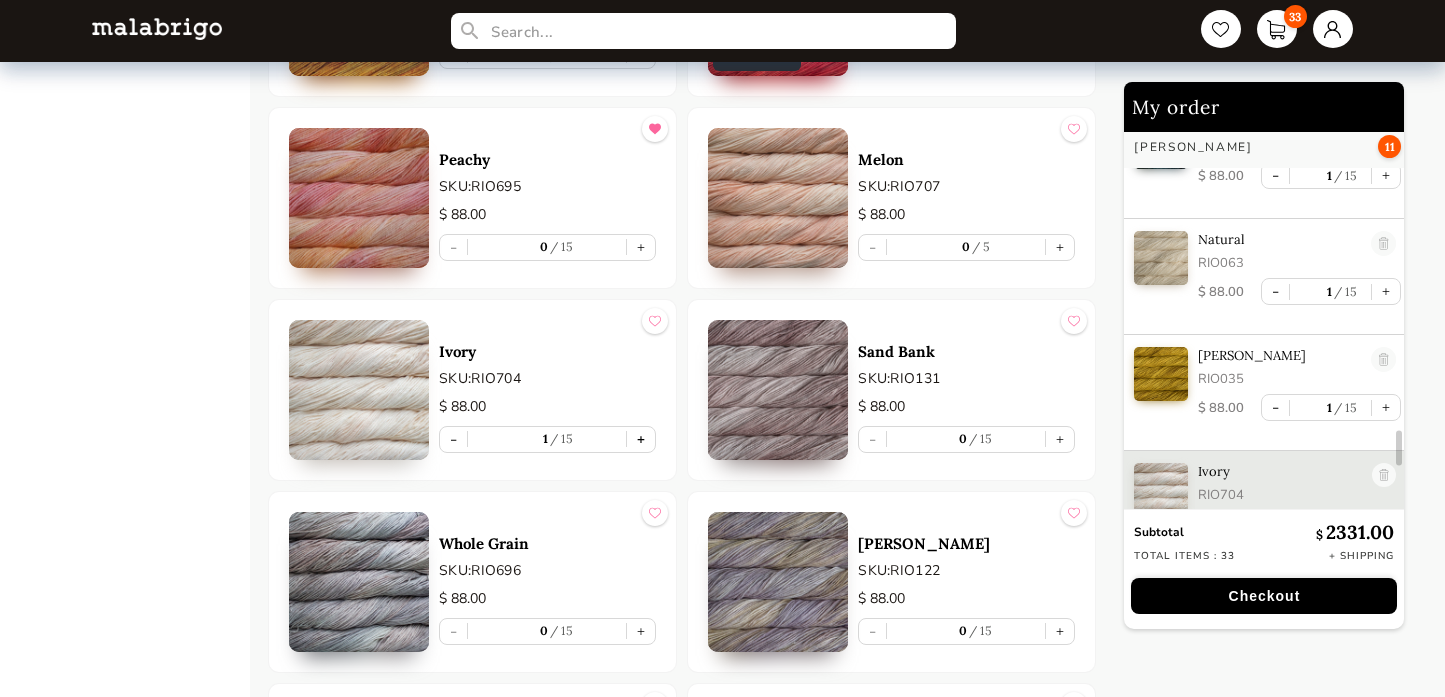 scroll, scrollTop: 3409, scrollLeft: 0, axis: vertical 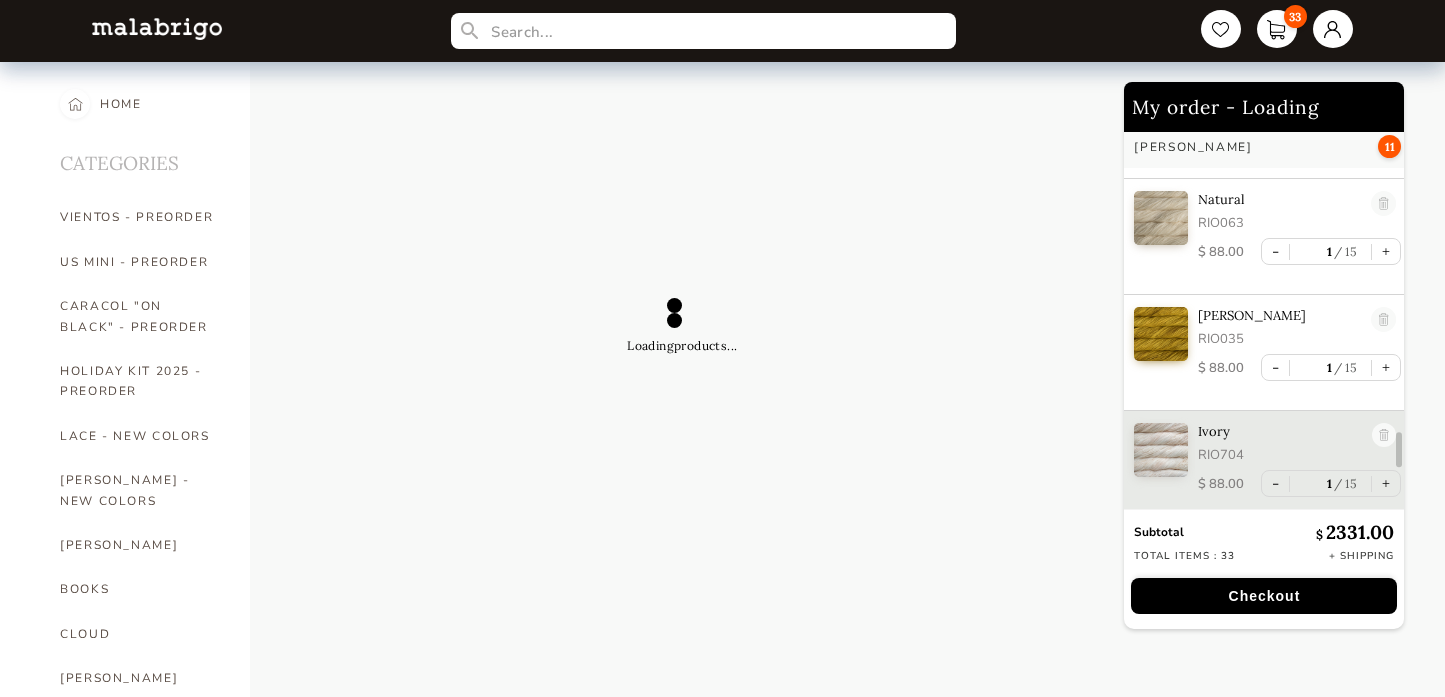 select on "INDEX" 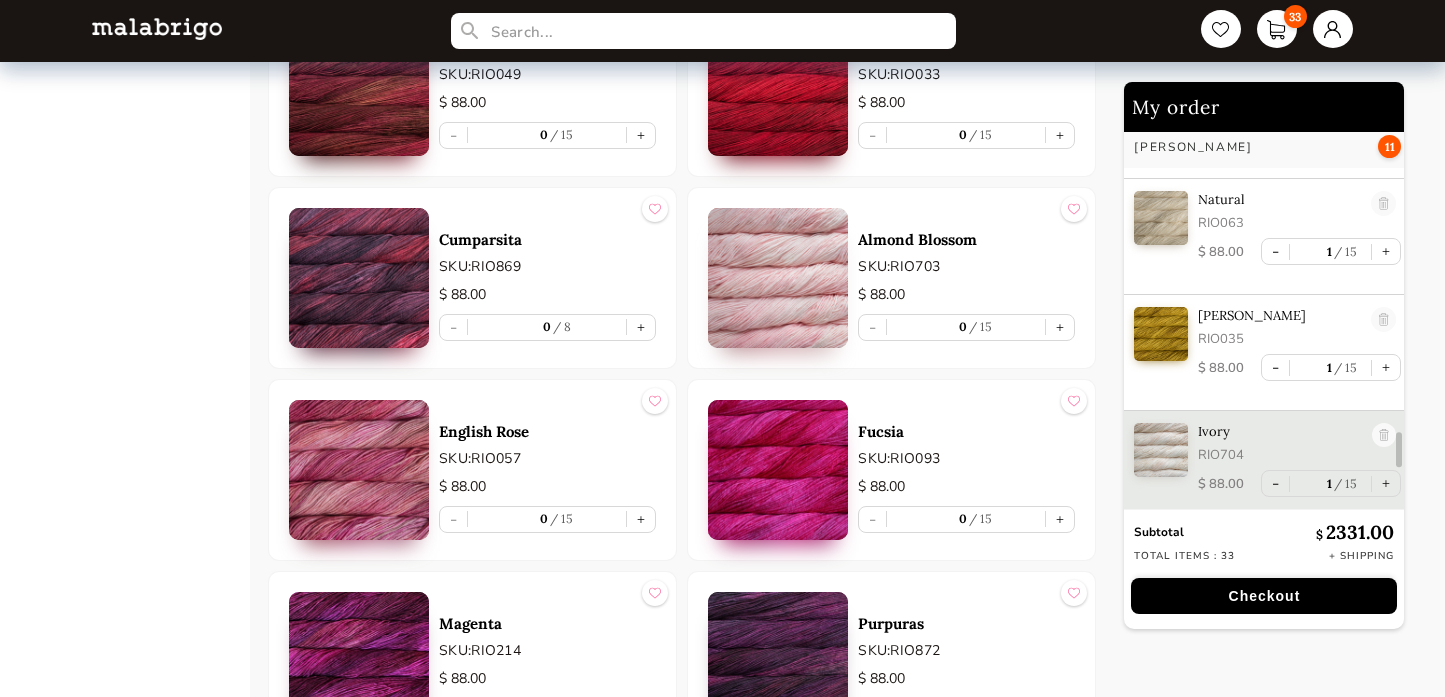 scroll, scrollTop: 2033, scrollLeft: 0, axis: vertical 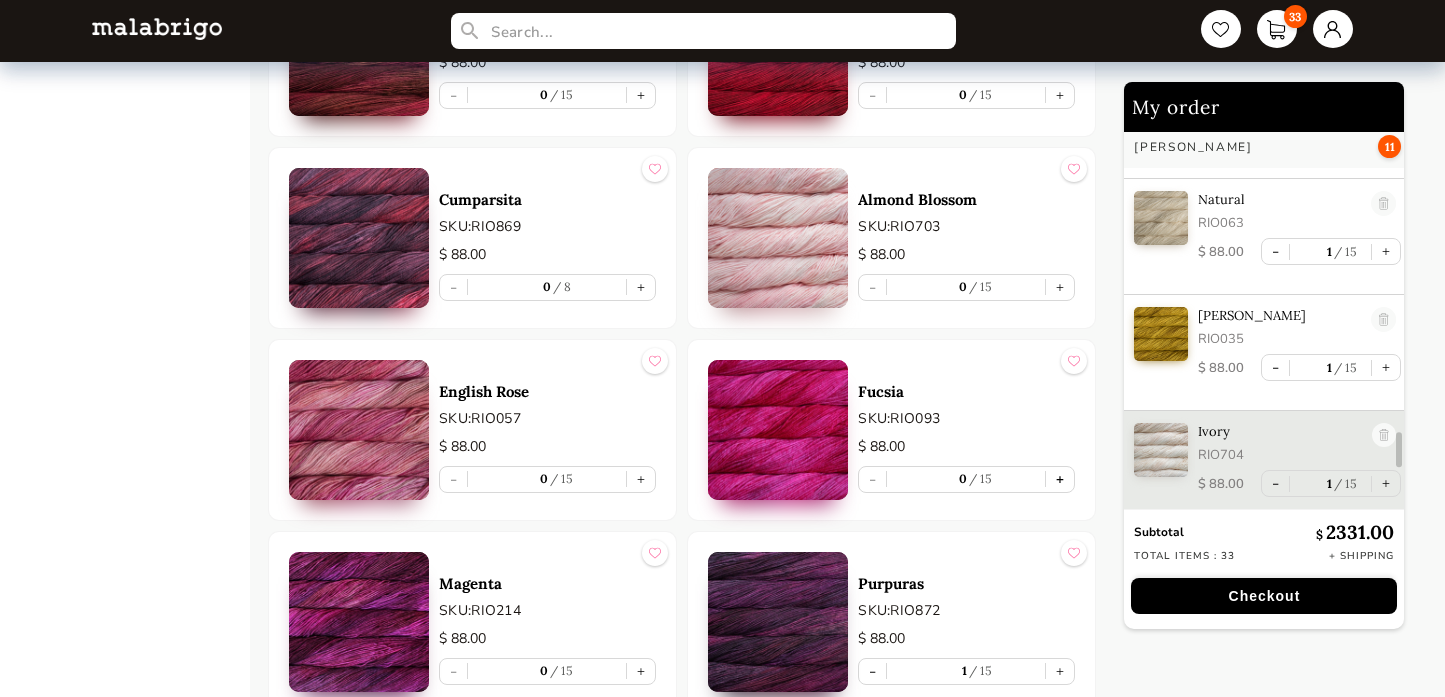 click on "+" at bounding box center [1060, 479] 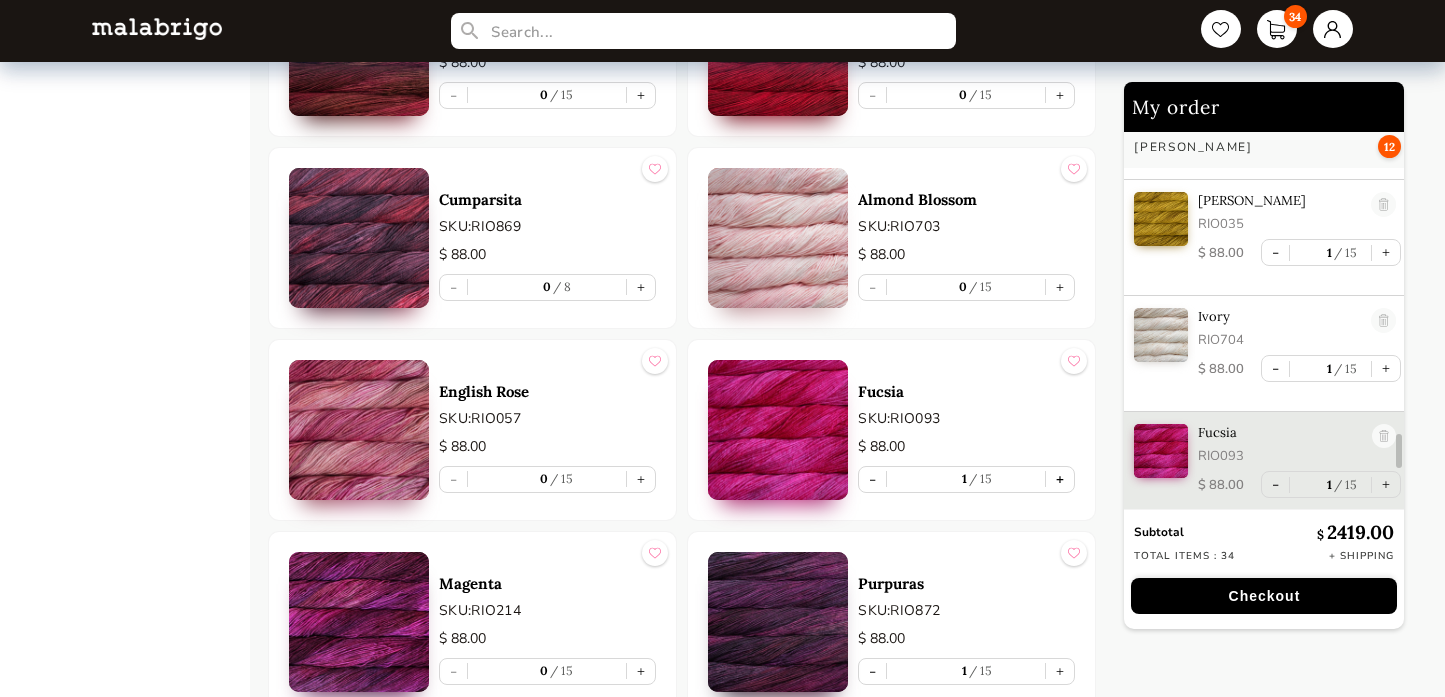 scroll, scrollTop: 3525, scrollLeft: 0, axis: vertical 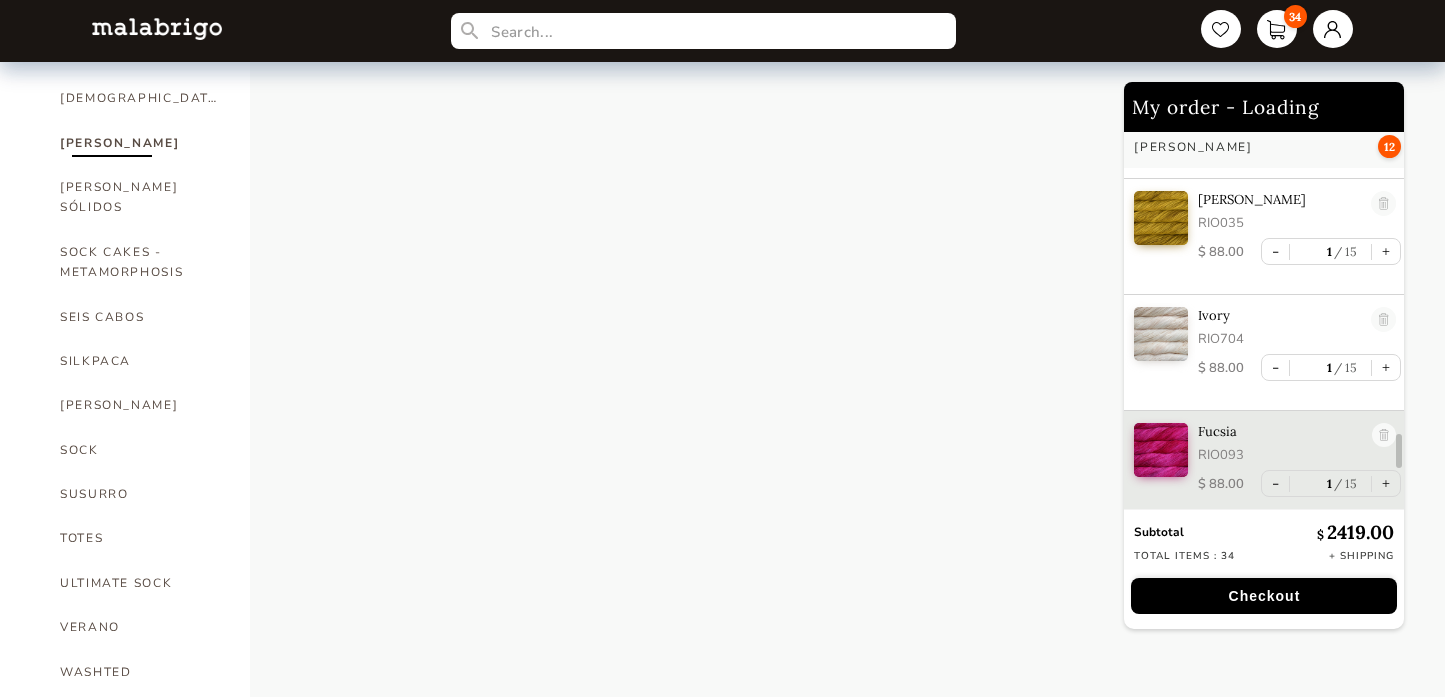 select on "INDEX" 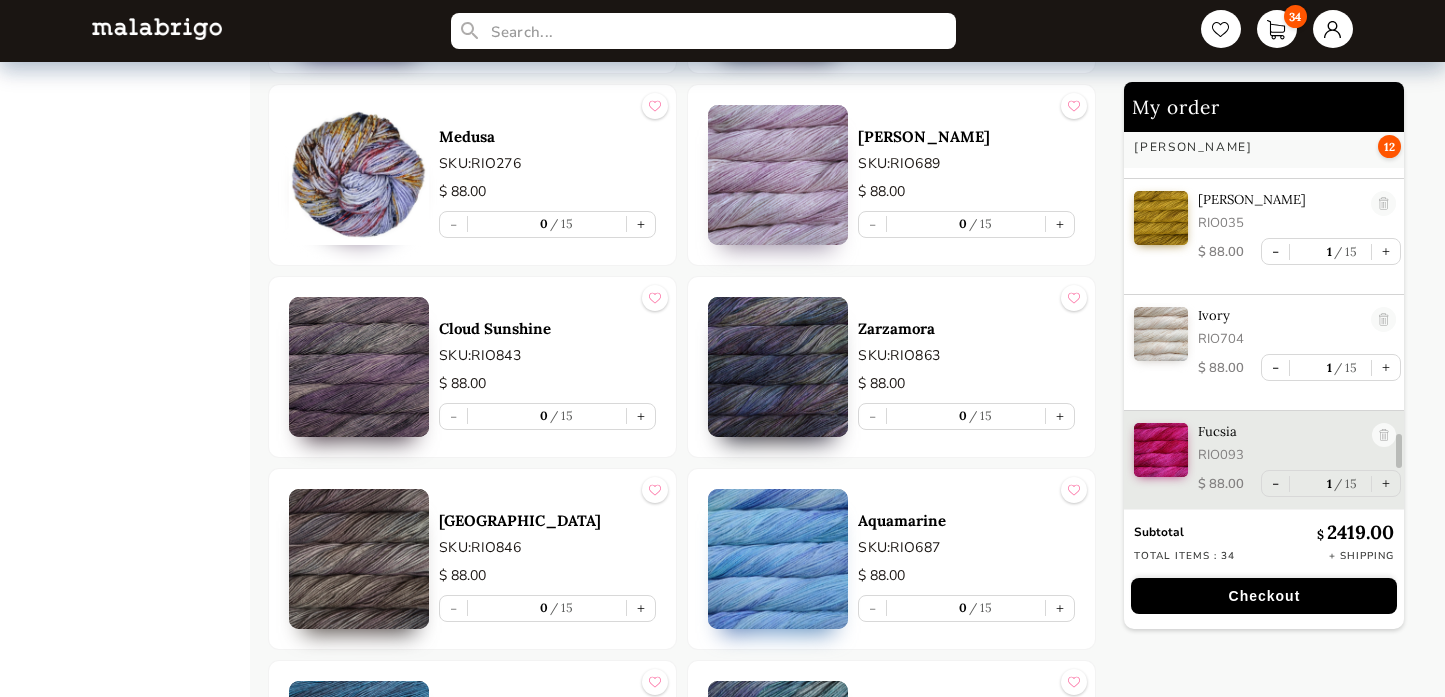 scroll, scrollTop: 3253, scrollLeft: 0, axis: vertical 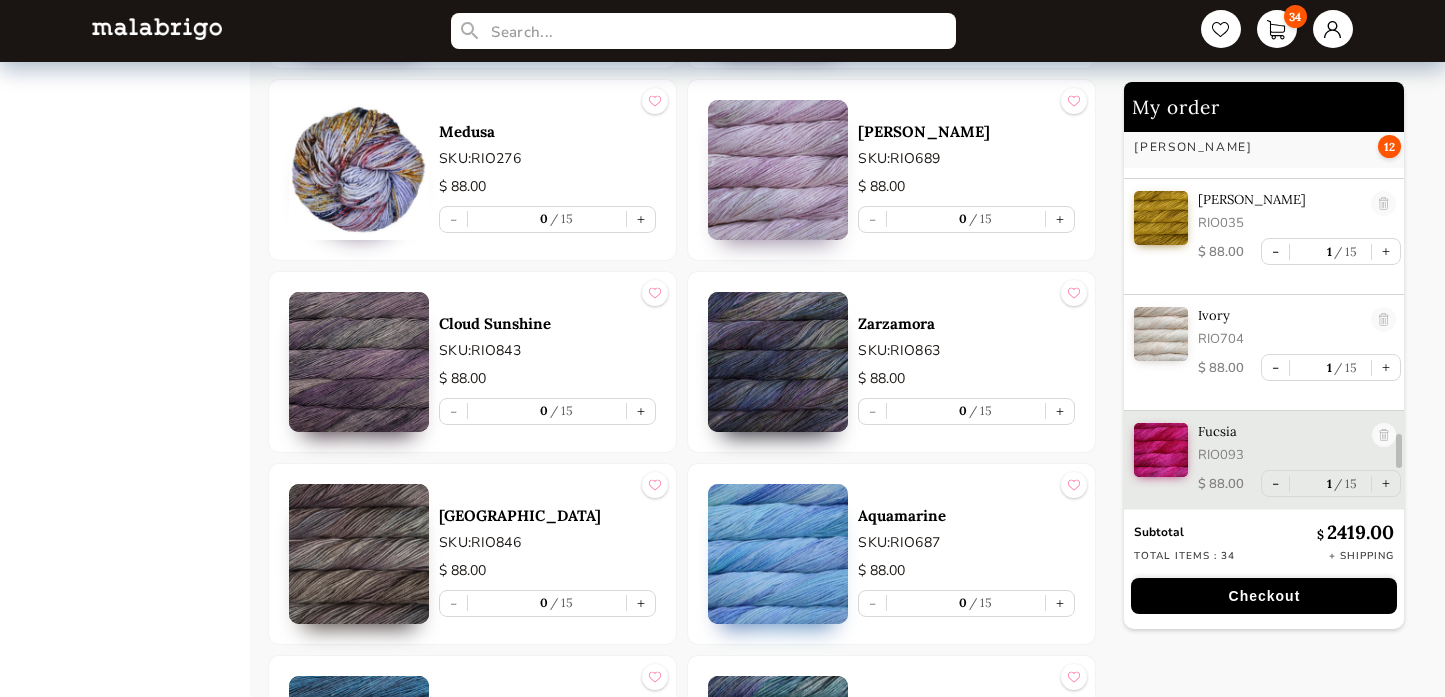 click on "Zarzamora SKU:  RIO863 $   88.00 - 0 15 +" at bounding box center (966, 362) 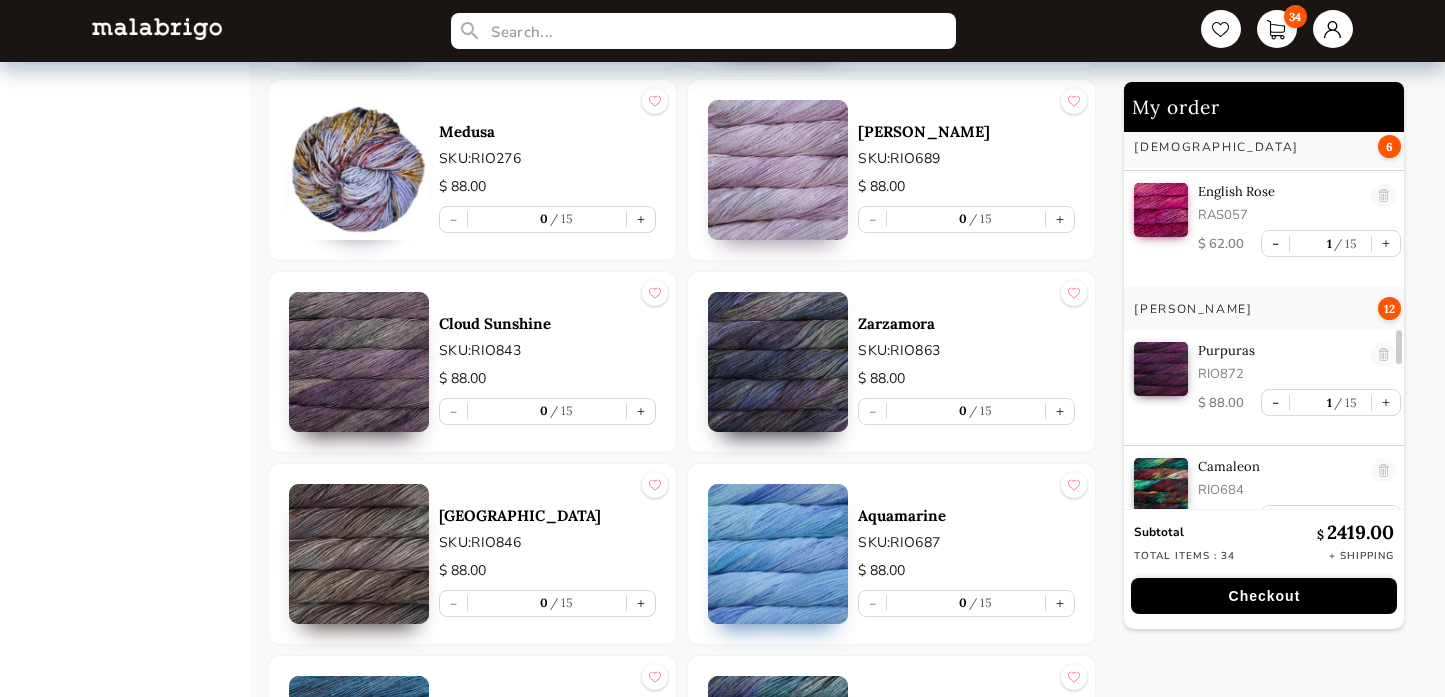 scroll, scrollTop: 2327, scrollLeft: 0, axis: vertical 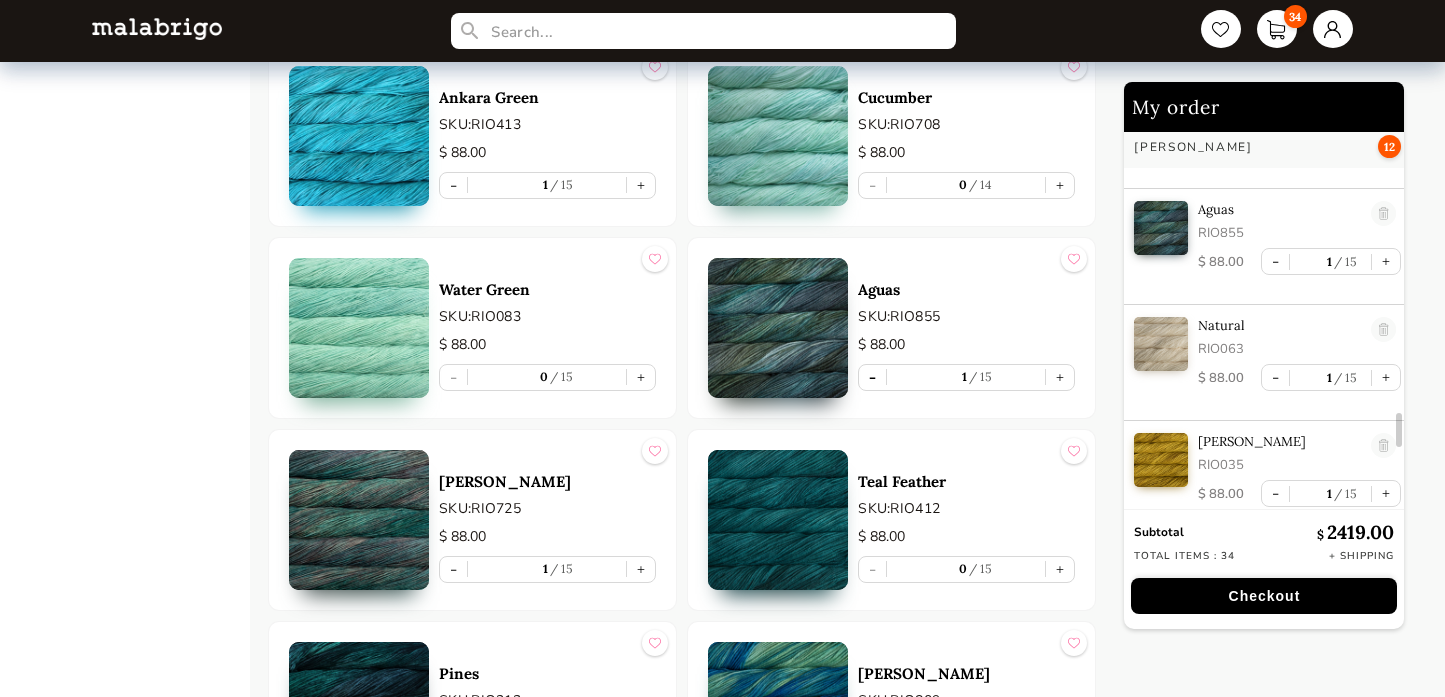 click on "-" at bounding box center (872, 377) 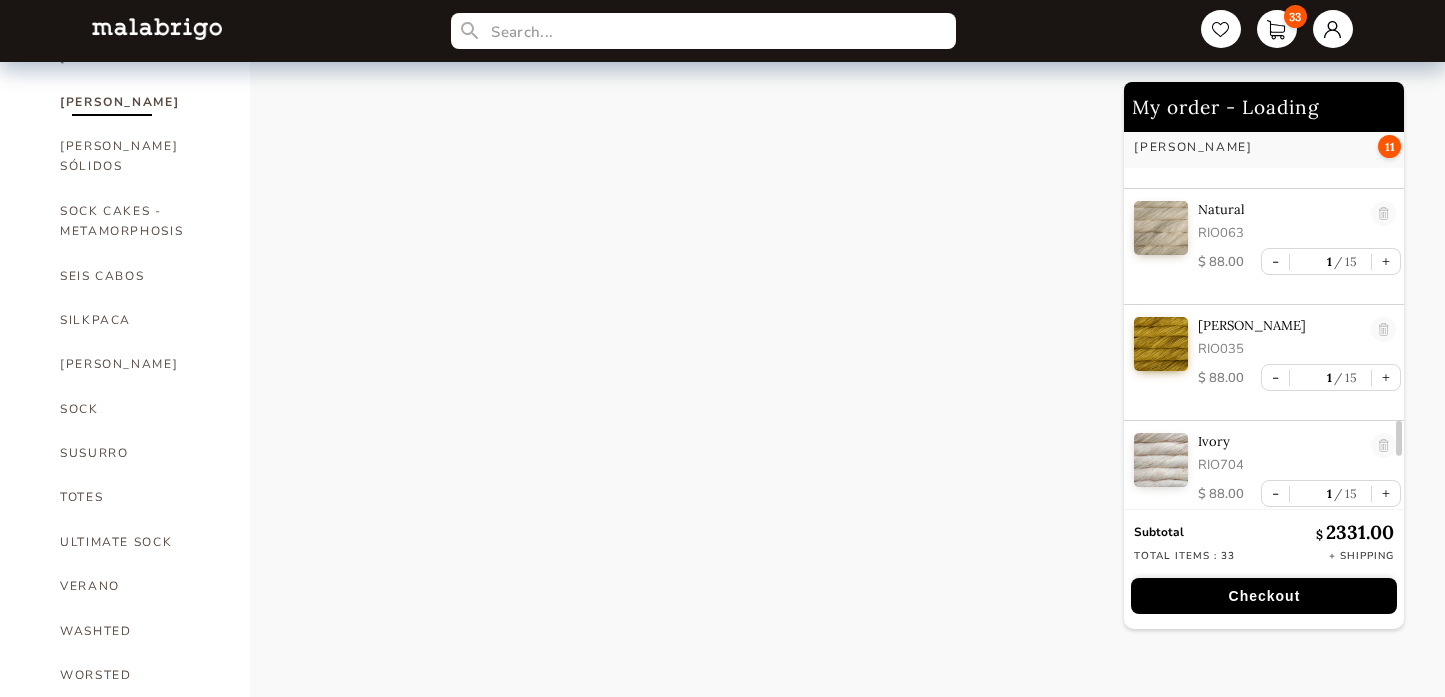 scroll, scrollTop: 1157, scrollLeft: 0, axis: vertical 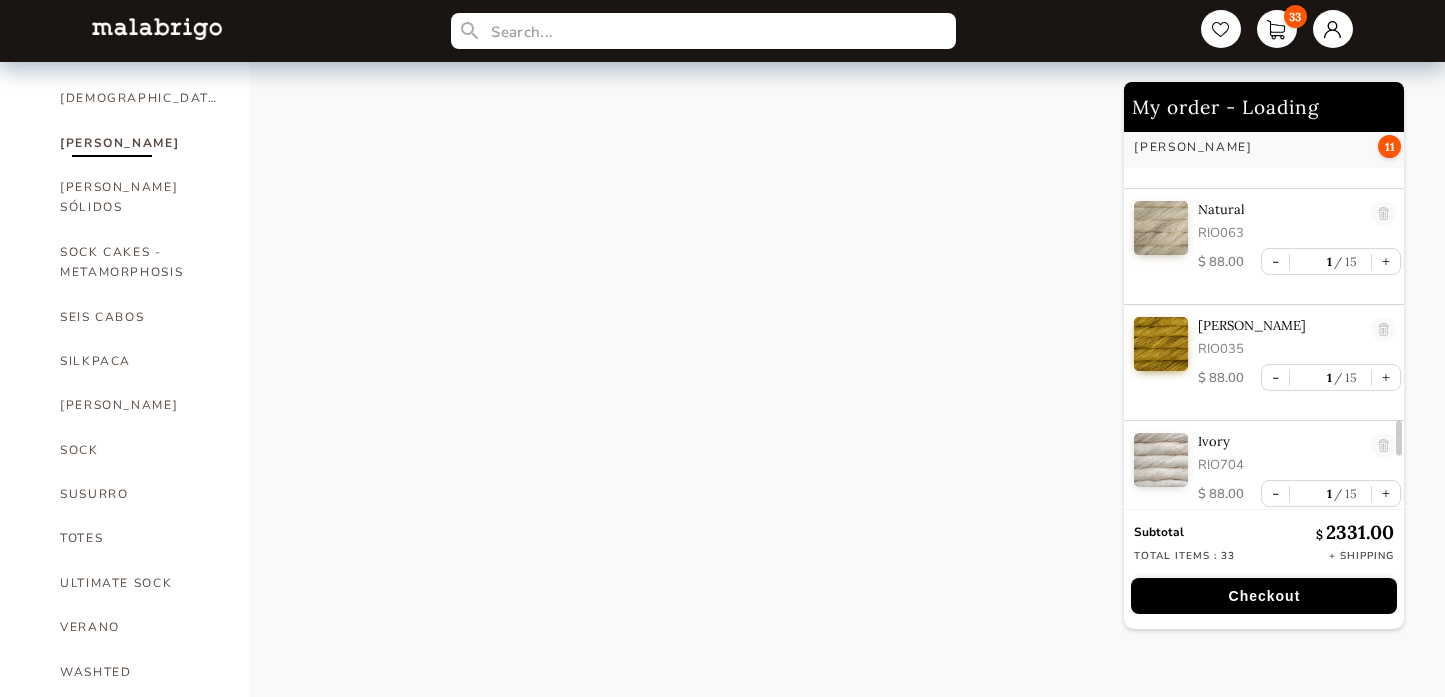 select on "INDEX" 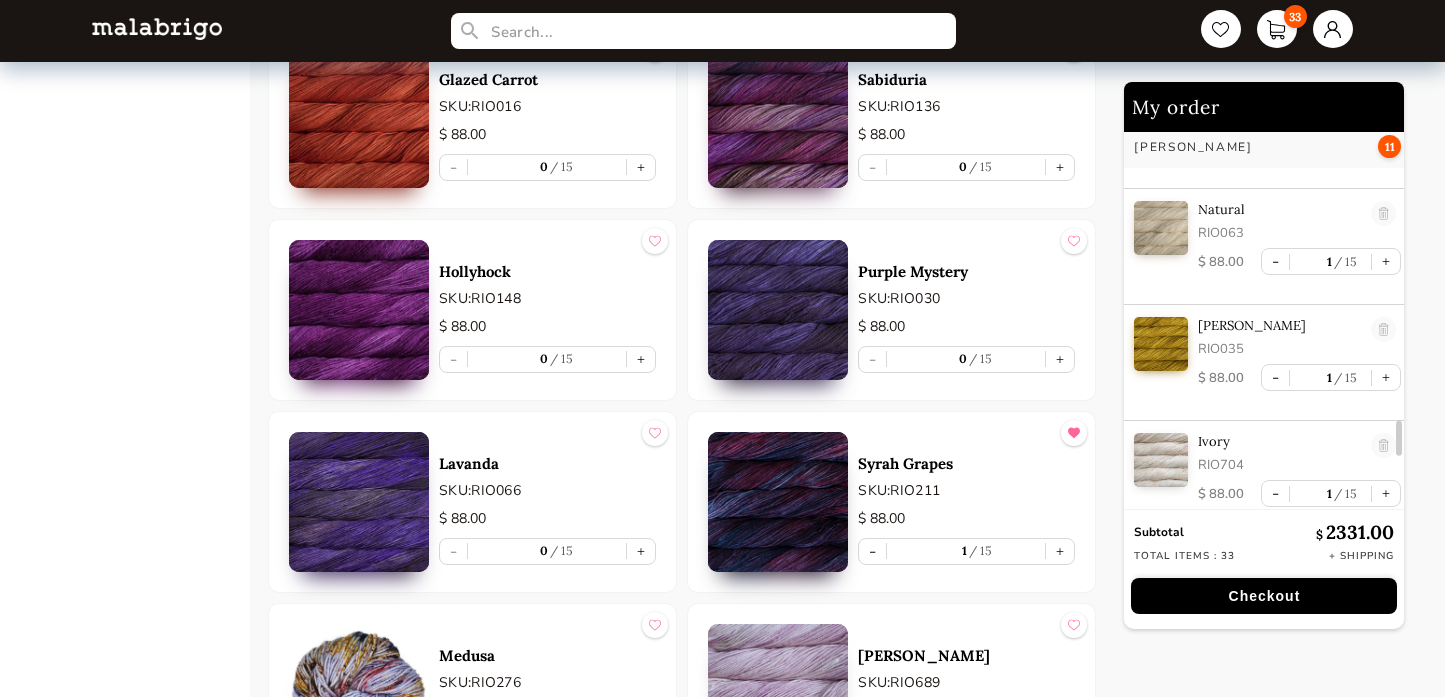 scroll, scrollTop: 2731, scrollLeft: 0, axis: vertical 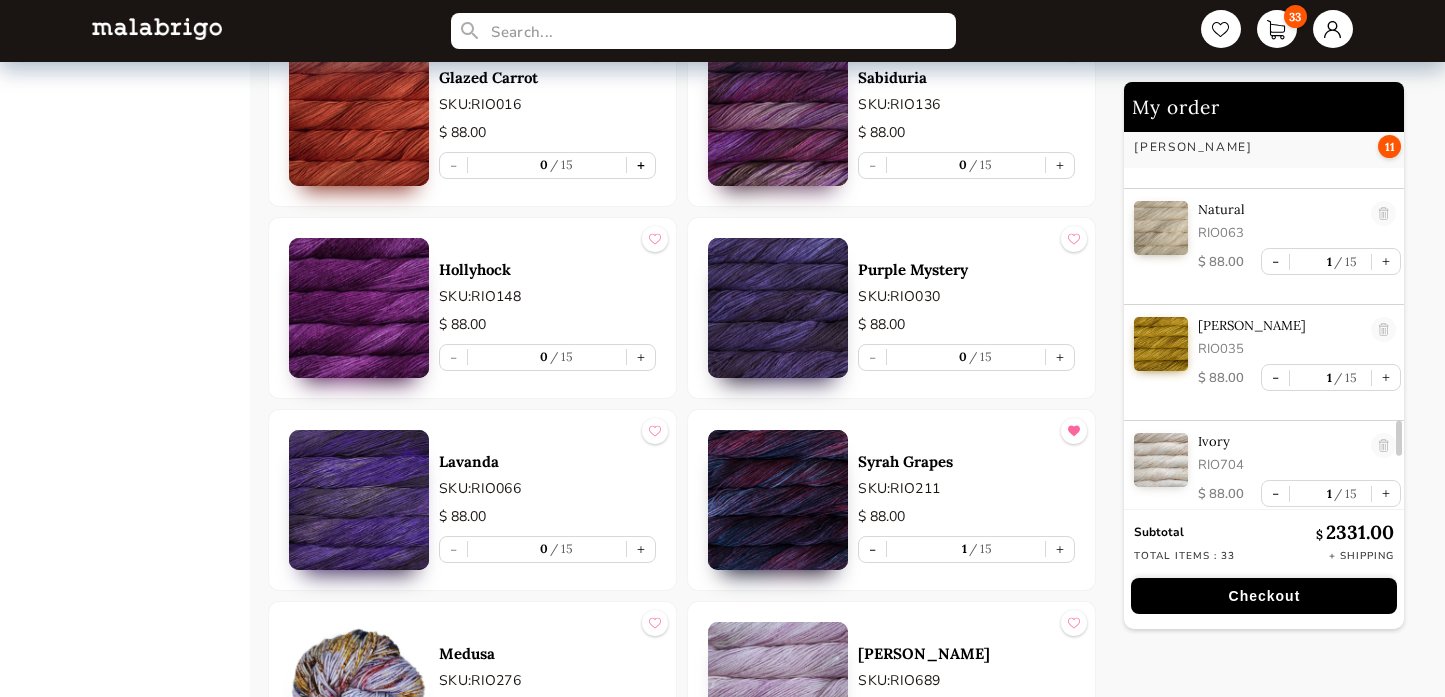 click on "+" at bounding box center (641, 165) 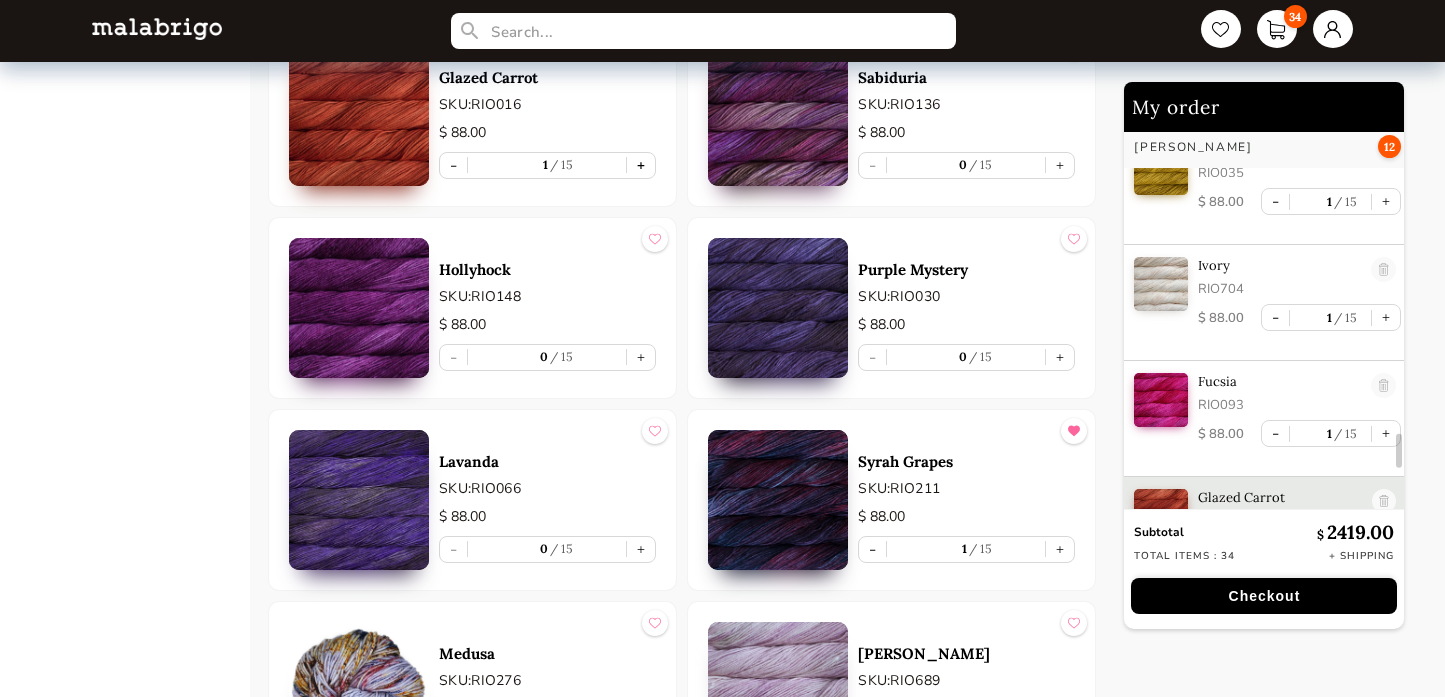 scroll, scrollTop: 3525, scrollLeft: 0, axis: vertical 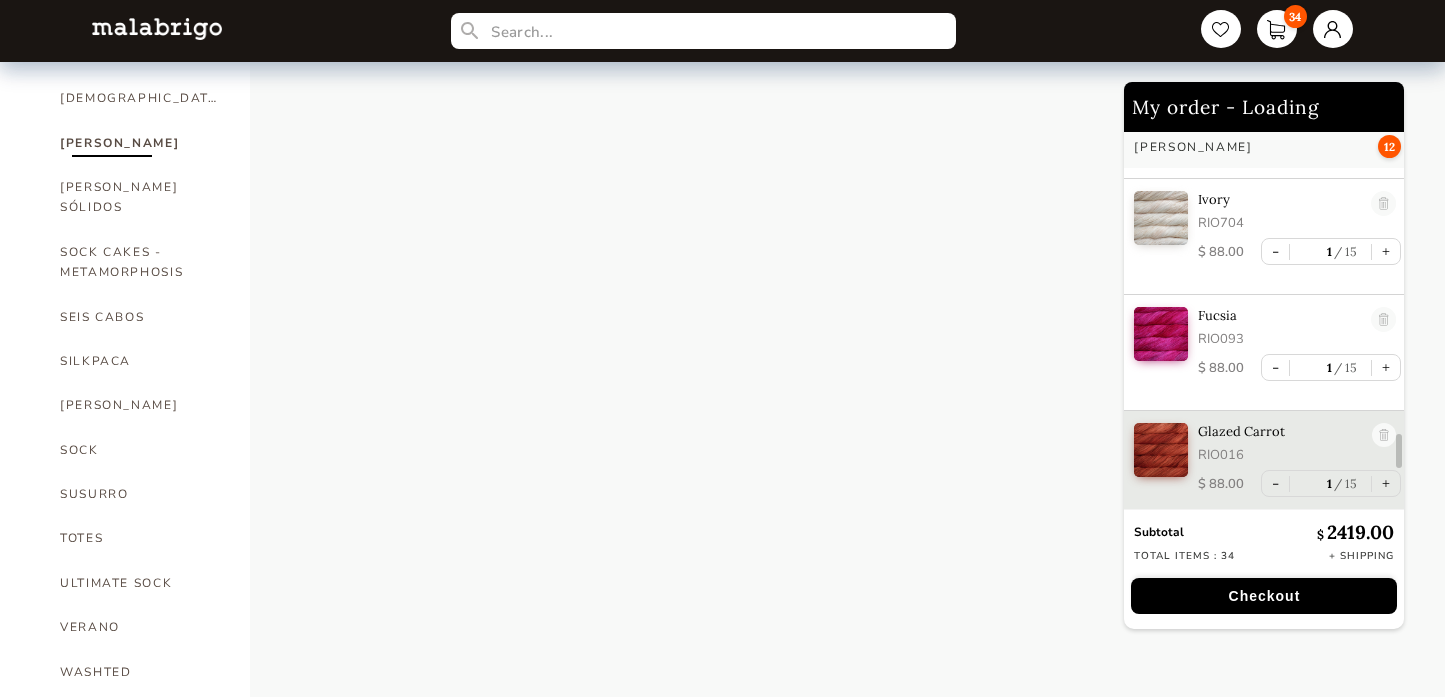 select on "INDEX" 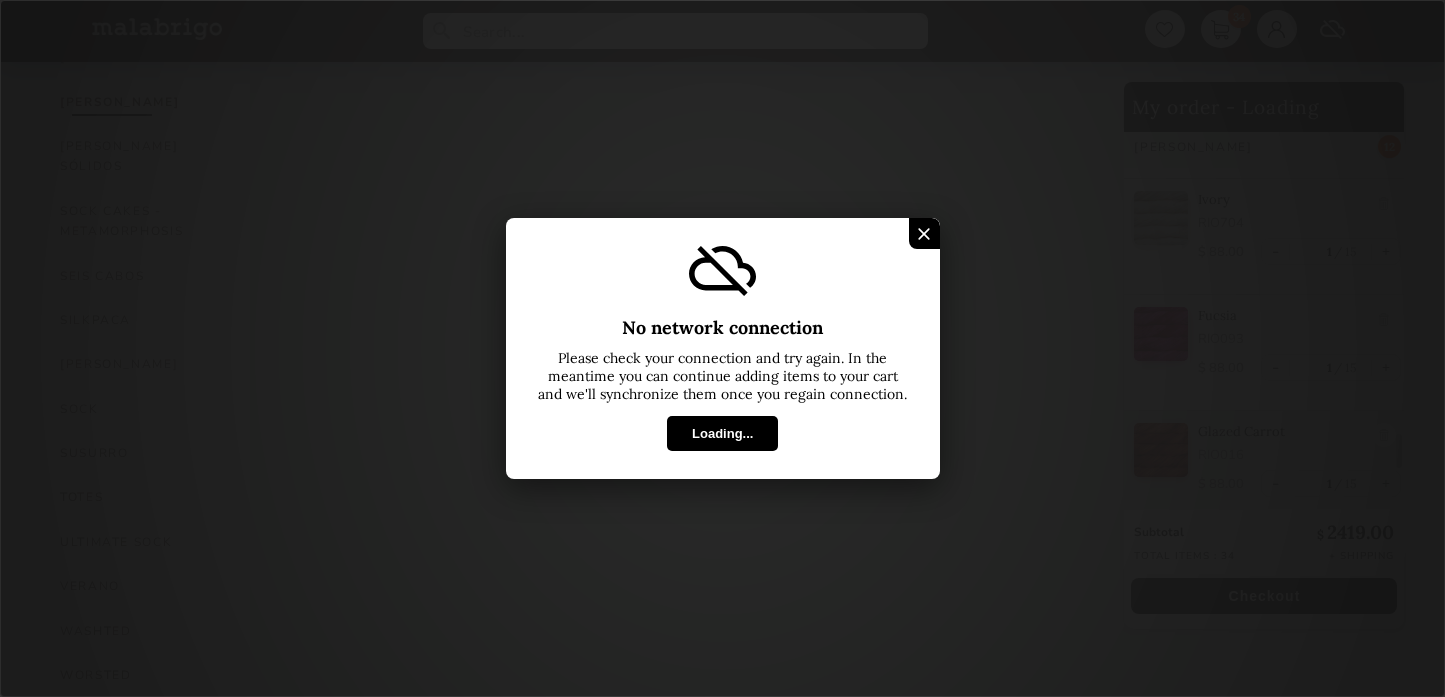 scroll, scrollTop: 1157, scrollLeft: 0, axis: vertical 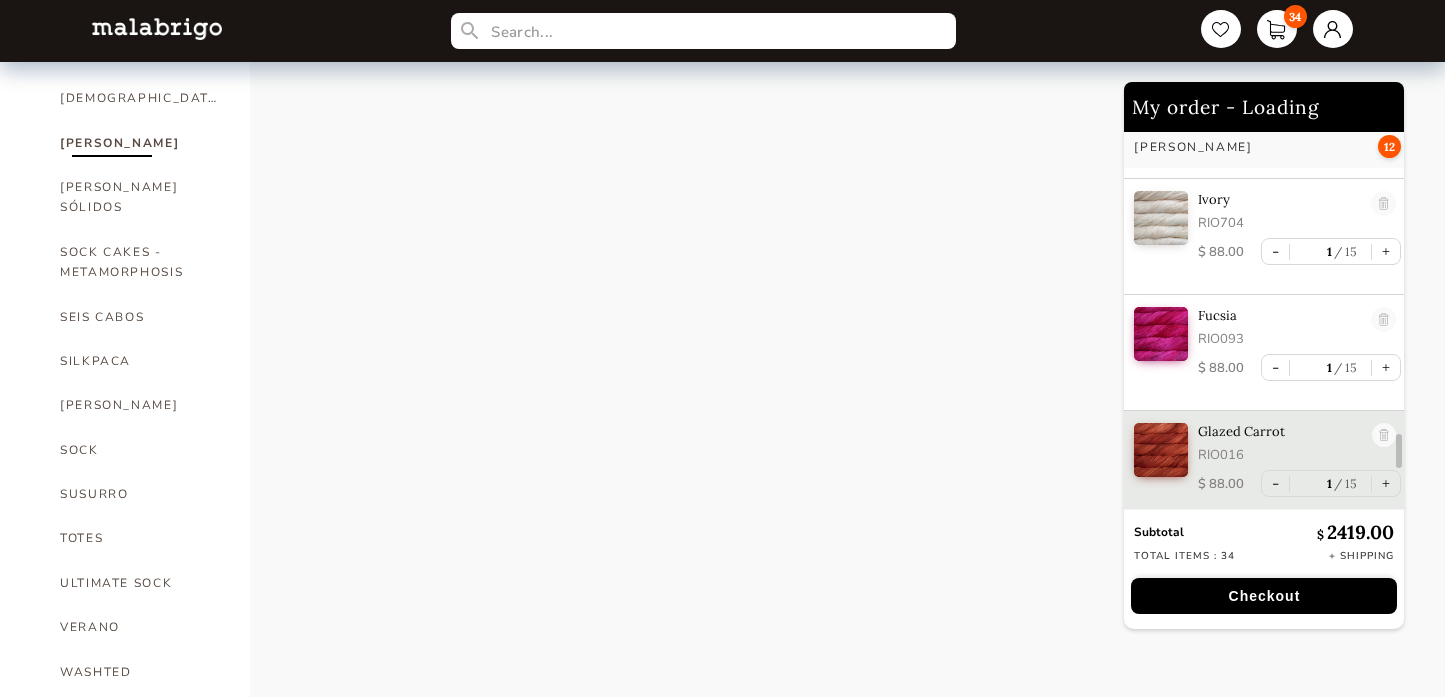 select on "INDEX" 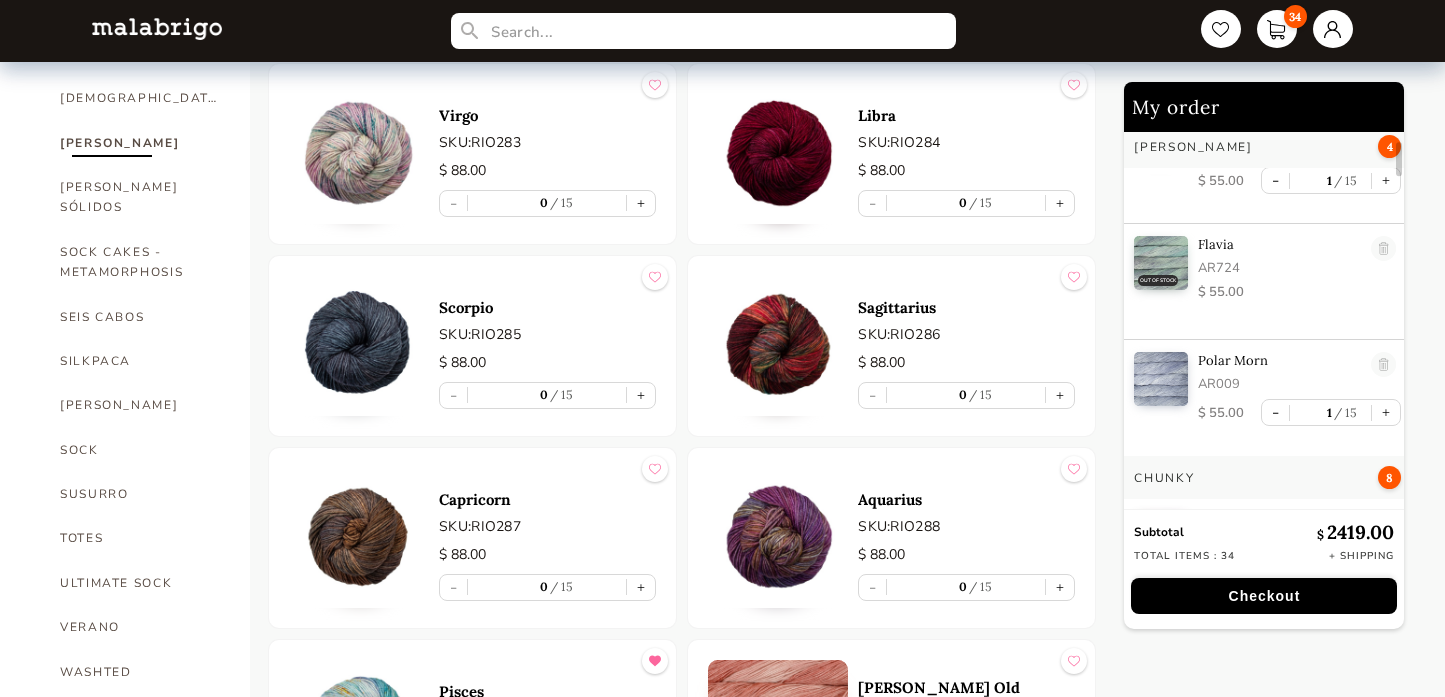 scroll, scrollTop: 185, scrollLeft: 0, axis: vertical 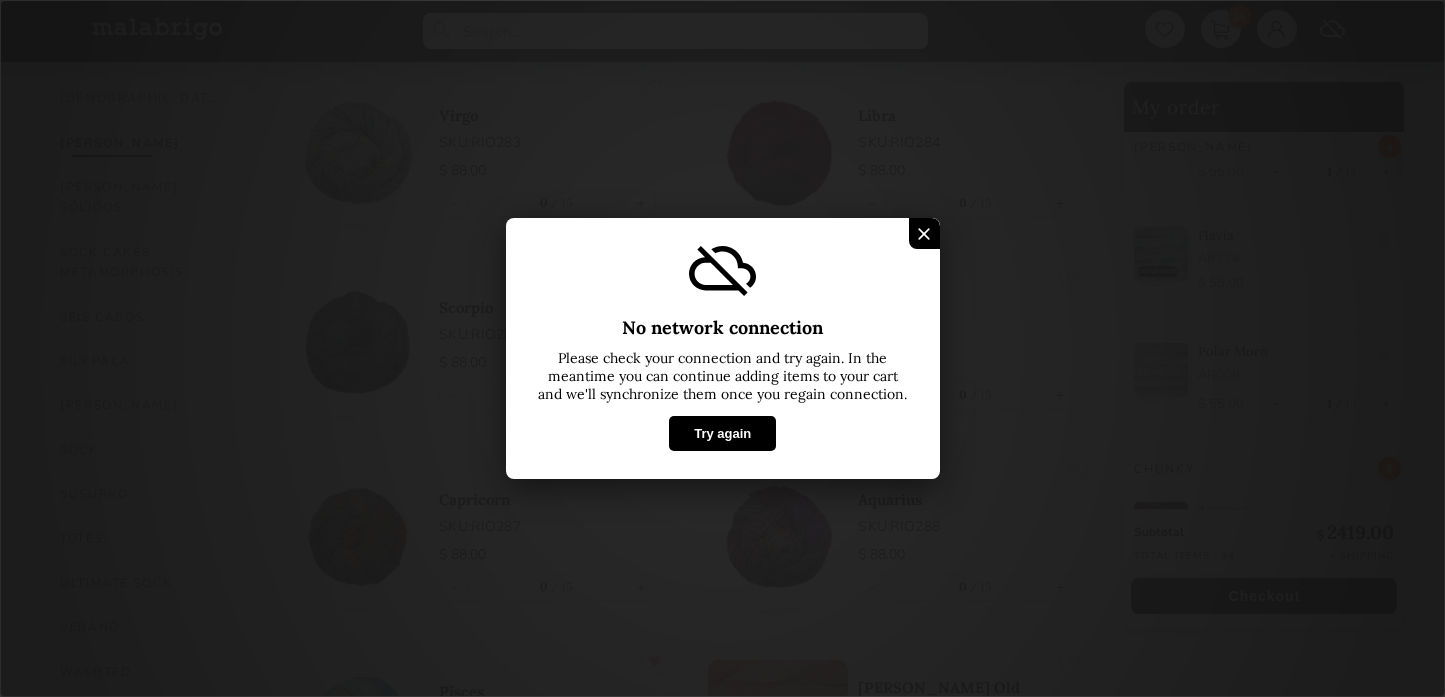 click on "Try again" at bounding box center (722, 433) 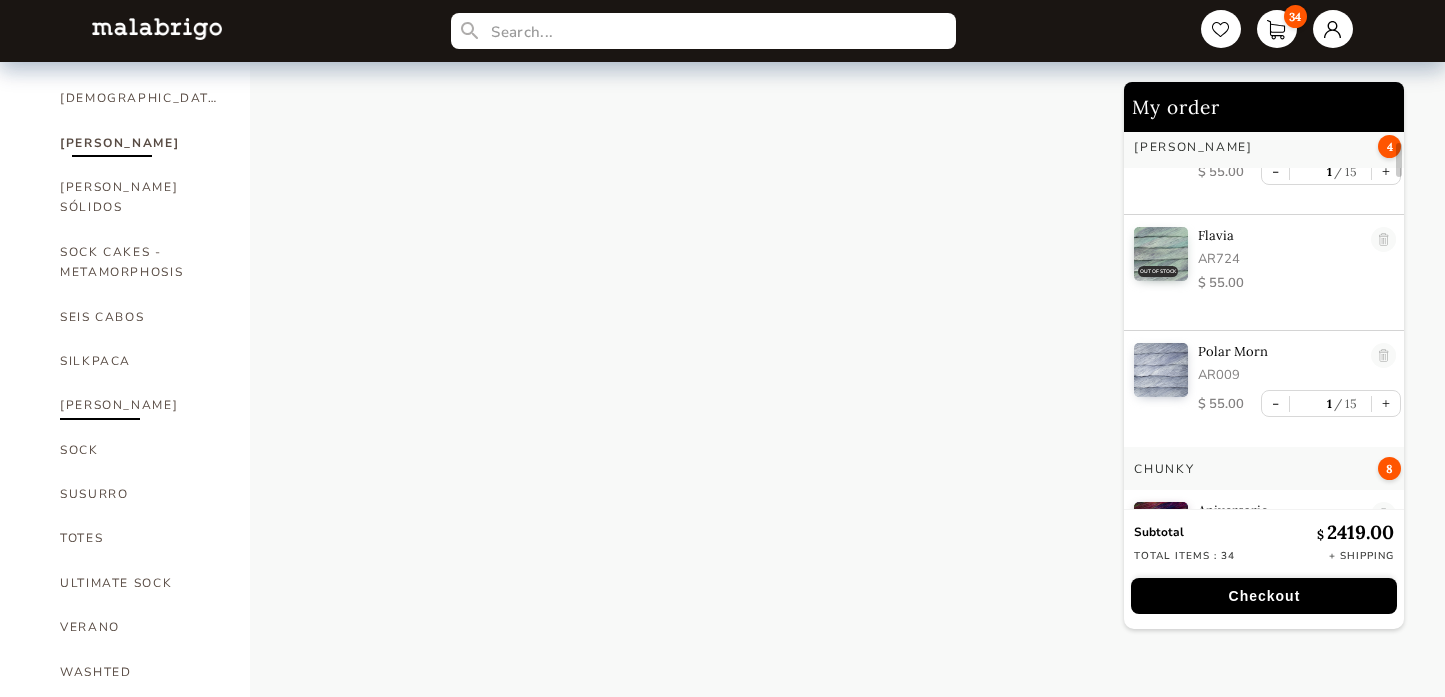 select on "INDEX" 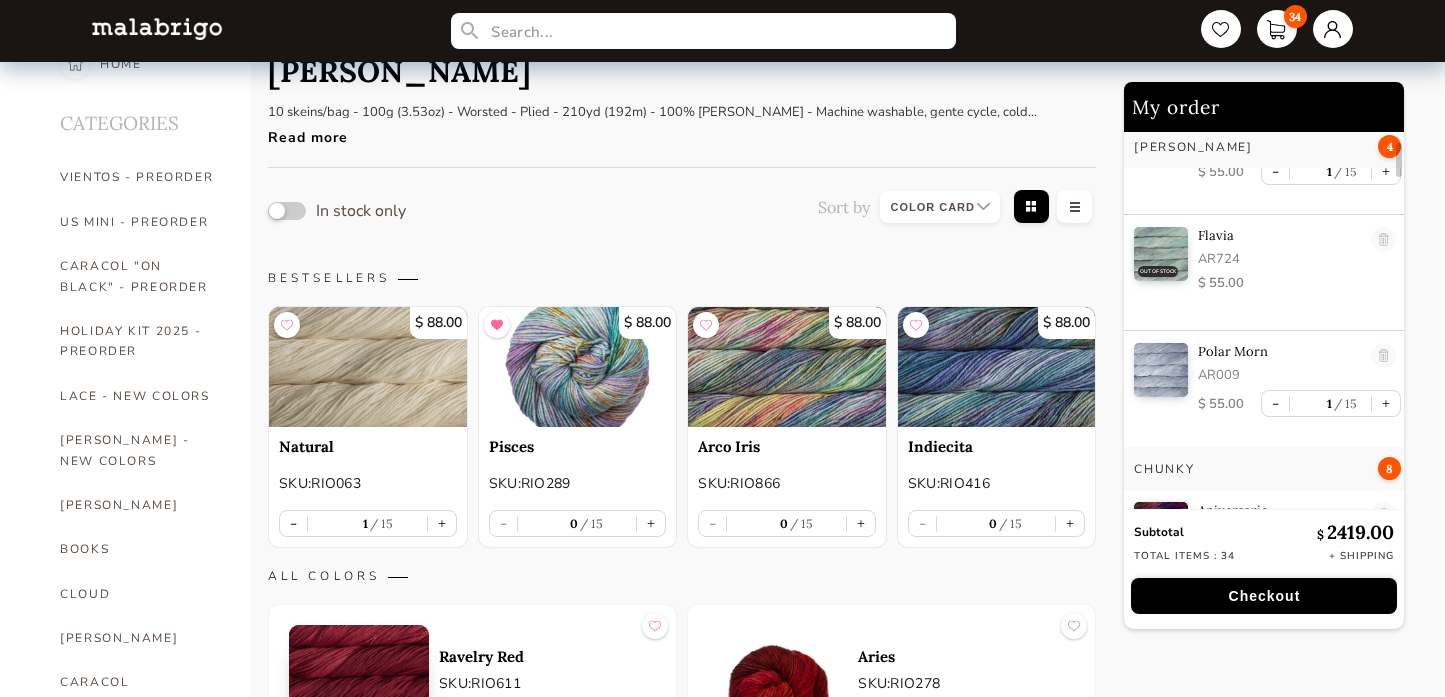 scroll, scrollTop: 42, scrollLeft: 0, axis: vertical 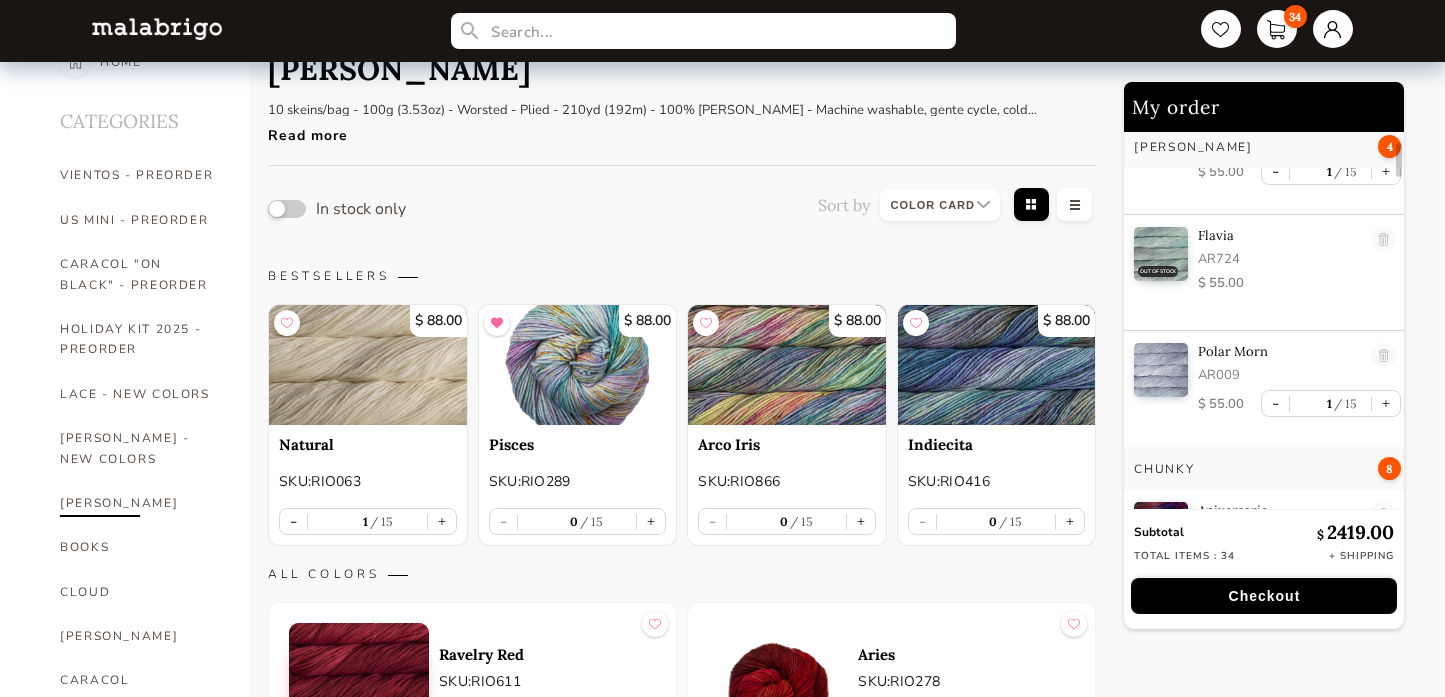 click on "[PERSON_NAME]" at bounding box center [140, 503] 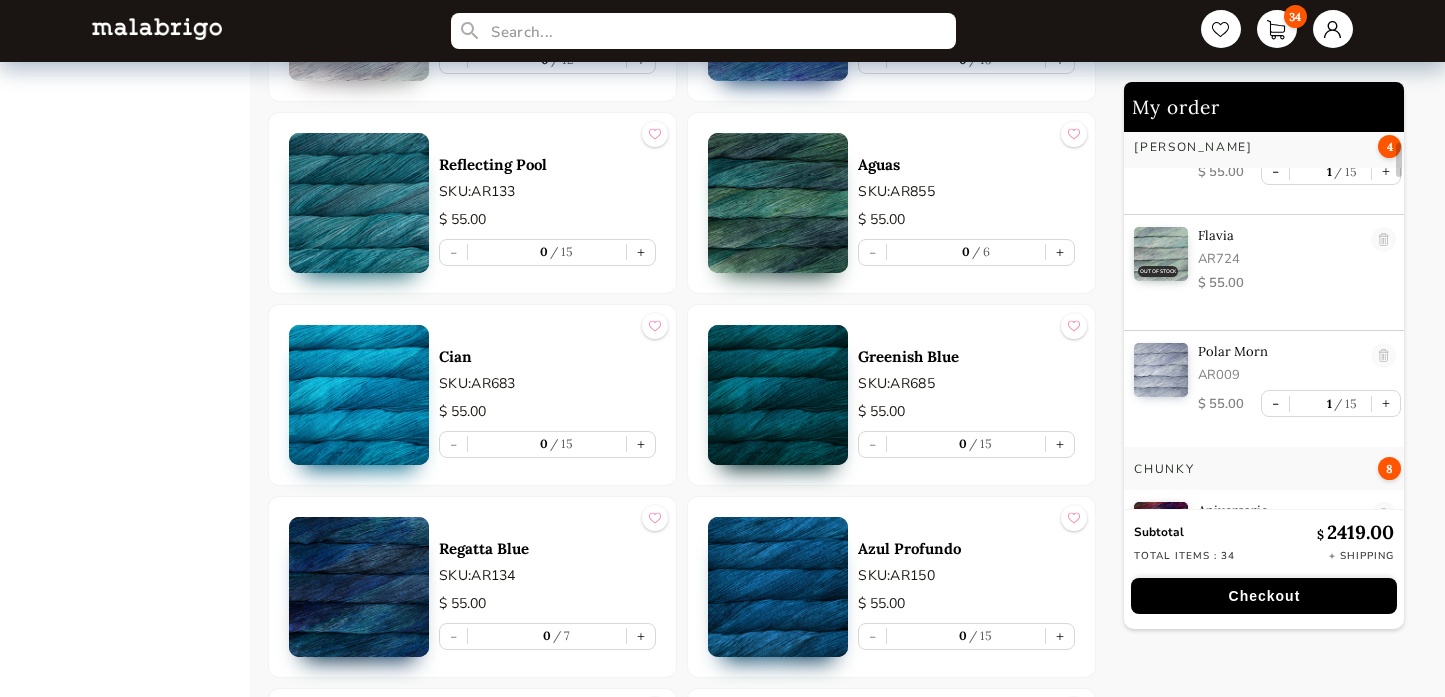 scroll, scrollTop: 5910, scrollLeft: 0, axis: vertical 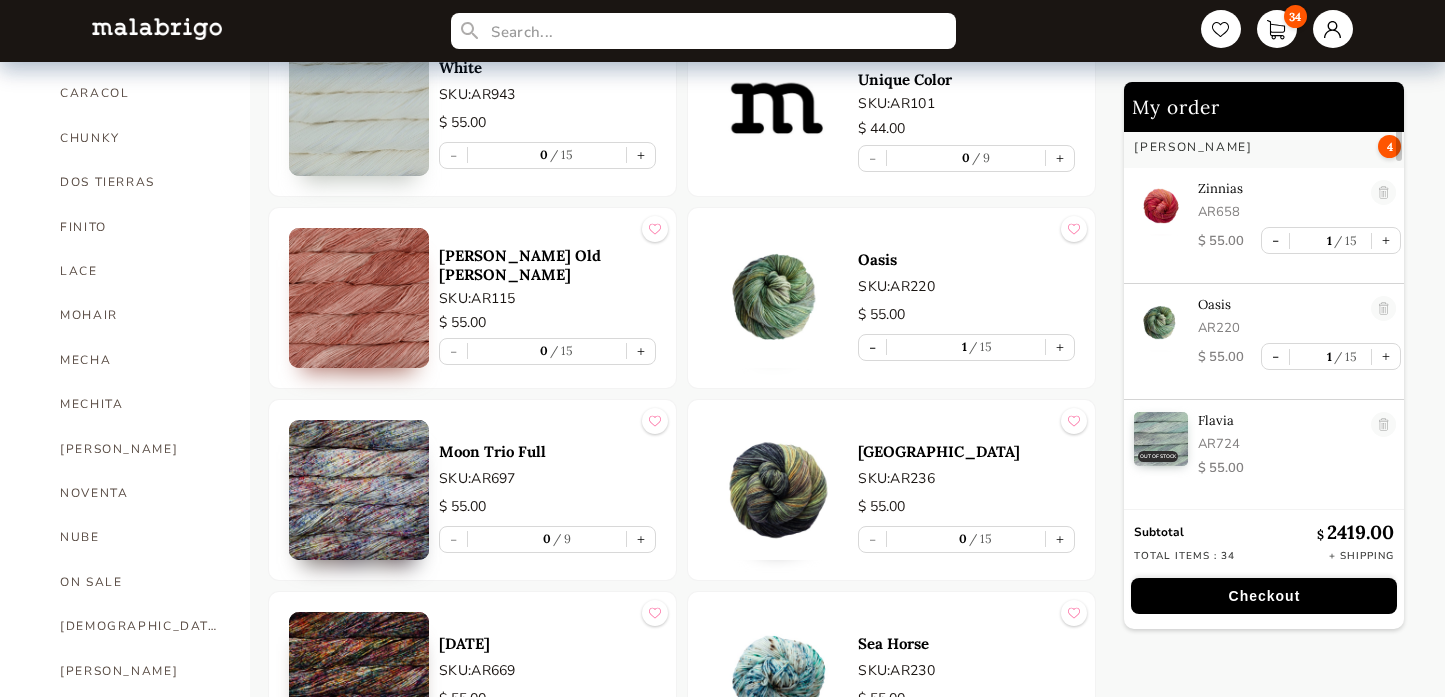 click at bounding box center (778, 298) 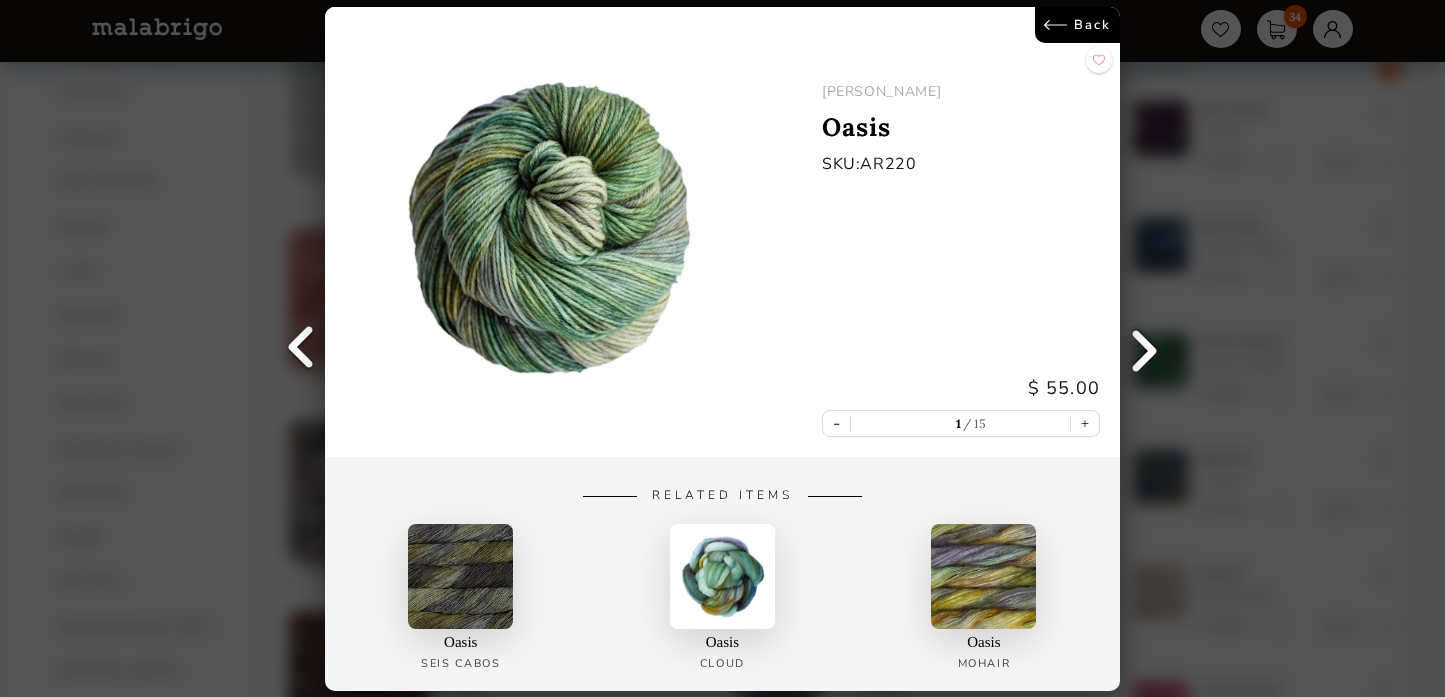 click on "Back [PERSON_NAME] Oasis SKU:  AR220 $   55.00 - 1 15 + Related Items Oasis [GEOGRAPHIC_DATA] CLOUD Oasis MOHAIR" at bounding box center [722, 348] 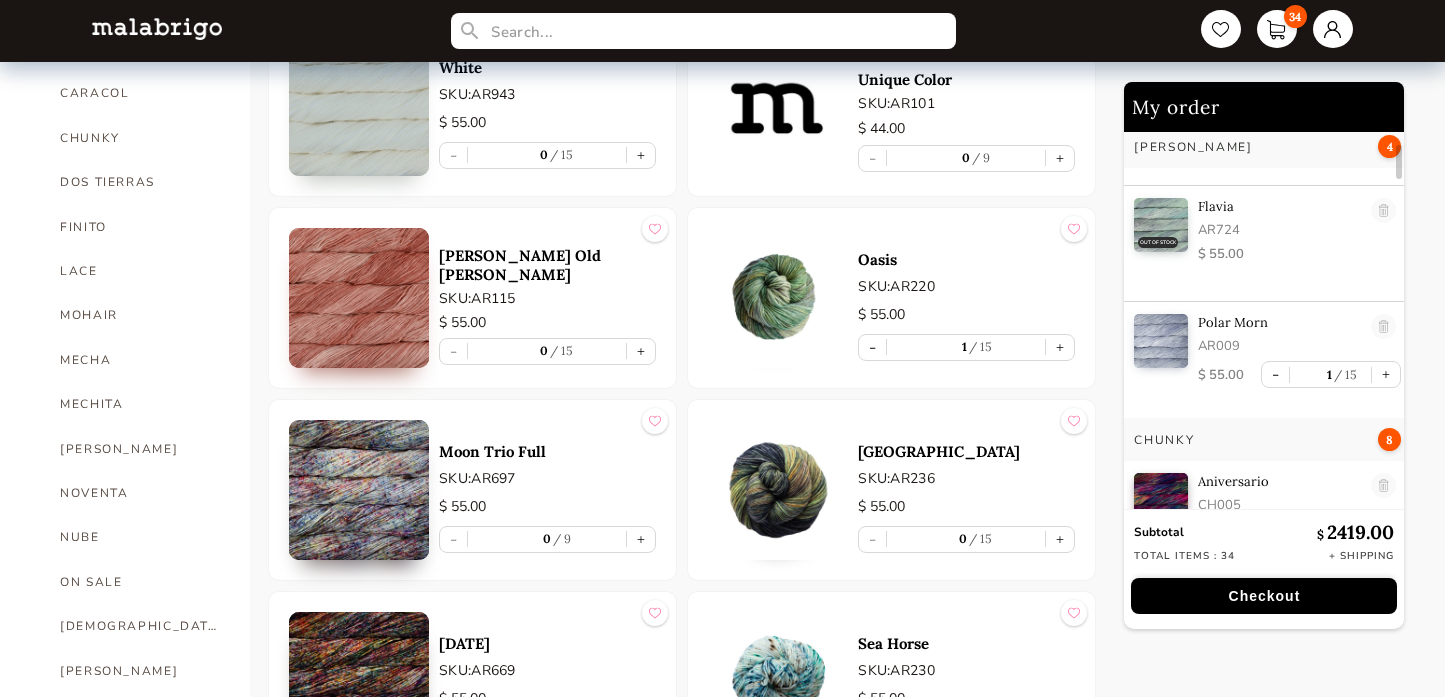 scroll, scrollTop: 215, scrollLeft: 0, axis: vertical 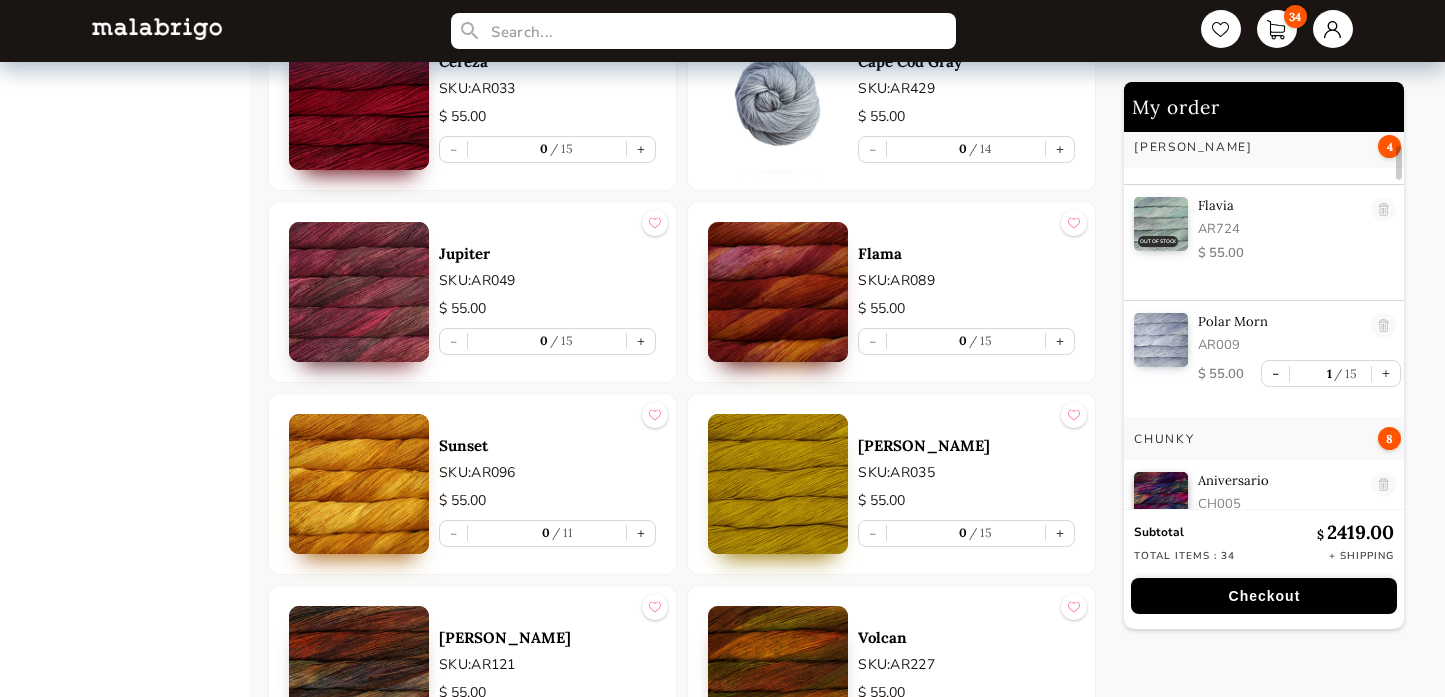 click at bounding box center (778, 292) 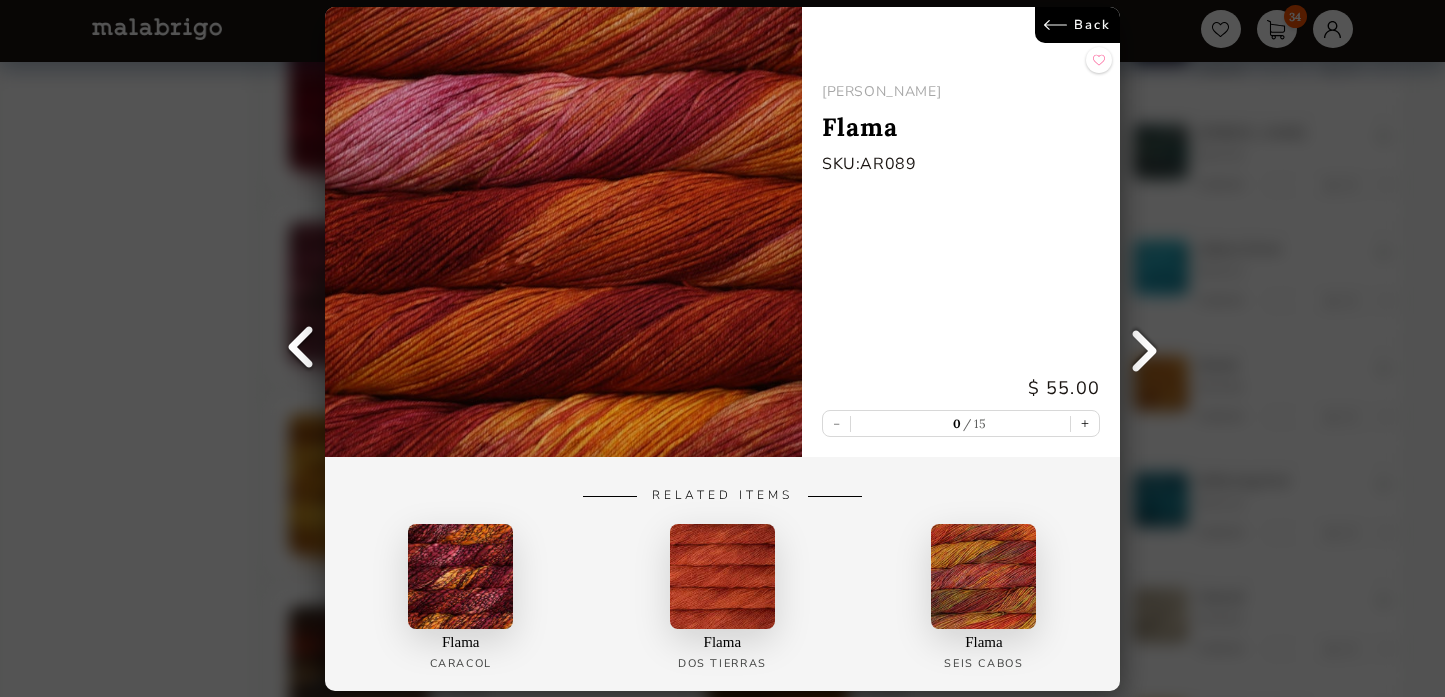scroll, scrollTop: 0, scrollLeft: 0, axis: both 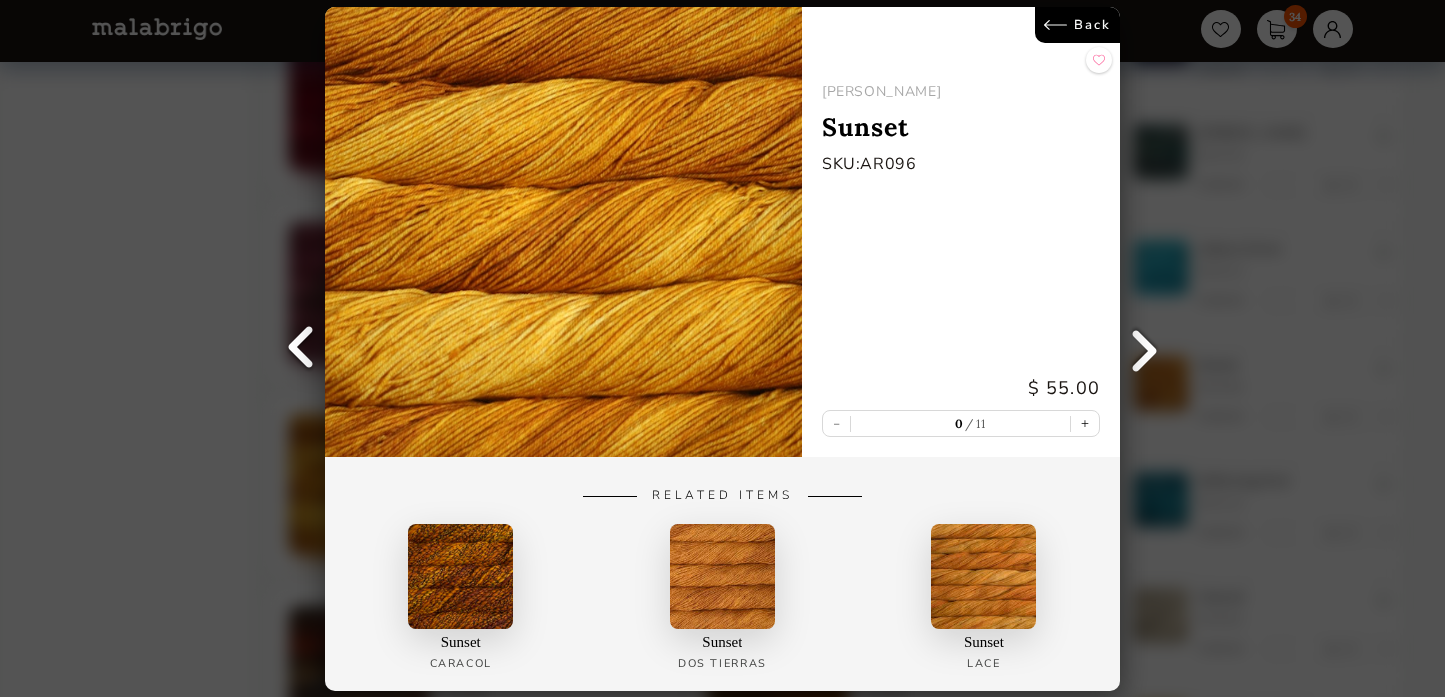 click at bounding box center (1145, 349) 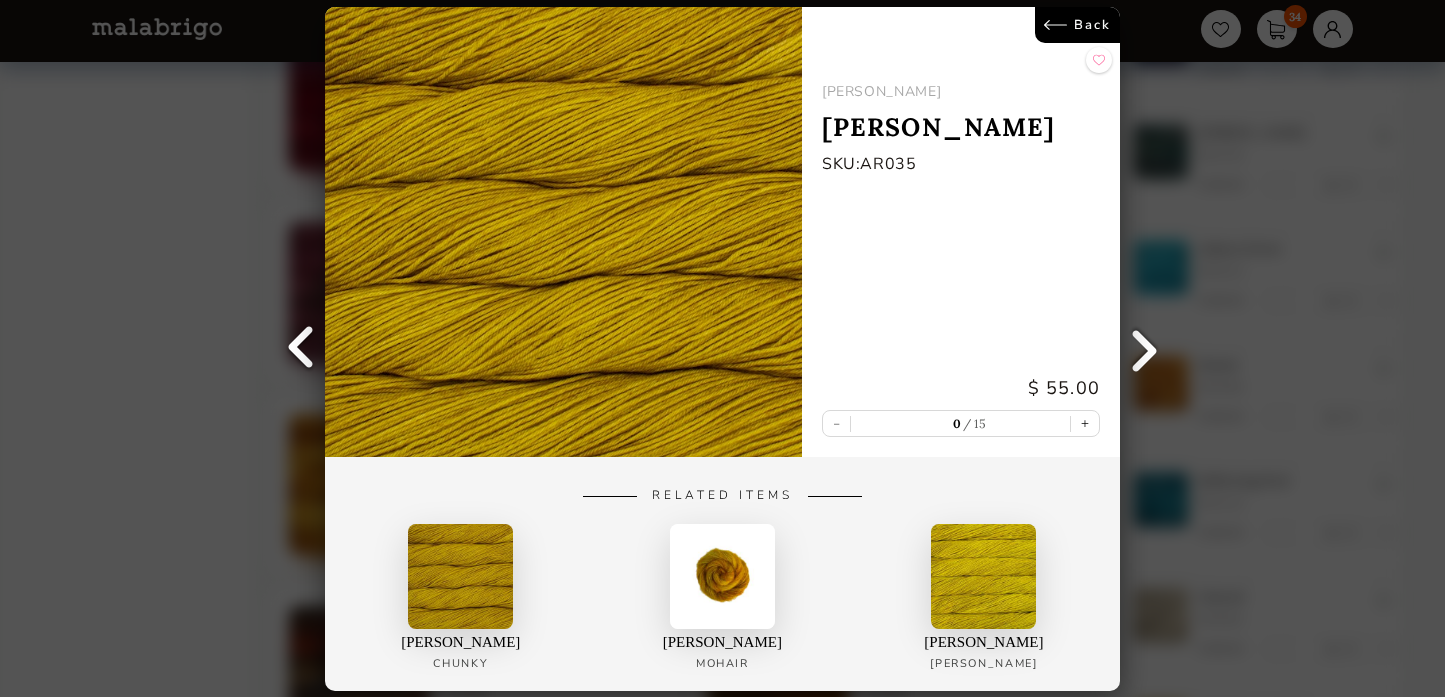 click at bounding box center [1145, 349] 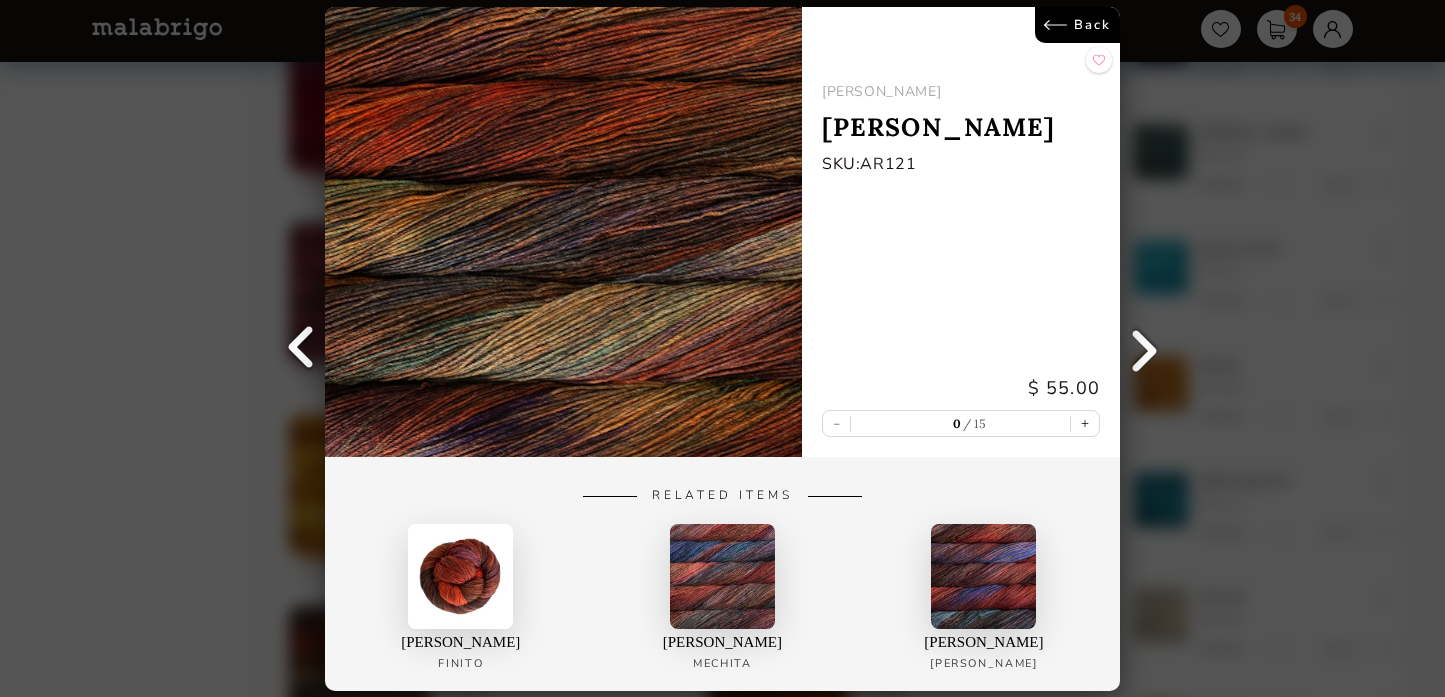 click at bounding box center [1145, 349] 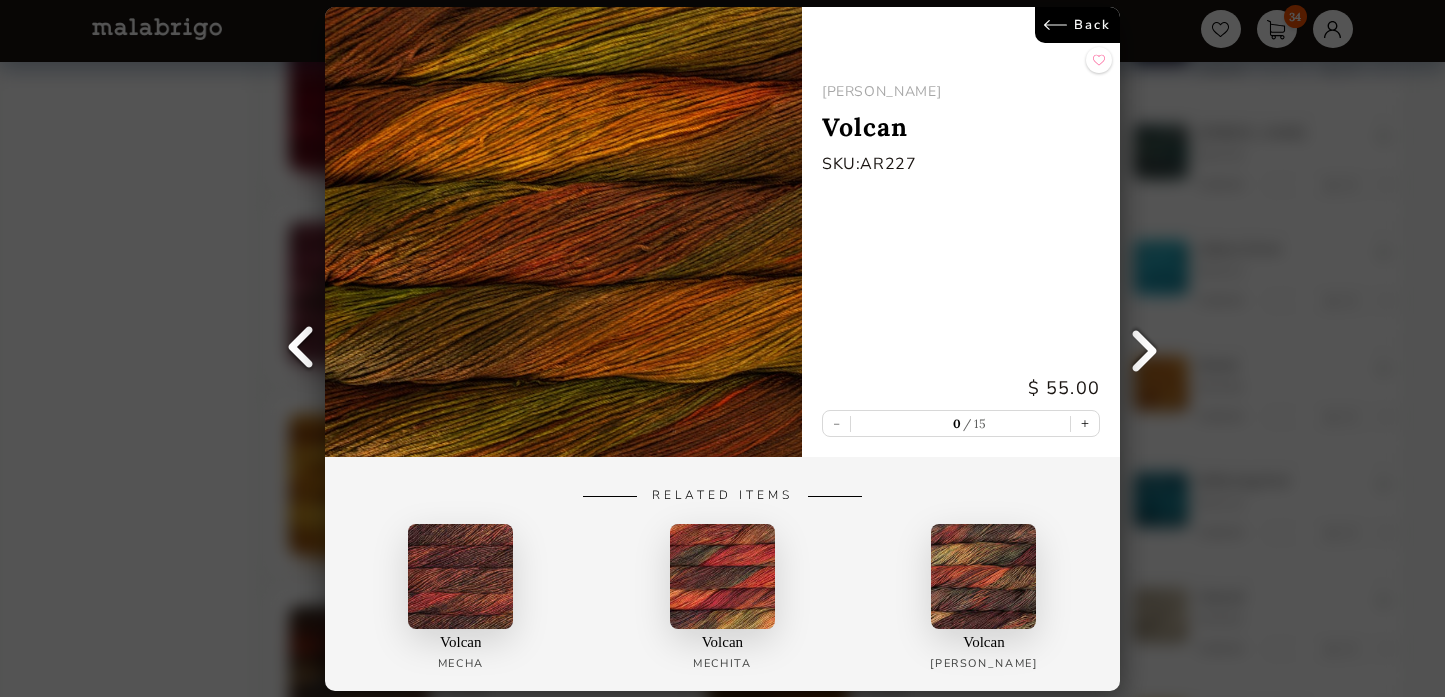 click at bounding box center (1145, 349) 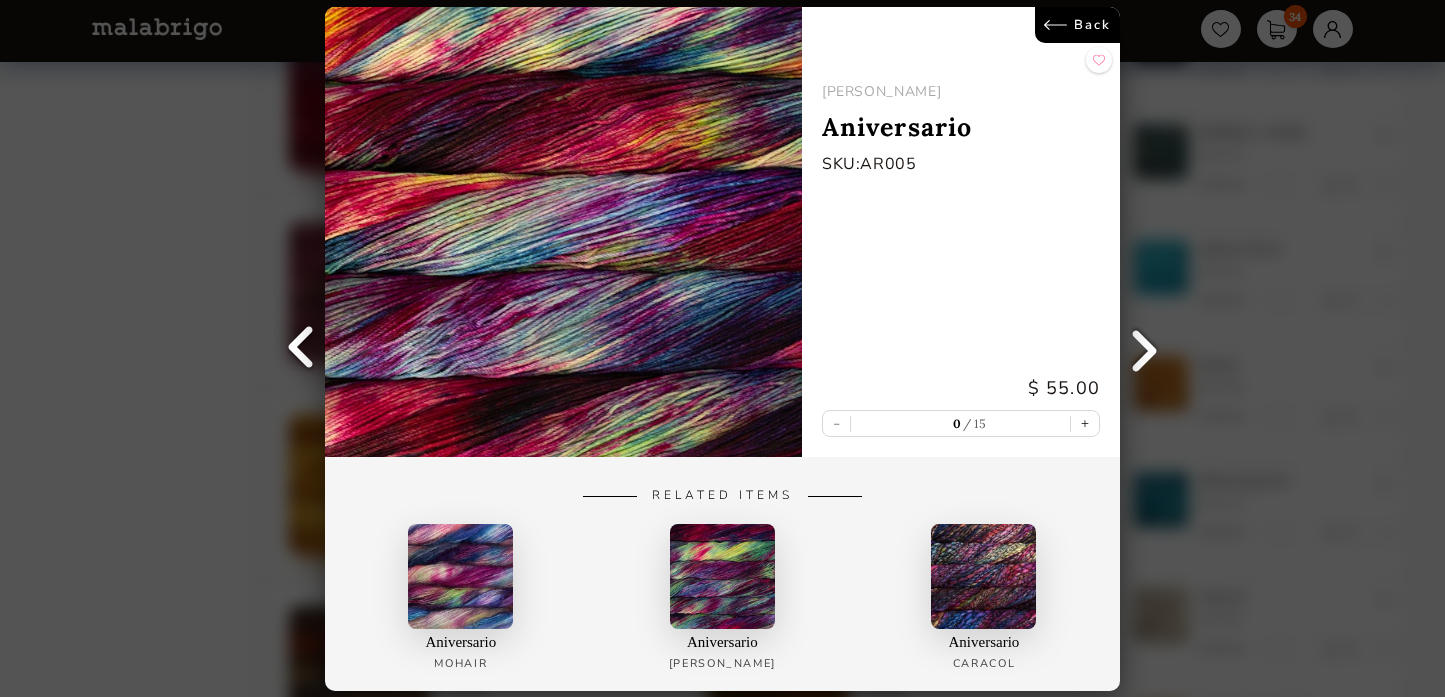 click at bounding box center (1145, 349) 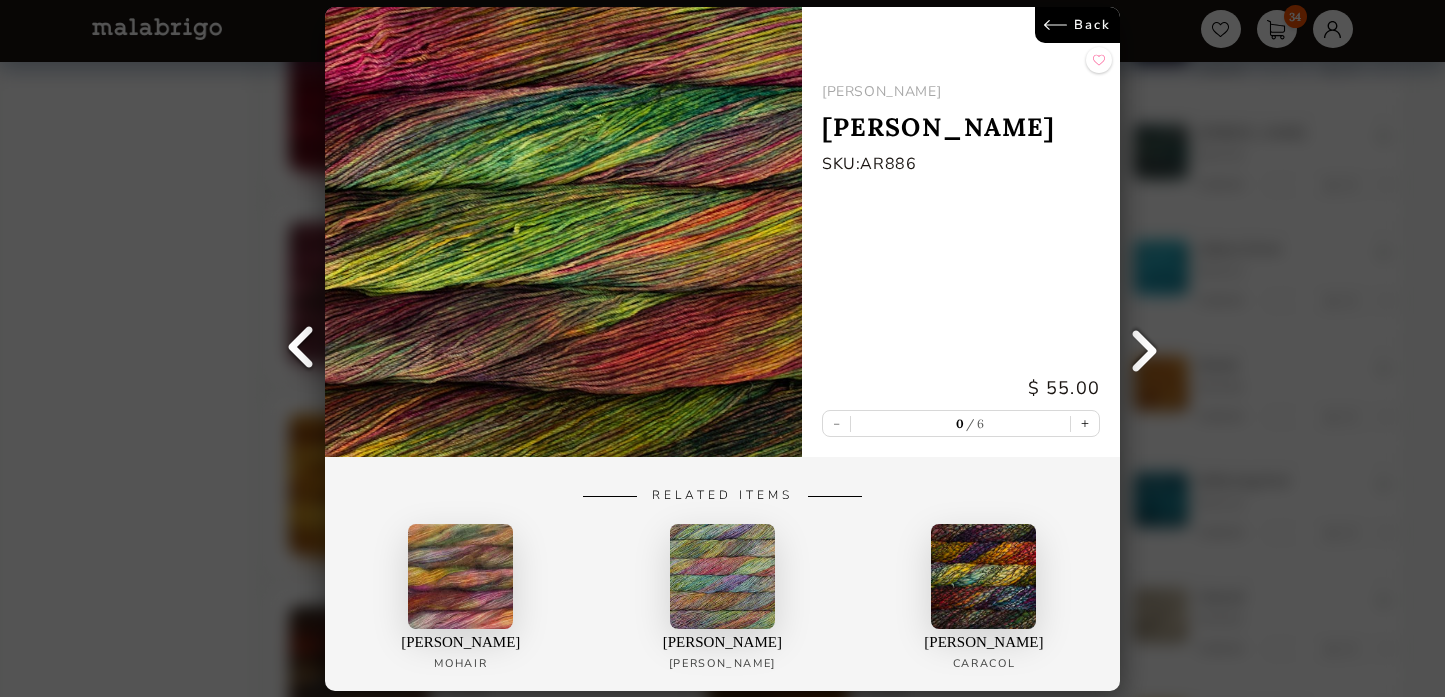 click on "Back" at bounding box center (1077, 25) 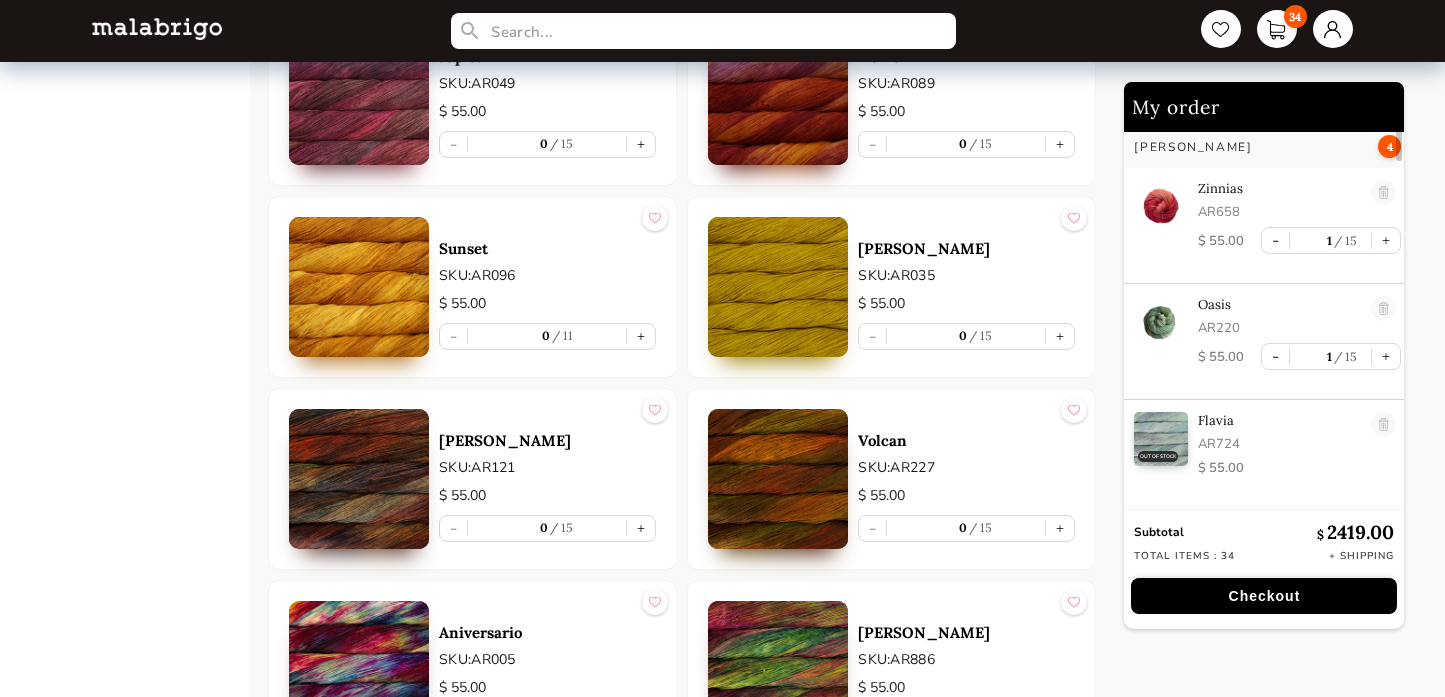 scroll, scrollTop: 3135, scrollLeft: 0, axis: vertical 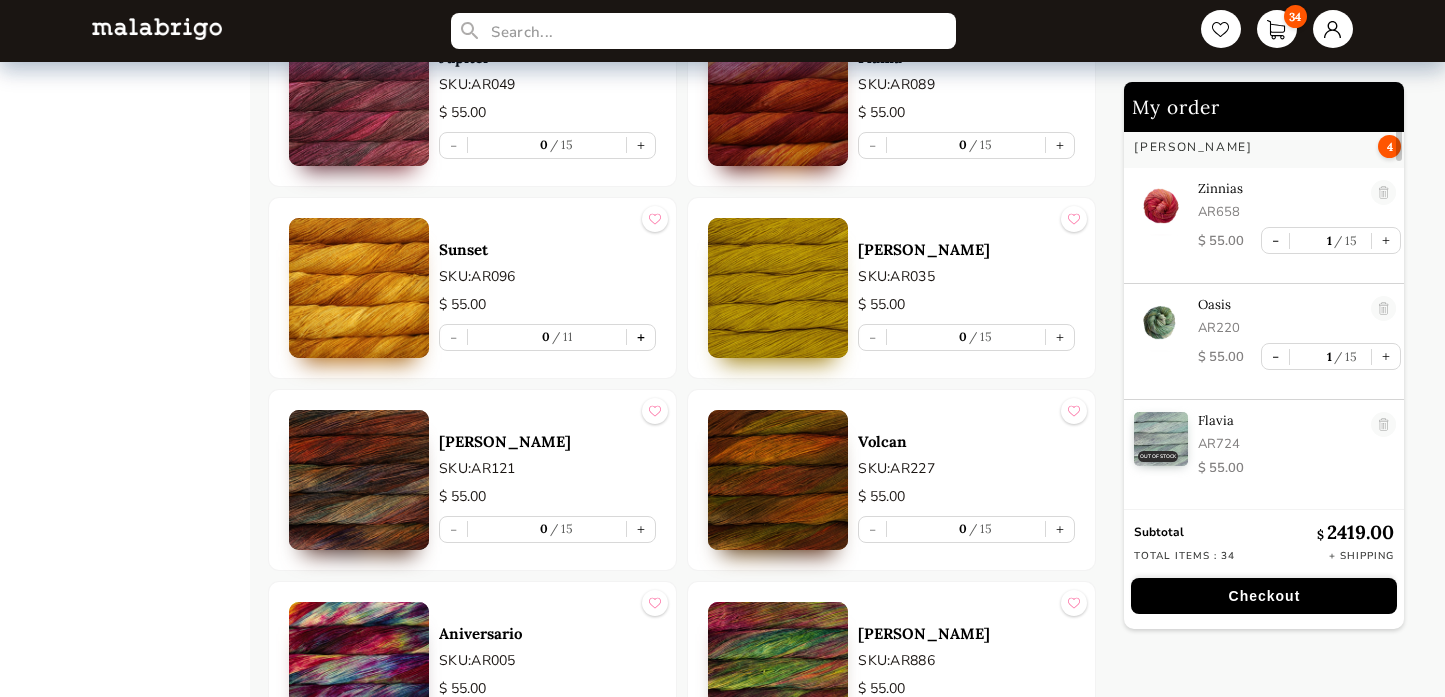 click on "+" at bounding box center (641, 337) 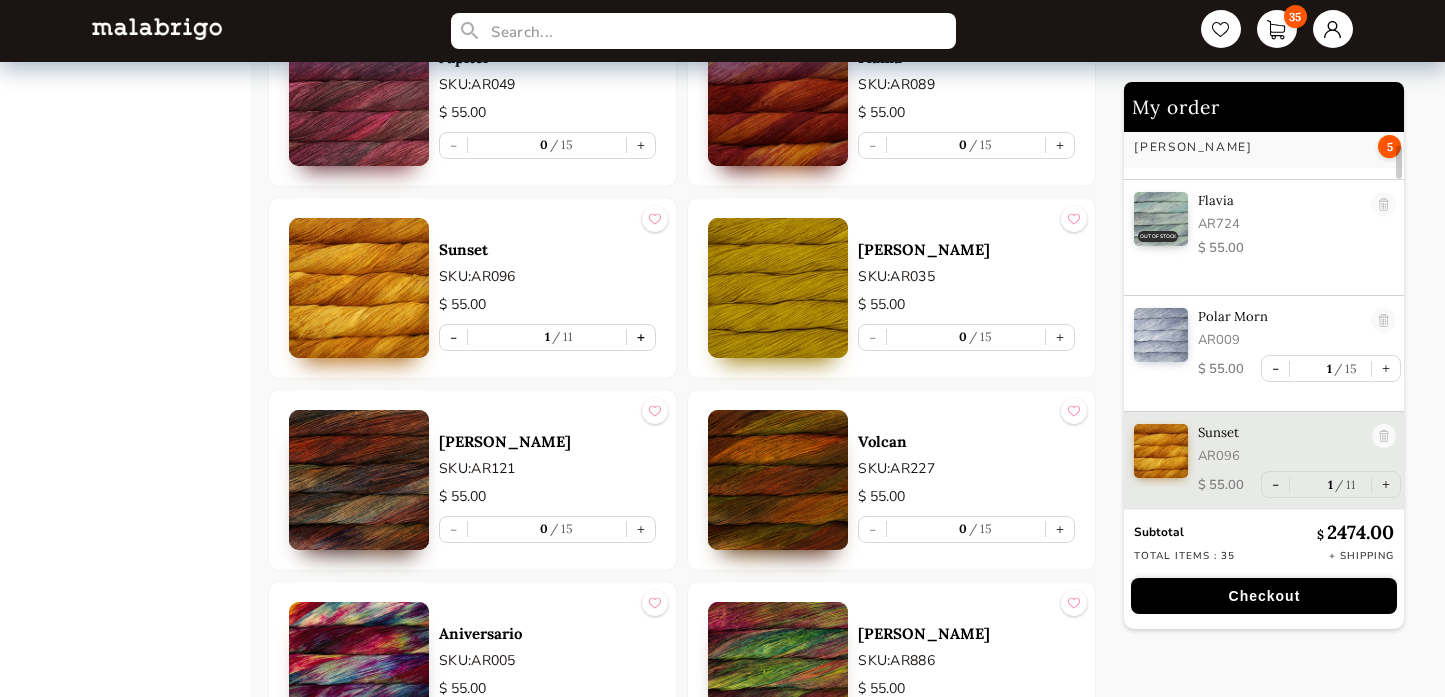 scroll, scrollTop: 221, scrollLeft: 0, axis: vertical 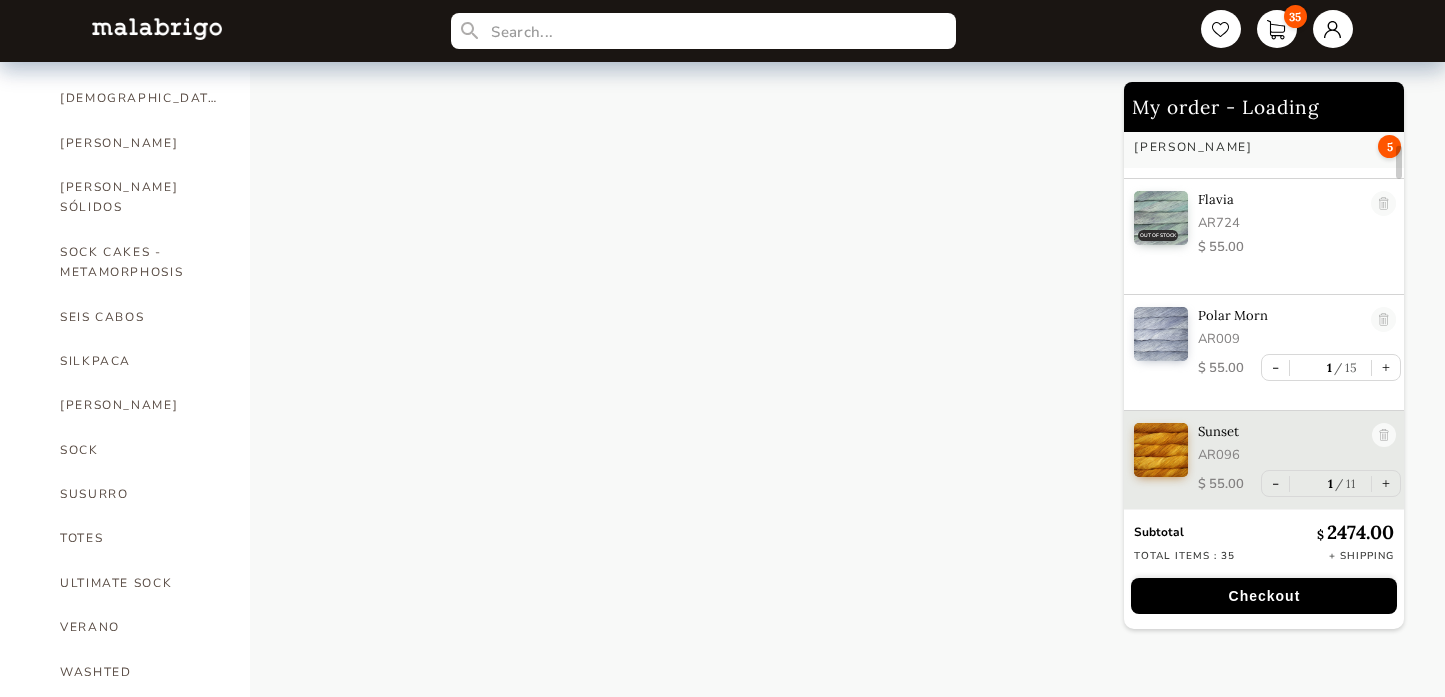 select on "INDEX" 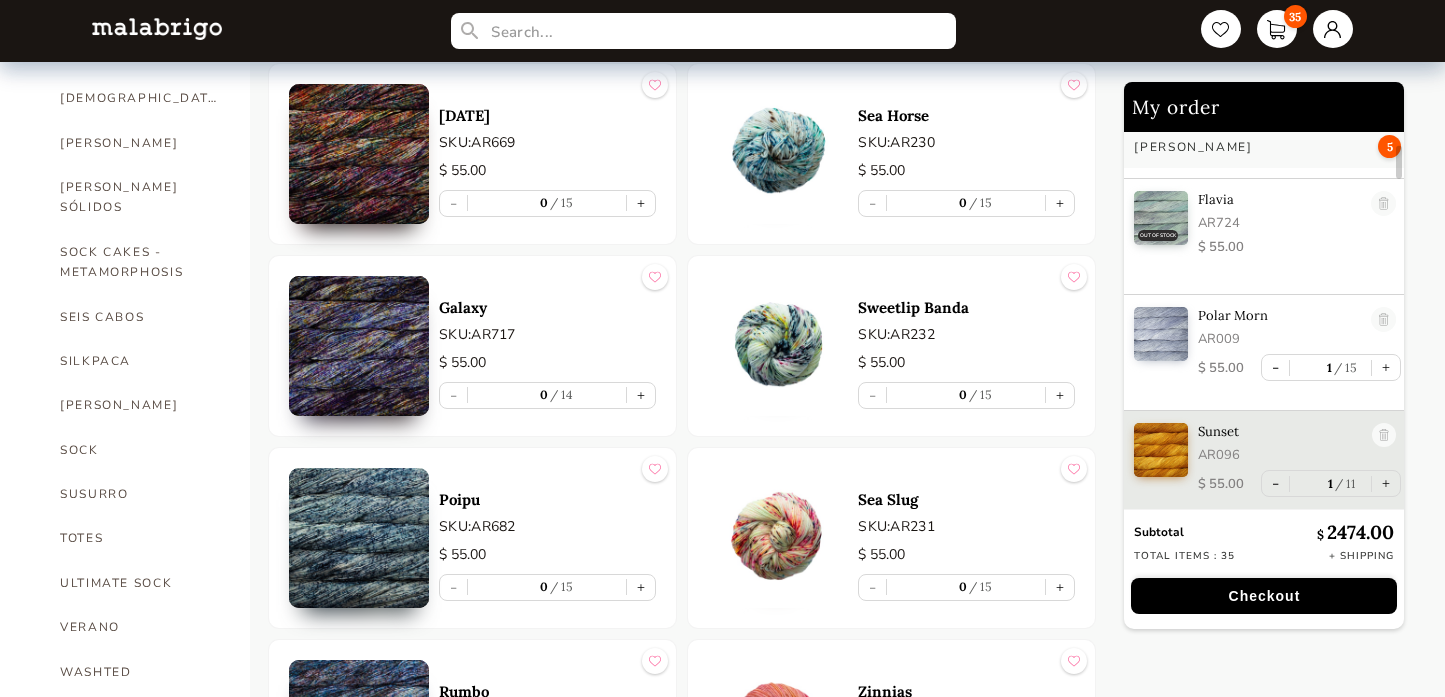 scroll, scrollTop: 3135, scrollLeft: 0, axis: vertical 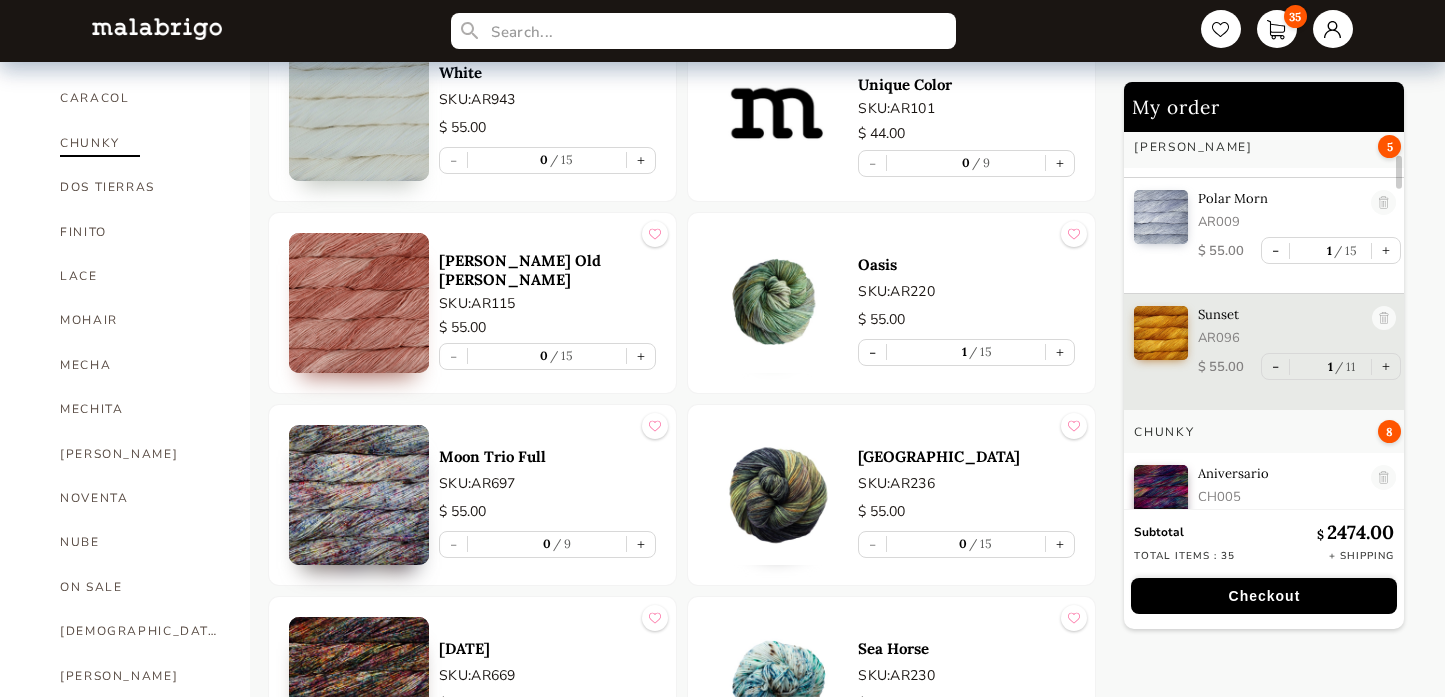 click on "CHUNKY" at bounding box center [140, 143] 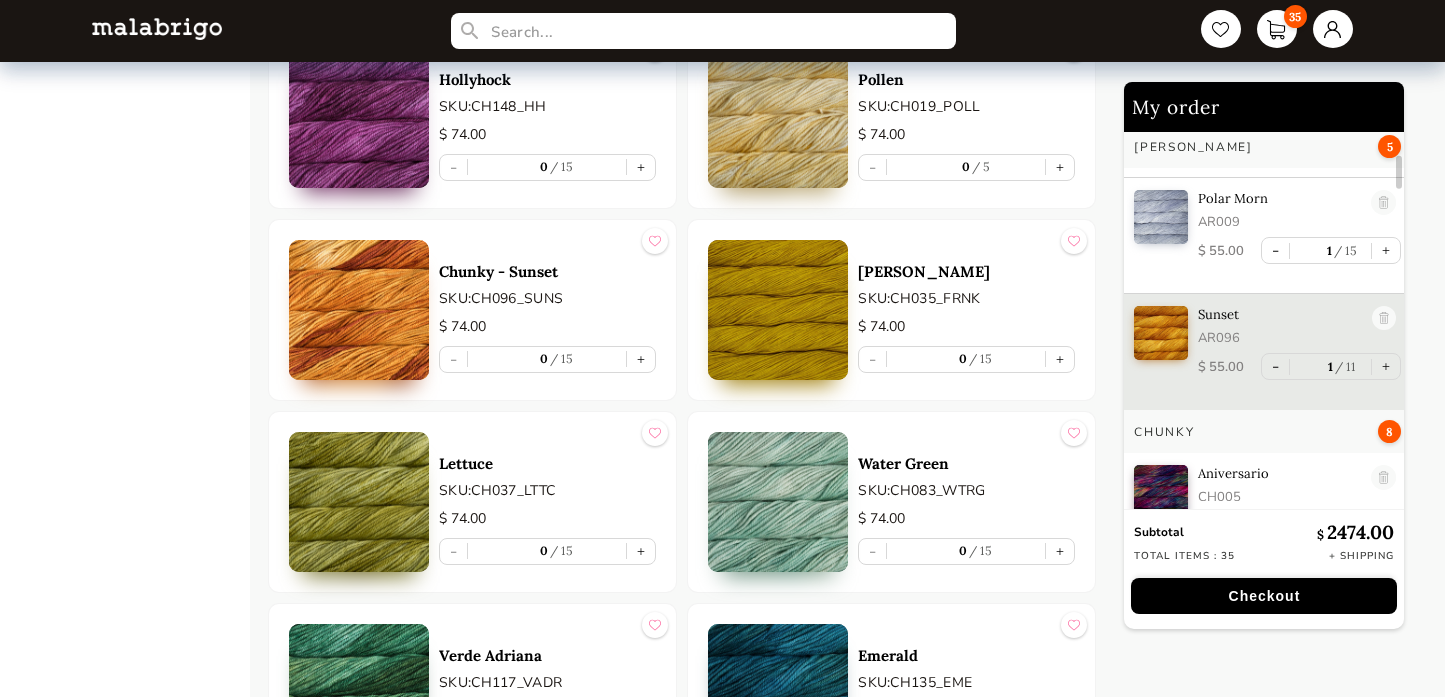 scroll, scrollTop: 3884, scrollLeft: 0, axis: vertical 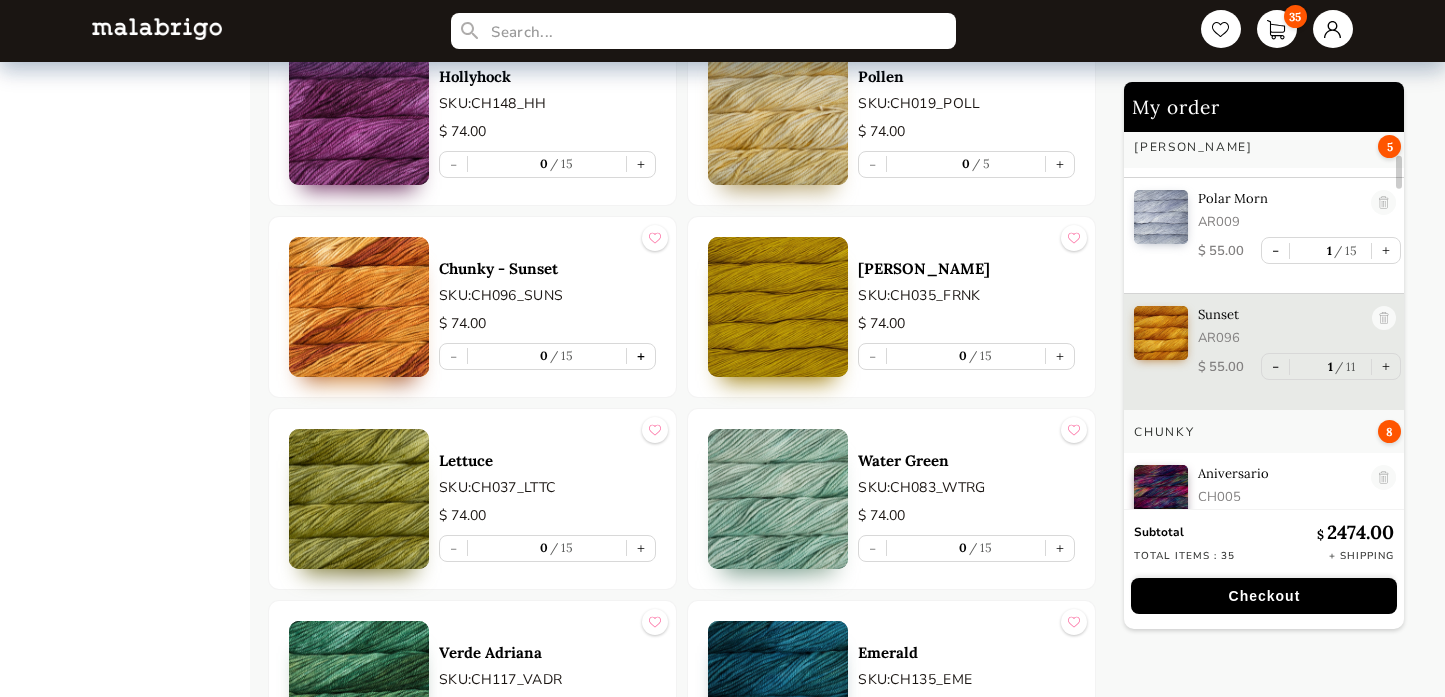 click on "+" at bounding box center (641, 356) 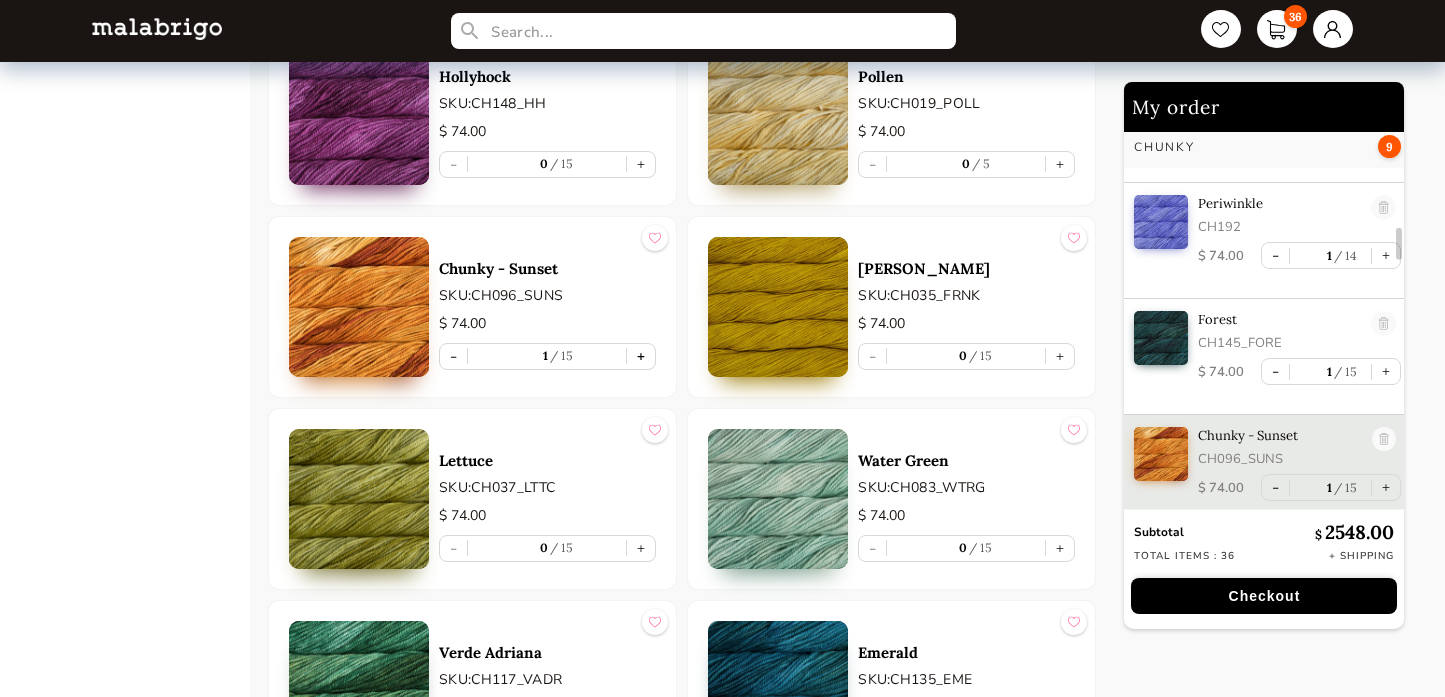 scroll, scrollTop: 1308, scrollLeft: 0, axis: vertical 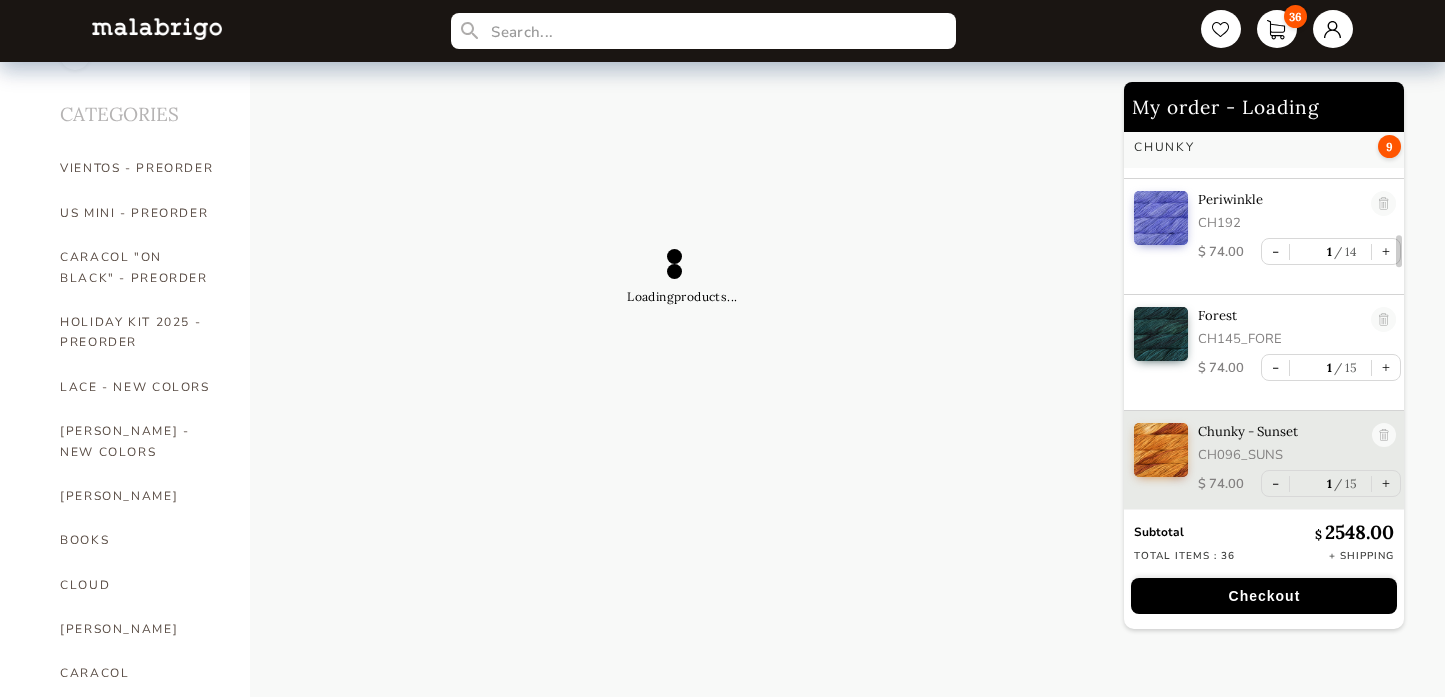 select on "INDEX" 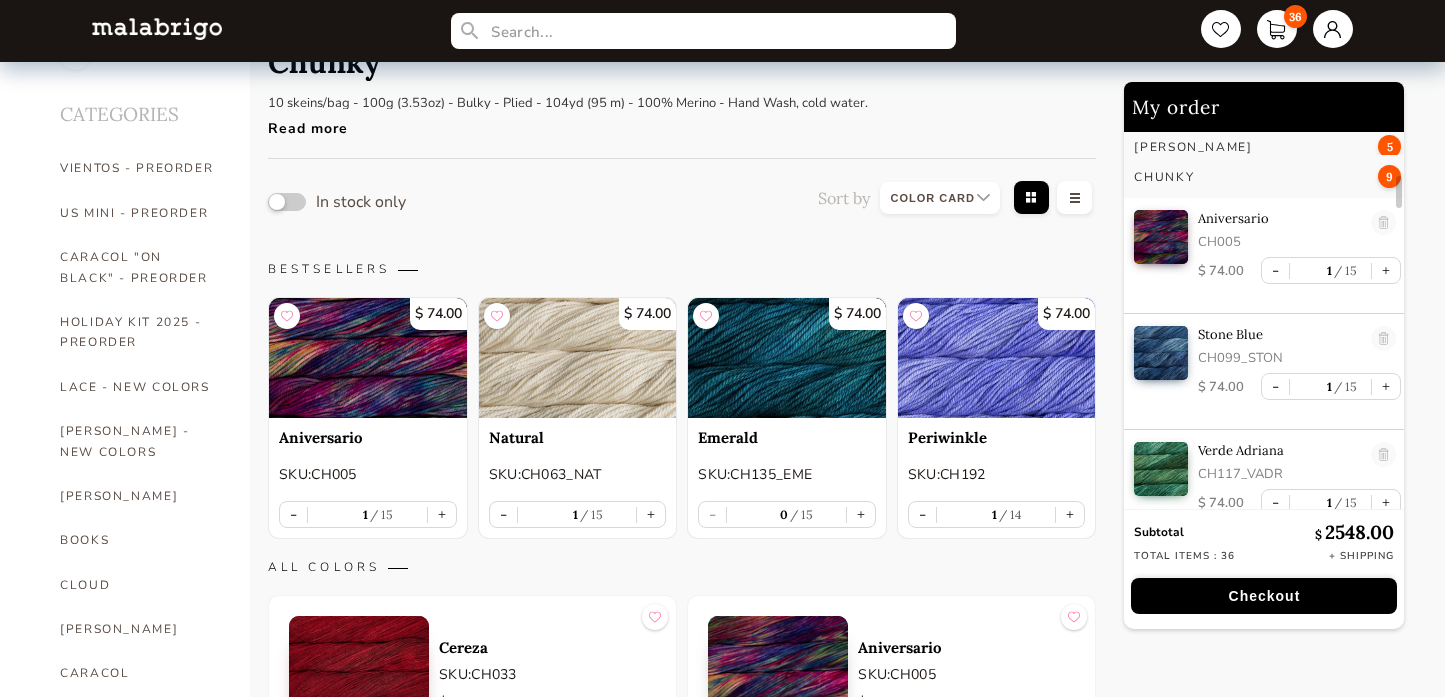 scroll, scrollTop: 590, scrollLeft: 0, axis: vertical 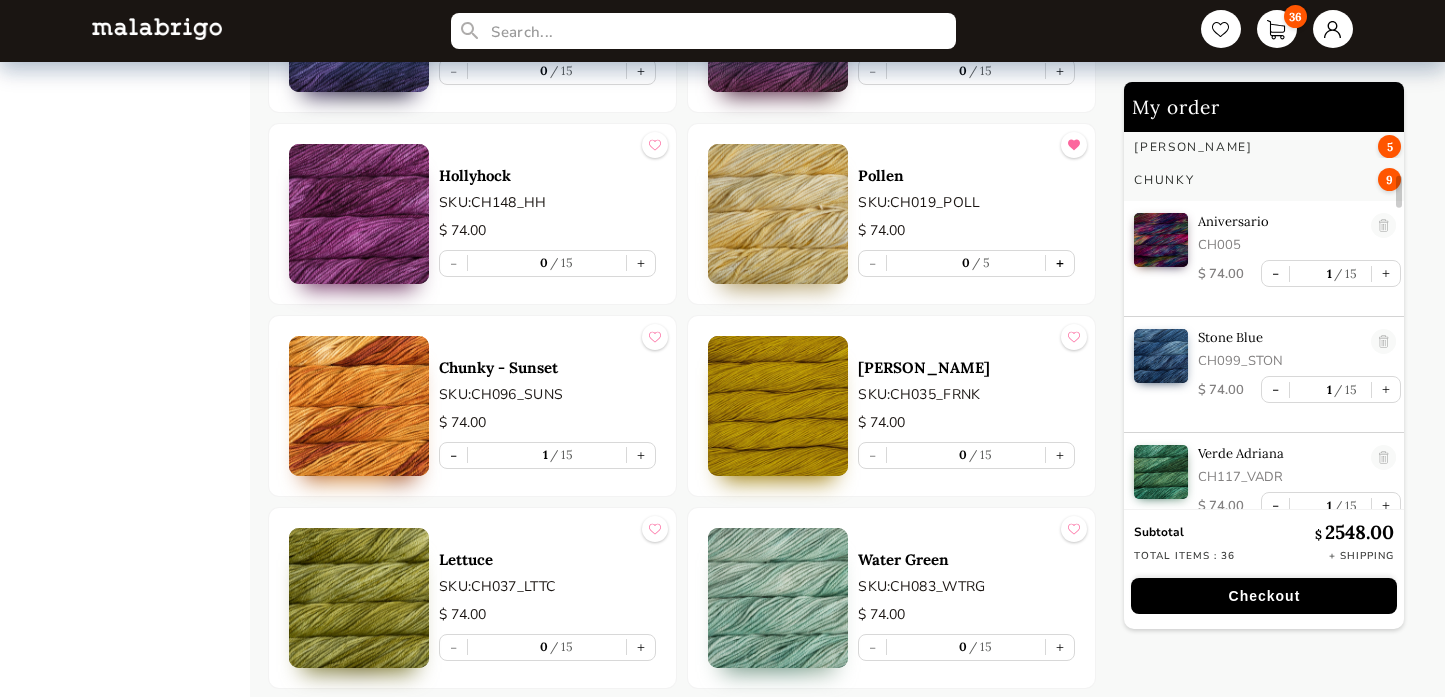 click on "+" at bounding box center [1060, 263] 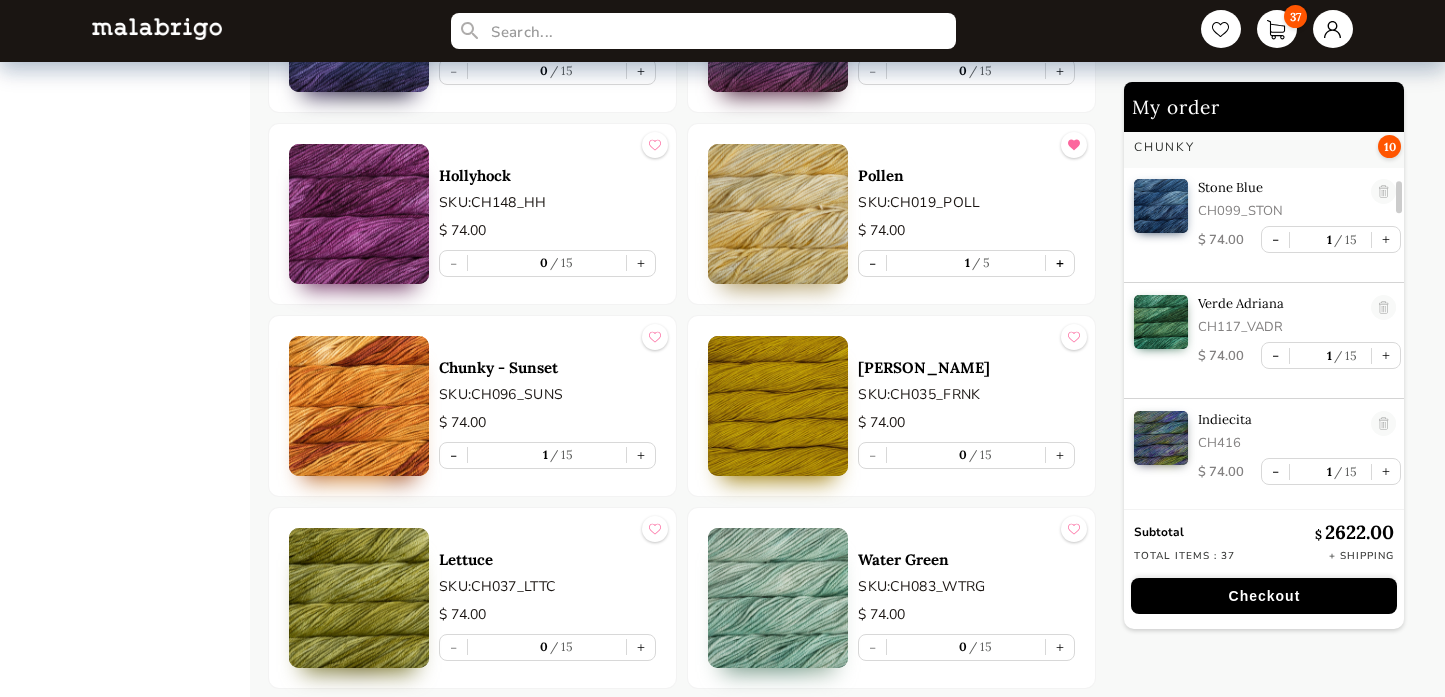 scroll, scrollTop: 1063, scrollLeft: 0, axis: vertical 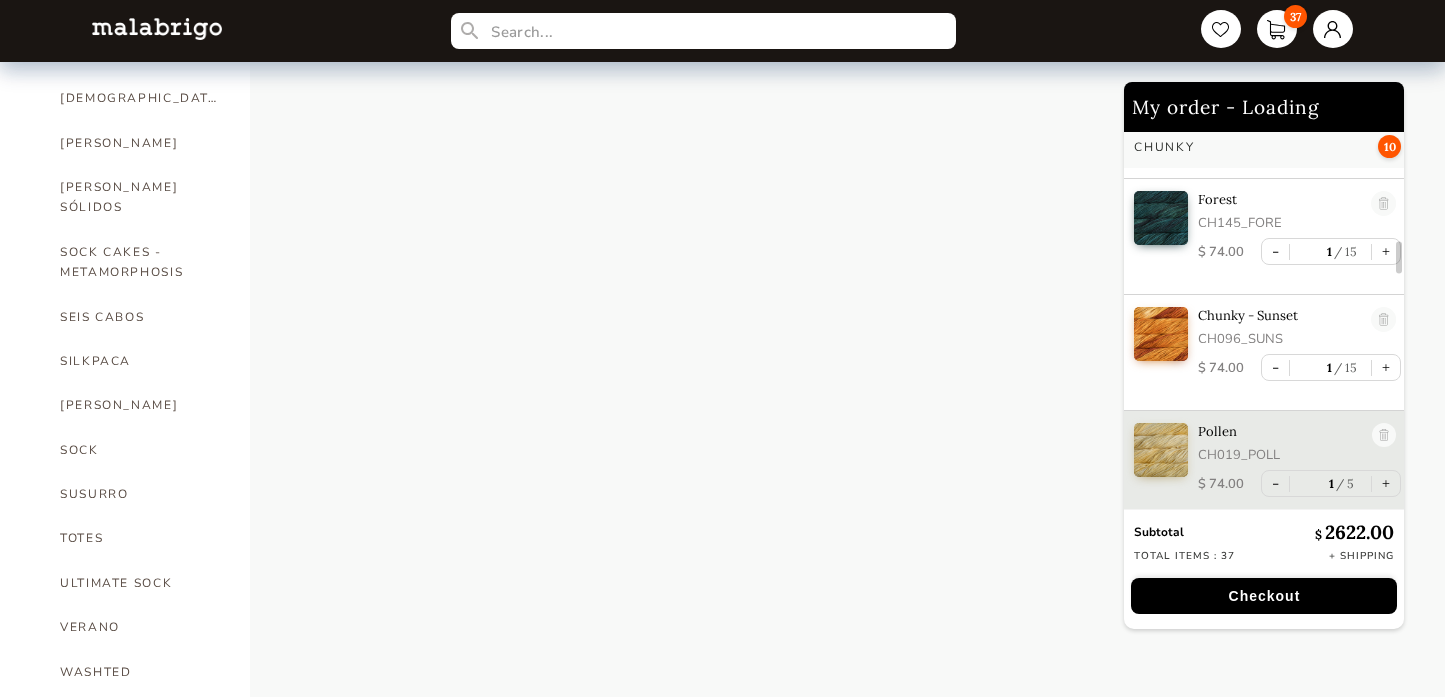 select on "INDEX" 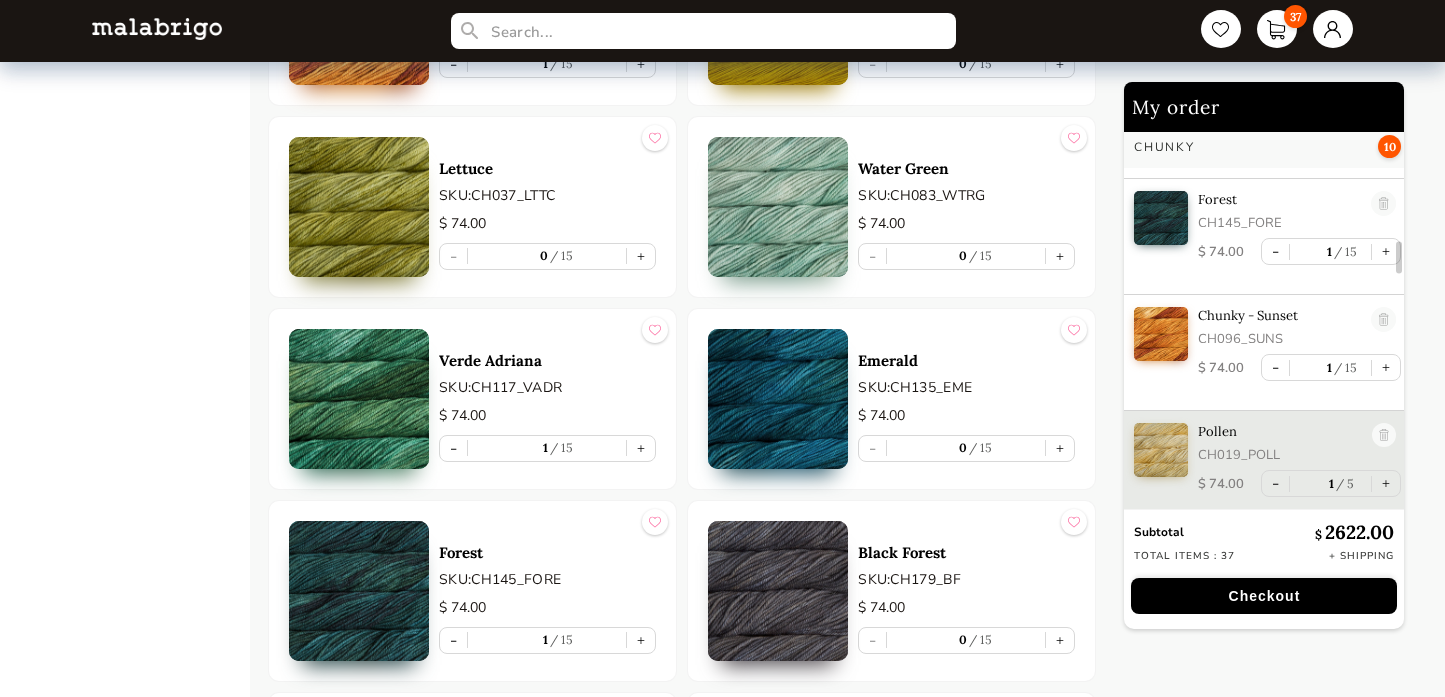 scroll, scrollTop: 4177, scrollLeft: 0, axis: vertical 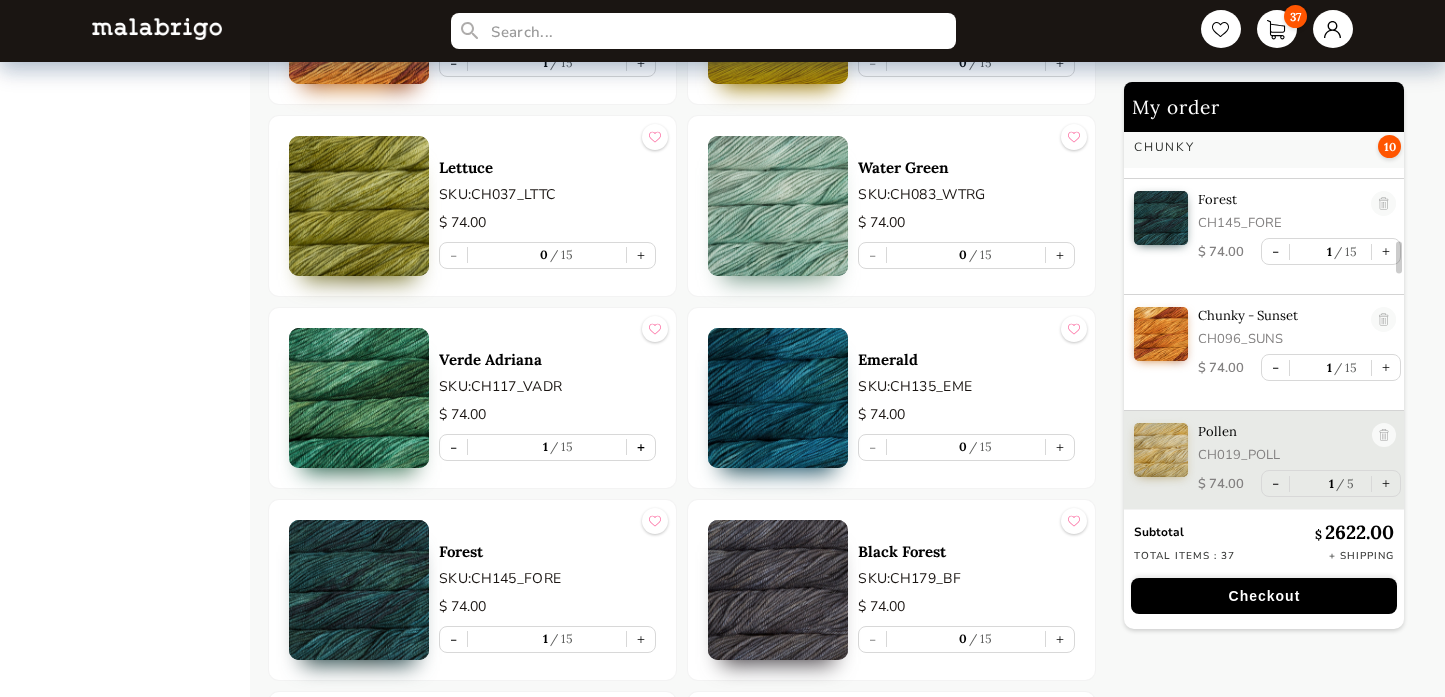 click on "+" at bounding box center [641, 447] 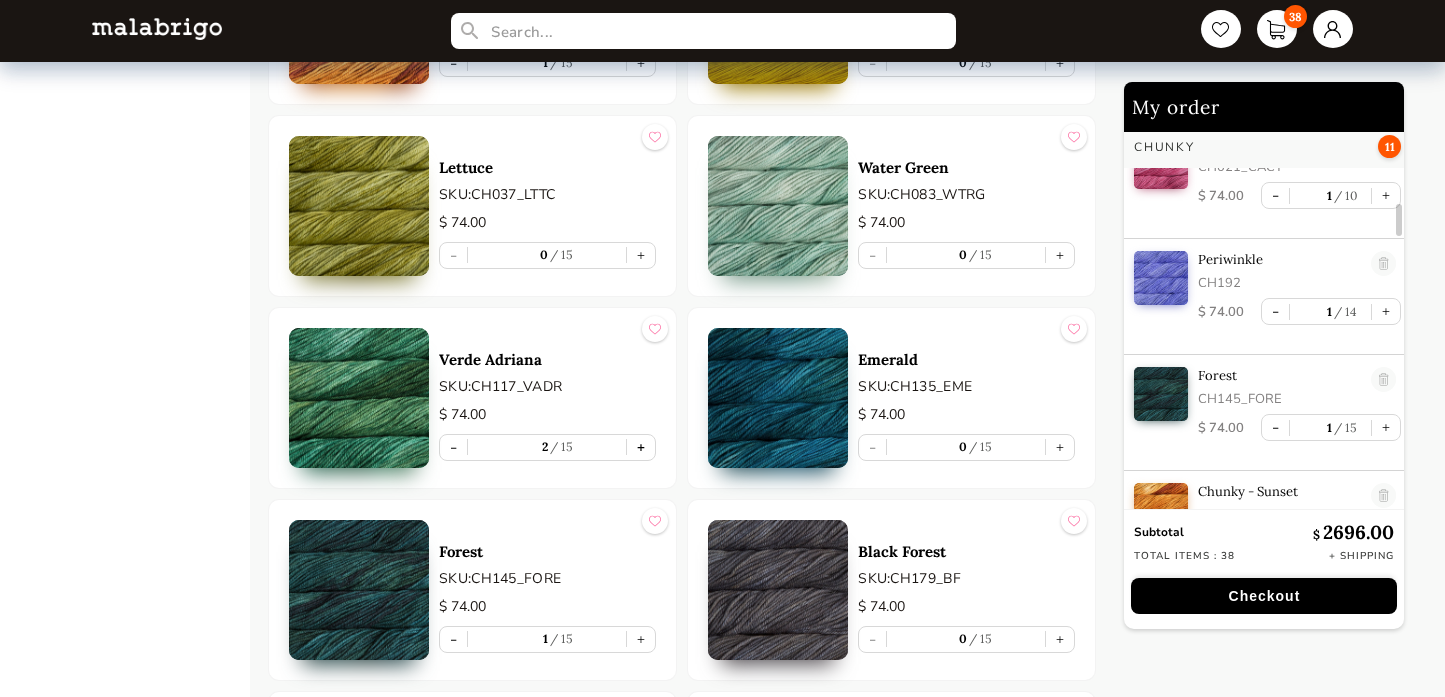scroll, scrollTop: 891, scrollLeft: 0, axis: vertical 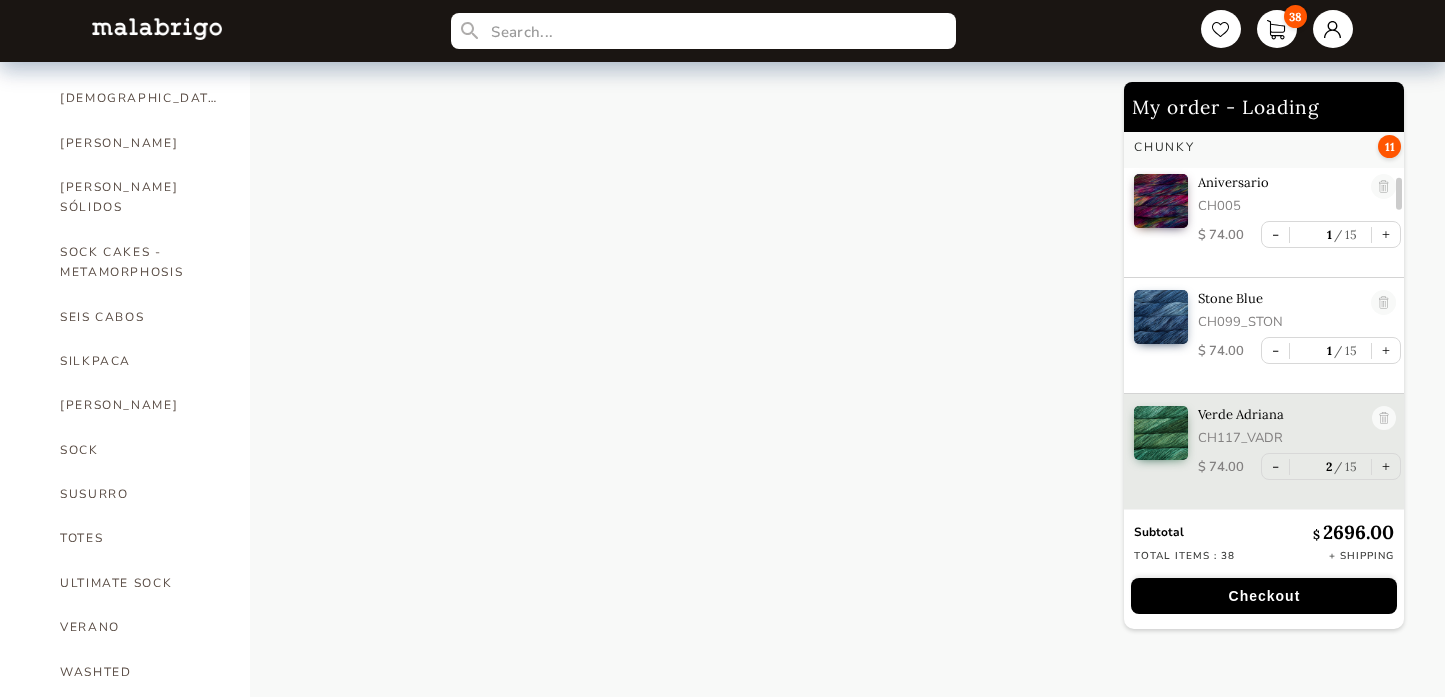 select on "INDEX" 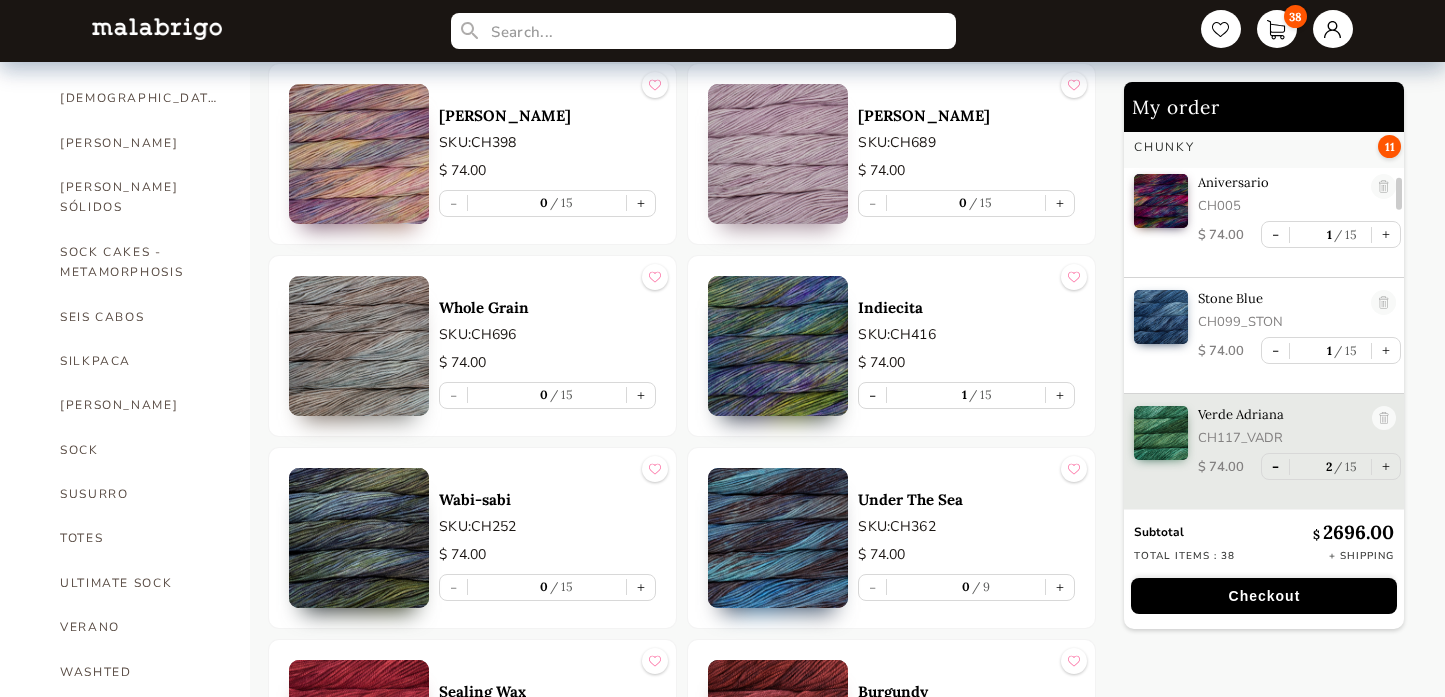 click on "-" at bounding box center (1275, 466) 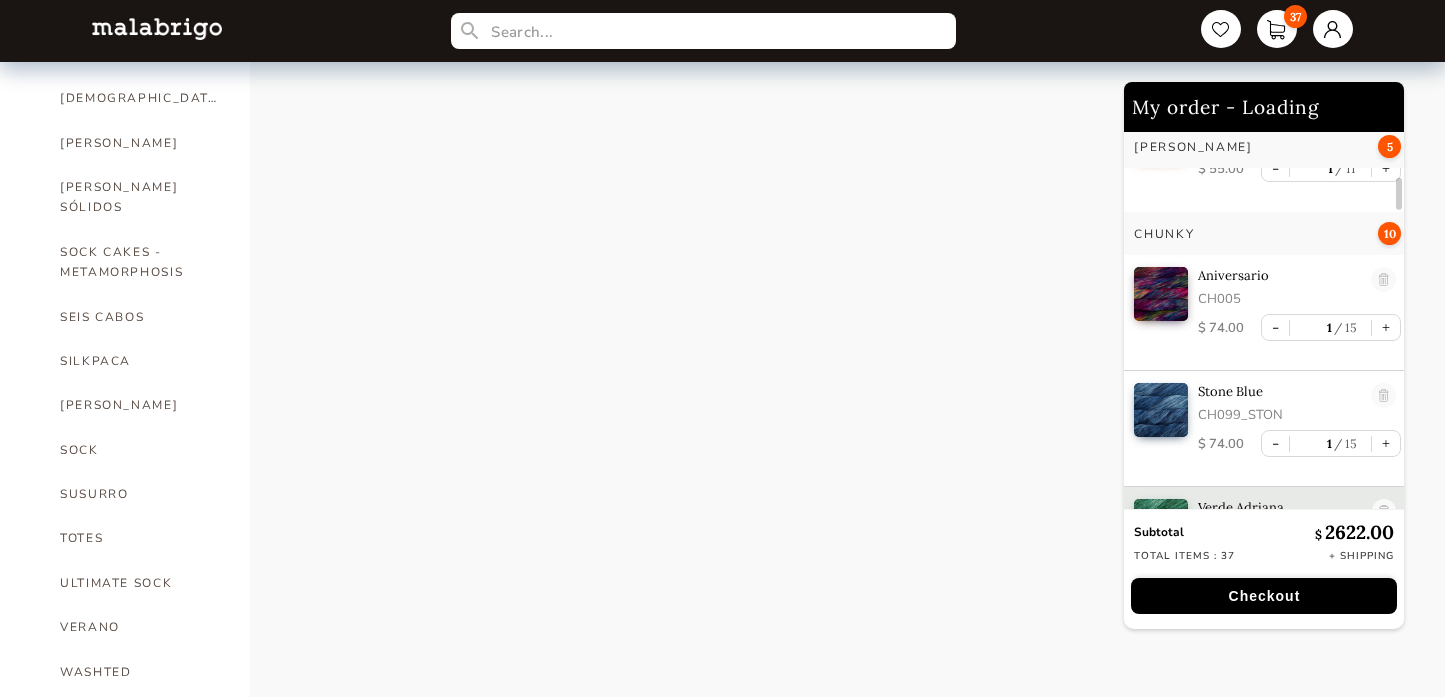select on "INDEX" 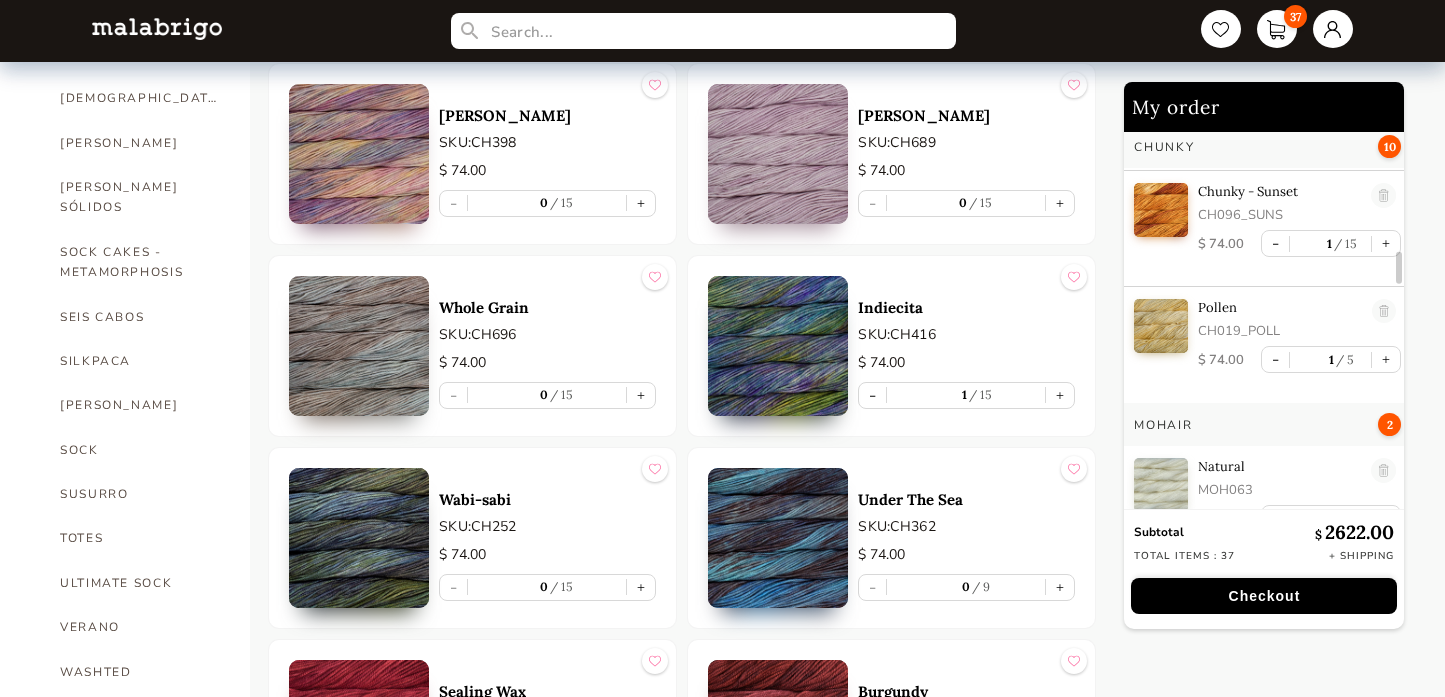 scroll, scrollTop: 1566, scrollLeft: 0, axis: vertical 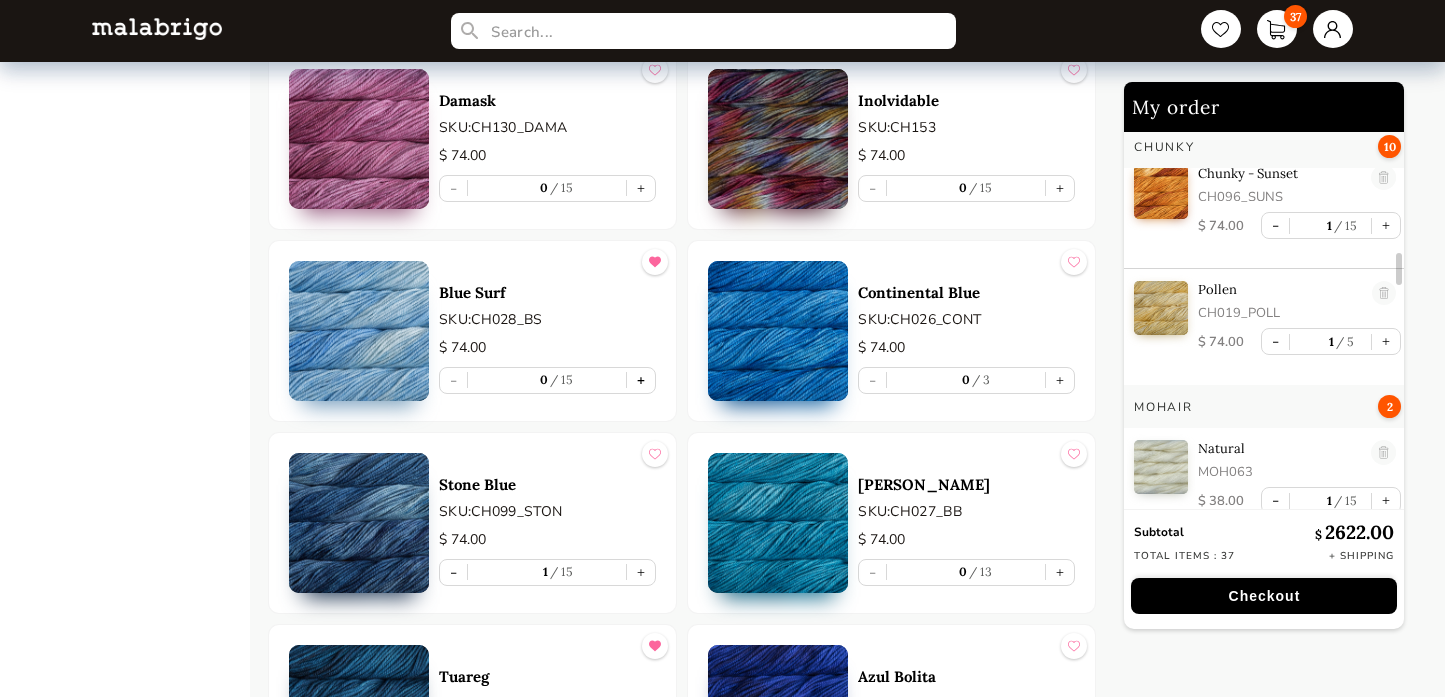 click on "+" at bounding box center (641, 380) 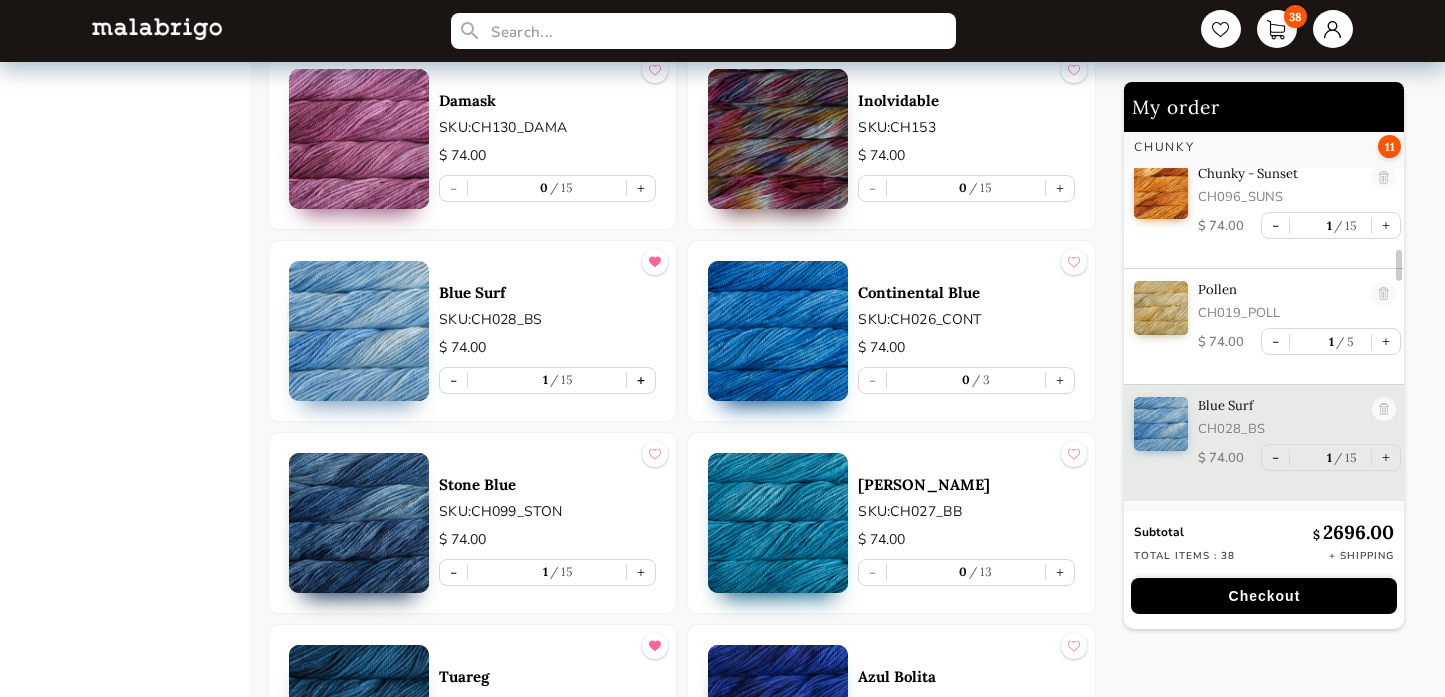scroll, scrollTop: 1540, scrollLeft: 0, axis: vertical 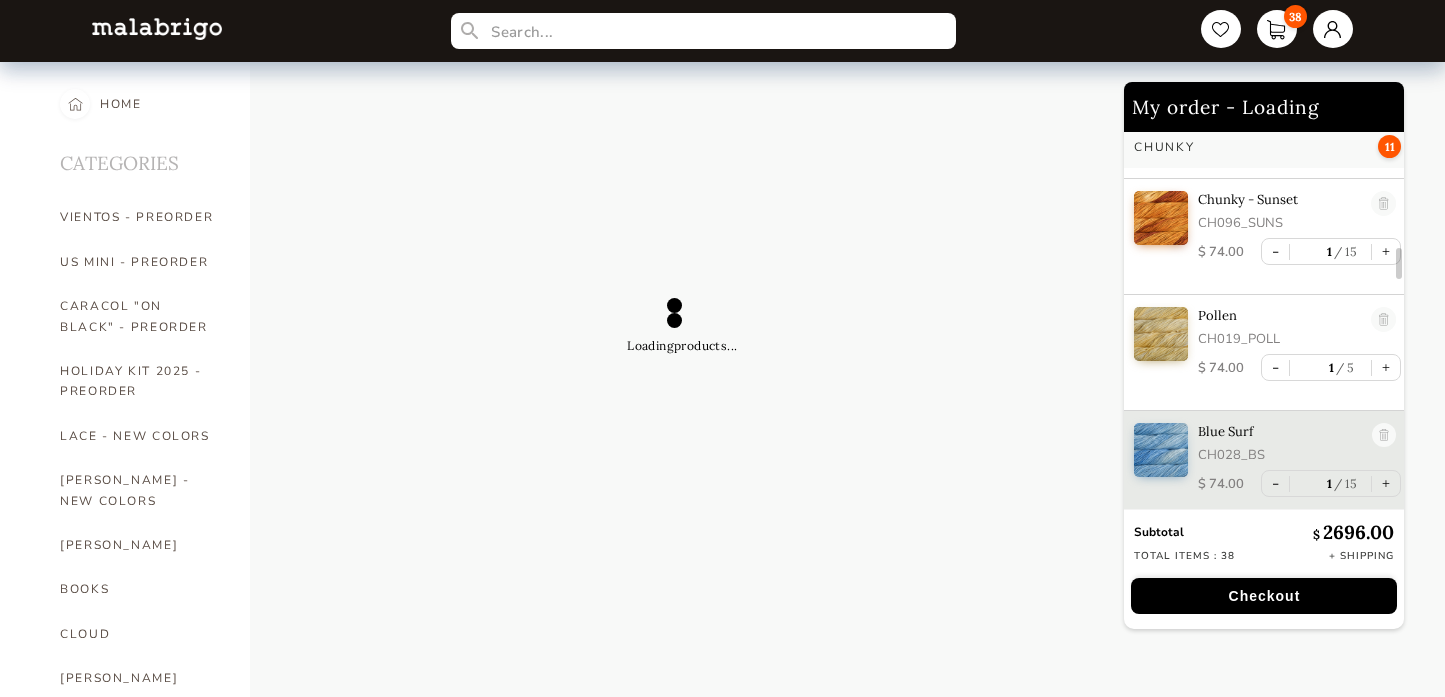 select on "INDEX" 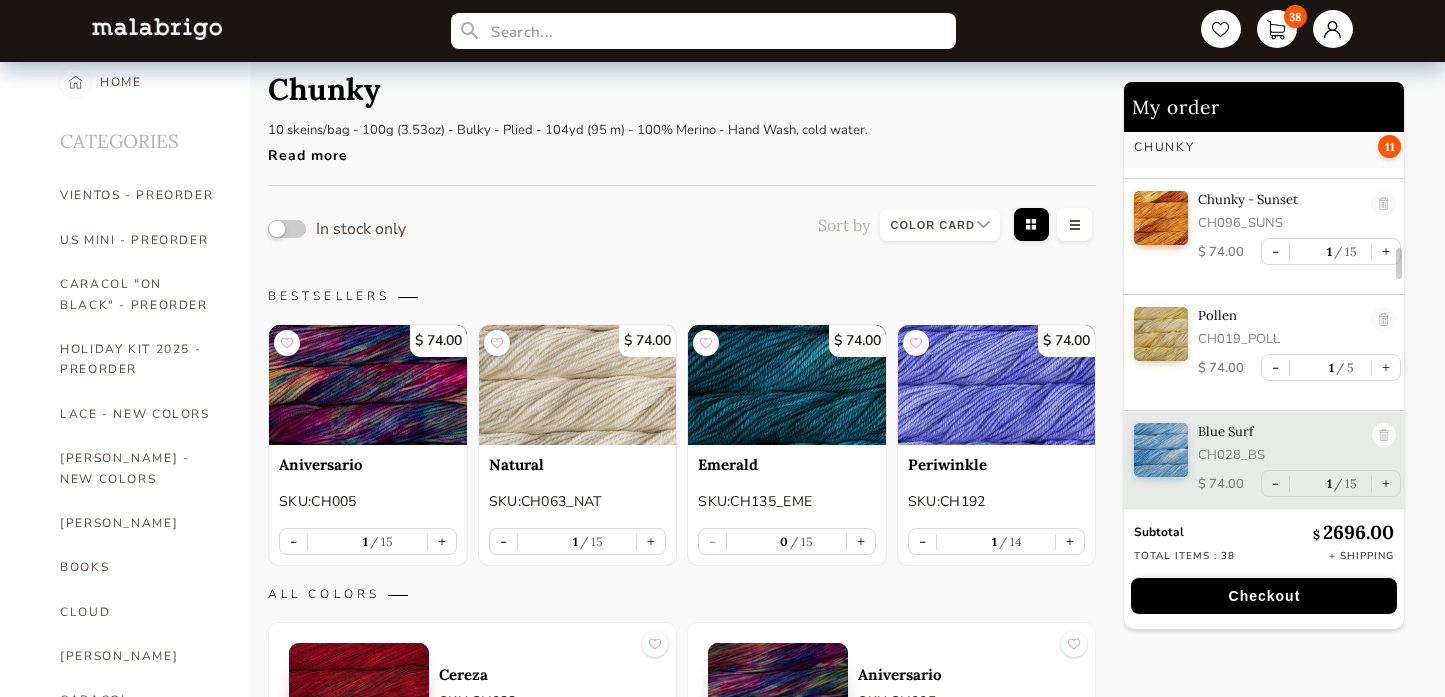scroll, scrollTop: 24, scrollLeft: 0, axis: vertical 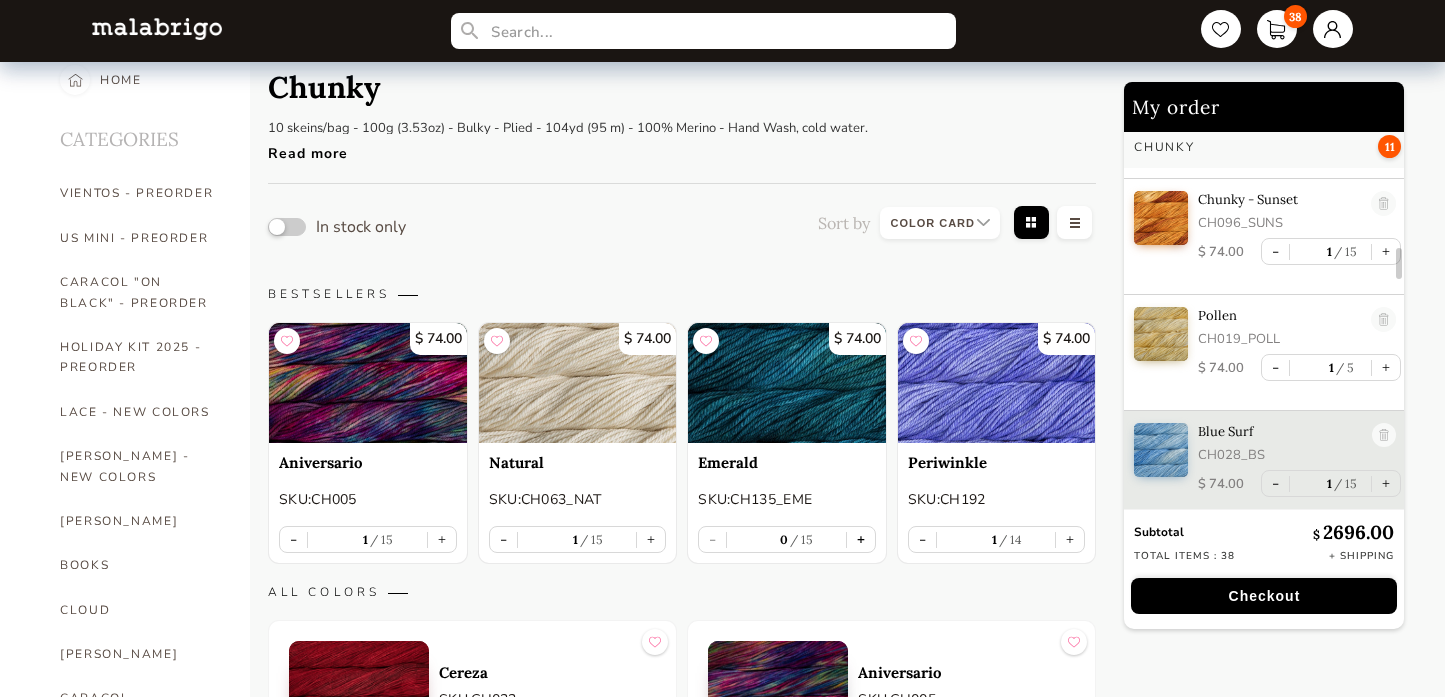 click on "+" at bounding box center (861, 539) 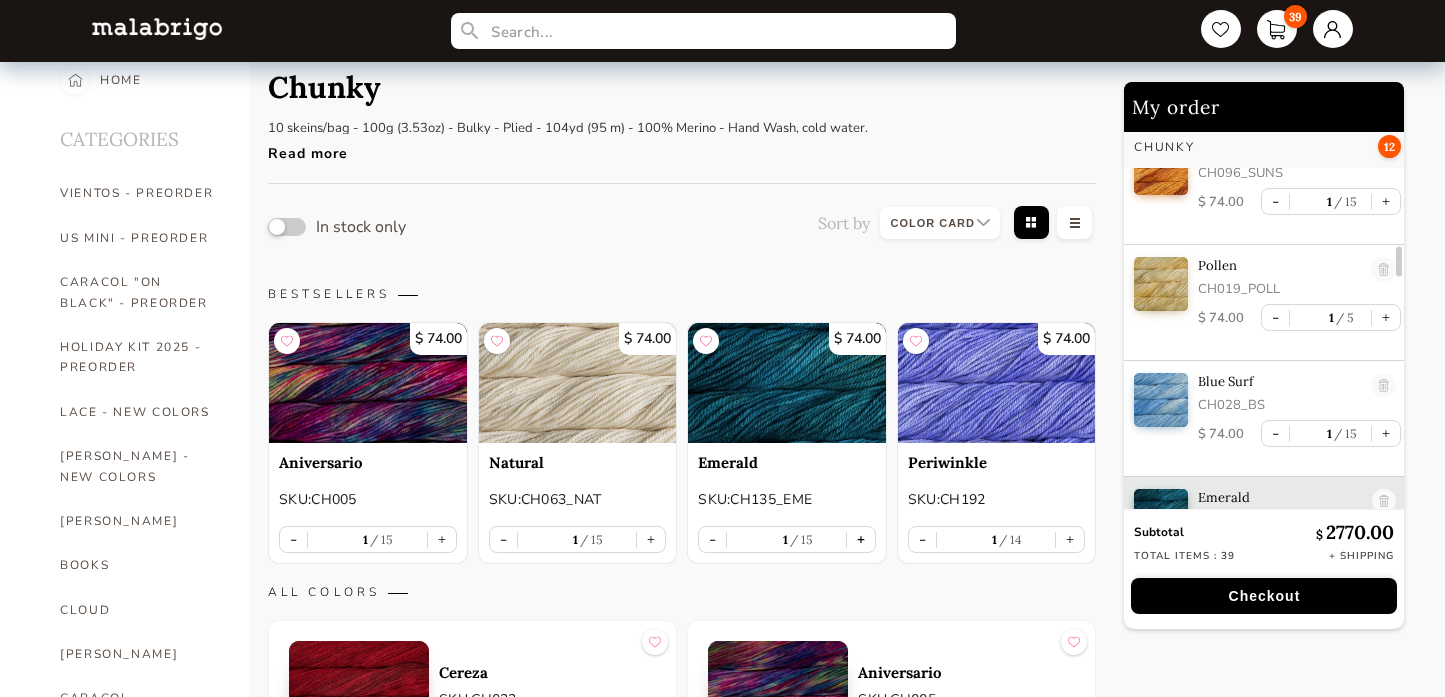 scroll, scrollTop: 1656, scrollLeft: 0, axis: vertical 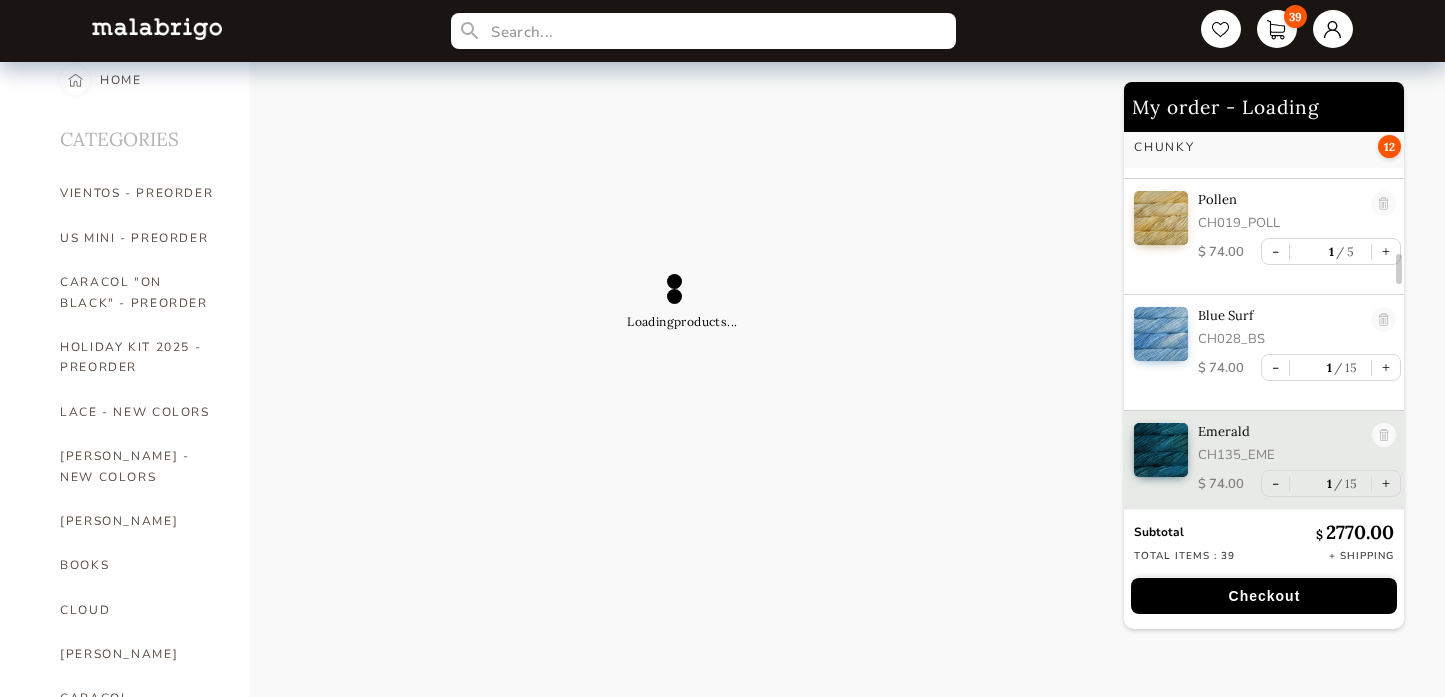 select on "INDEX" 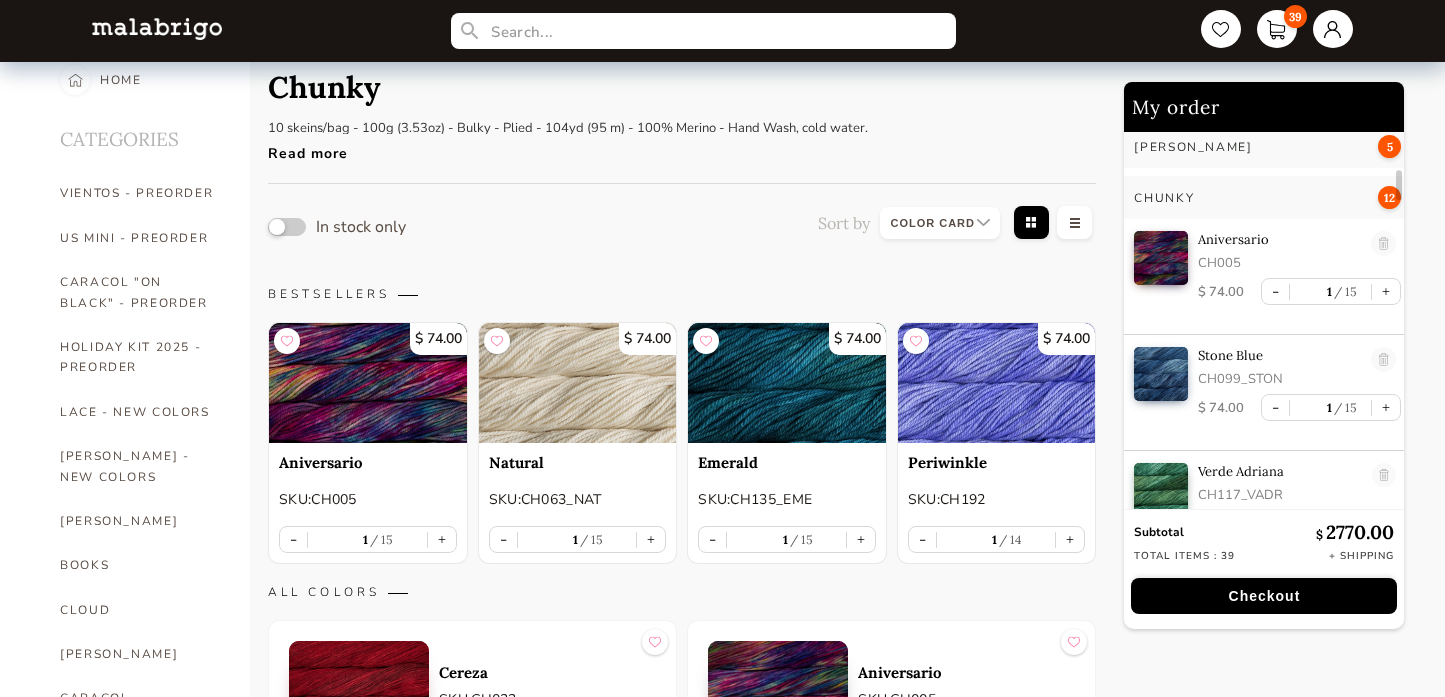 scroll, scrollTop: 562, scrollLeft: 0, axis: vertical 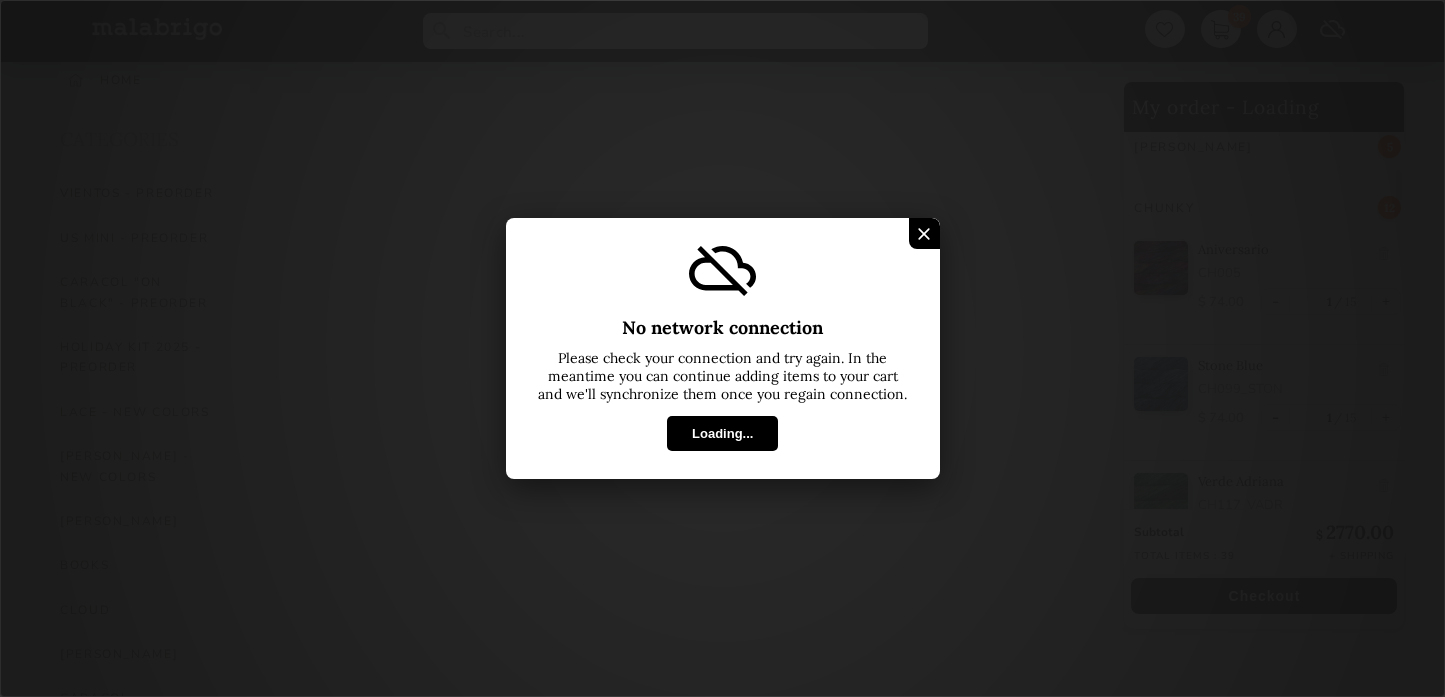 select on "INDEX" 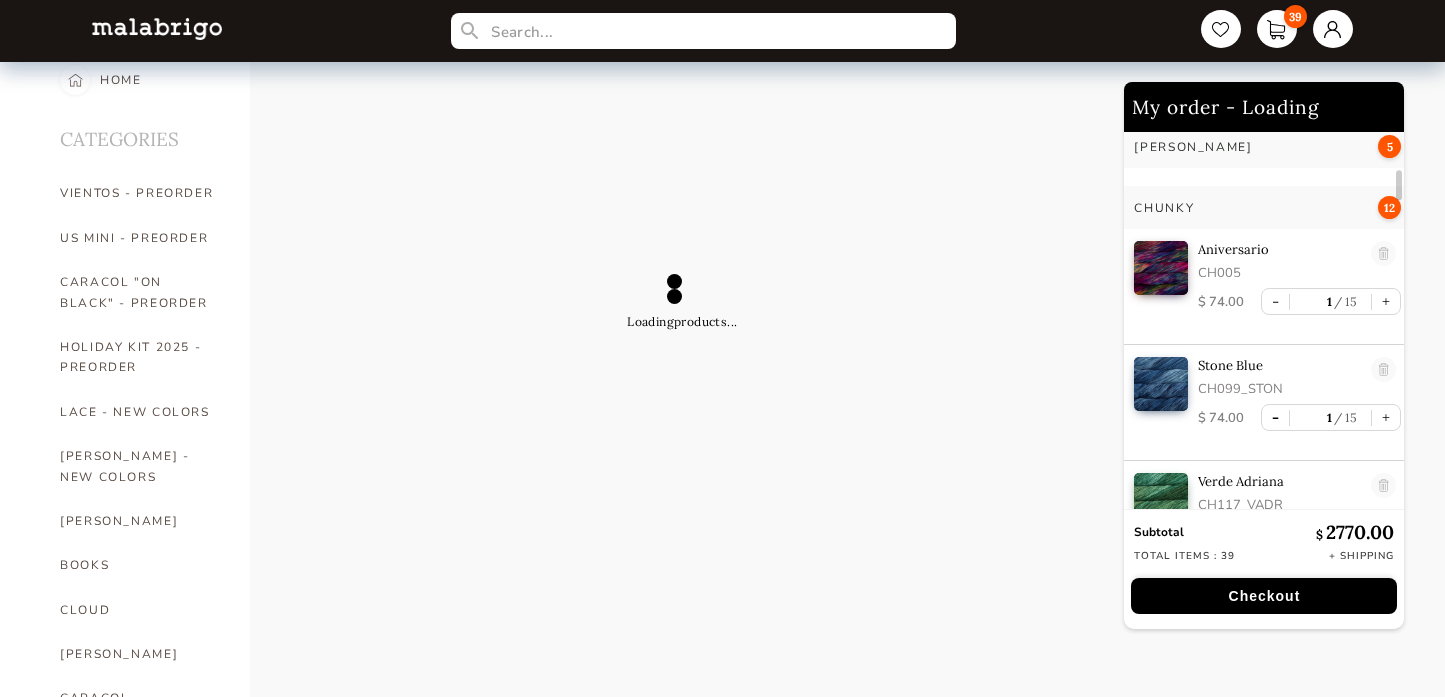 select on "INDEX" 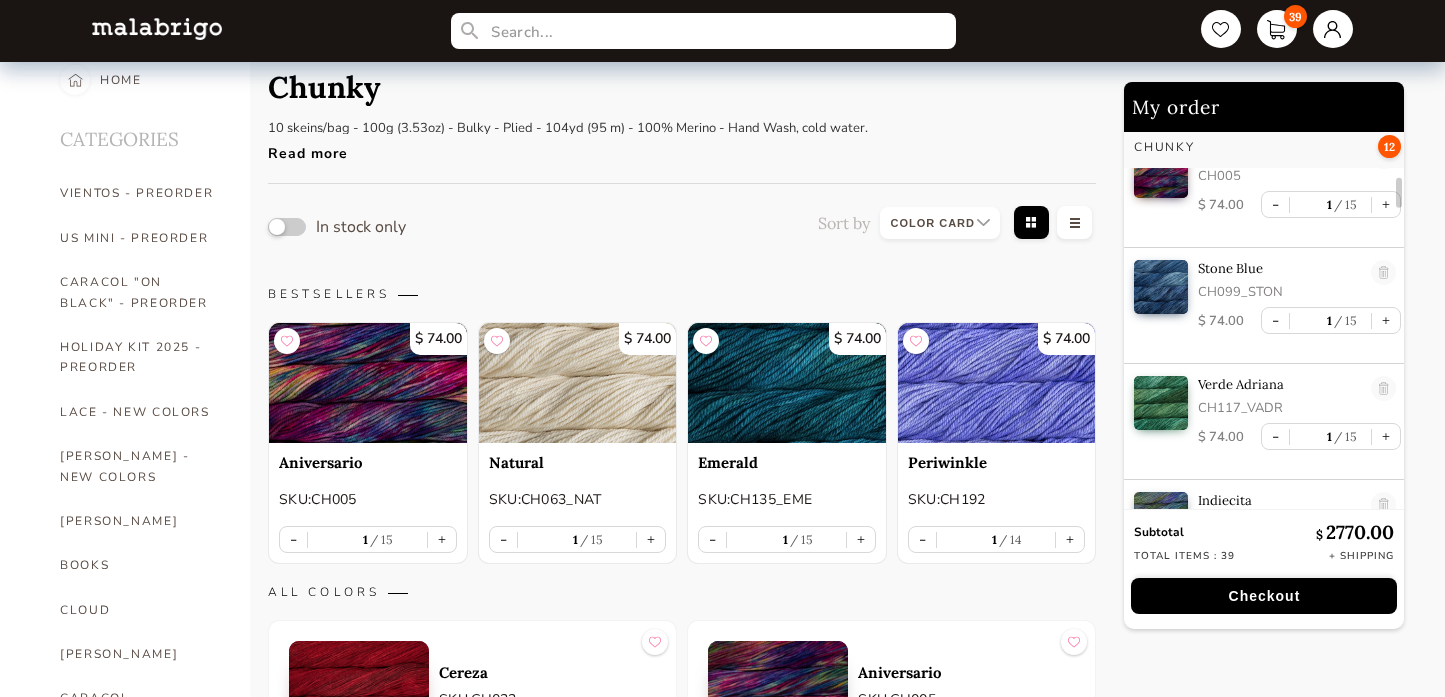 scroll, scrollTop: 662, scrollLeft: 0, axis: vertical 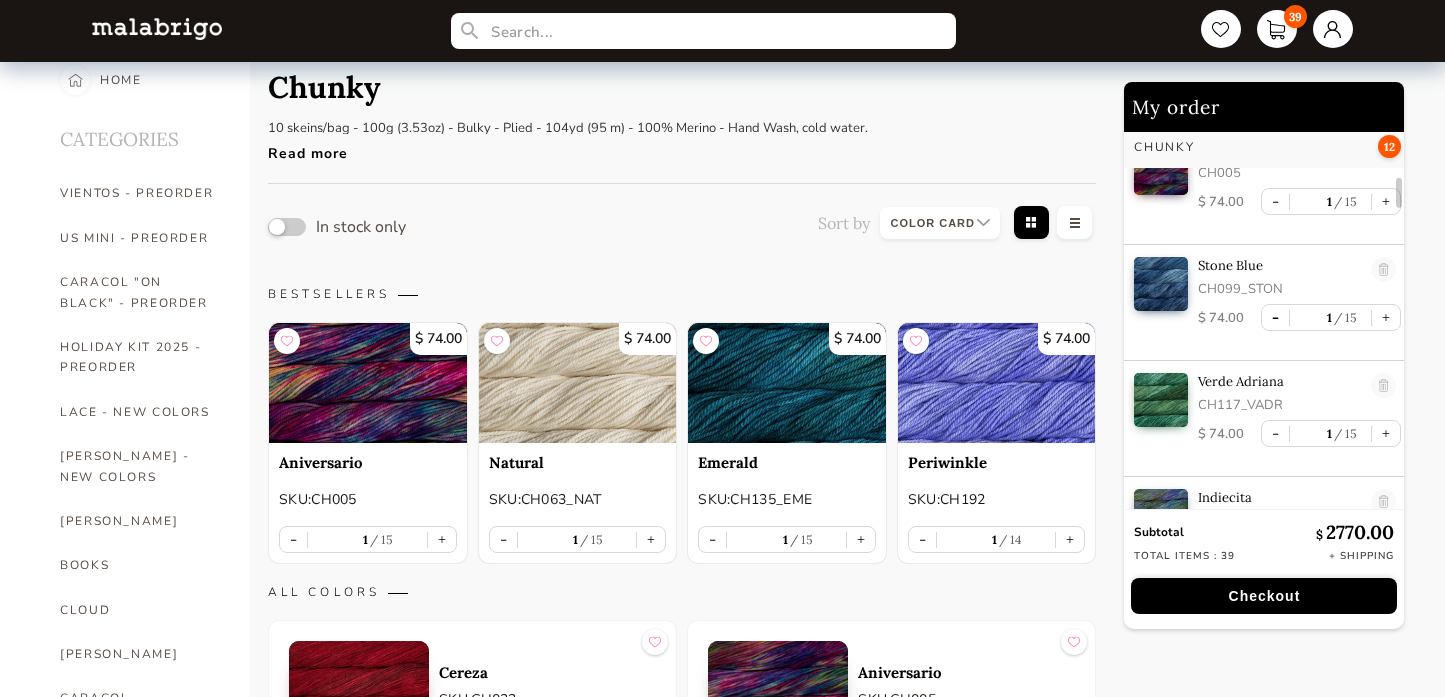click on "-" at bounding box center (1275, 317) 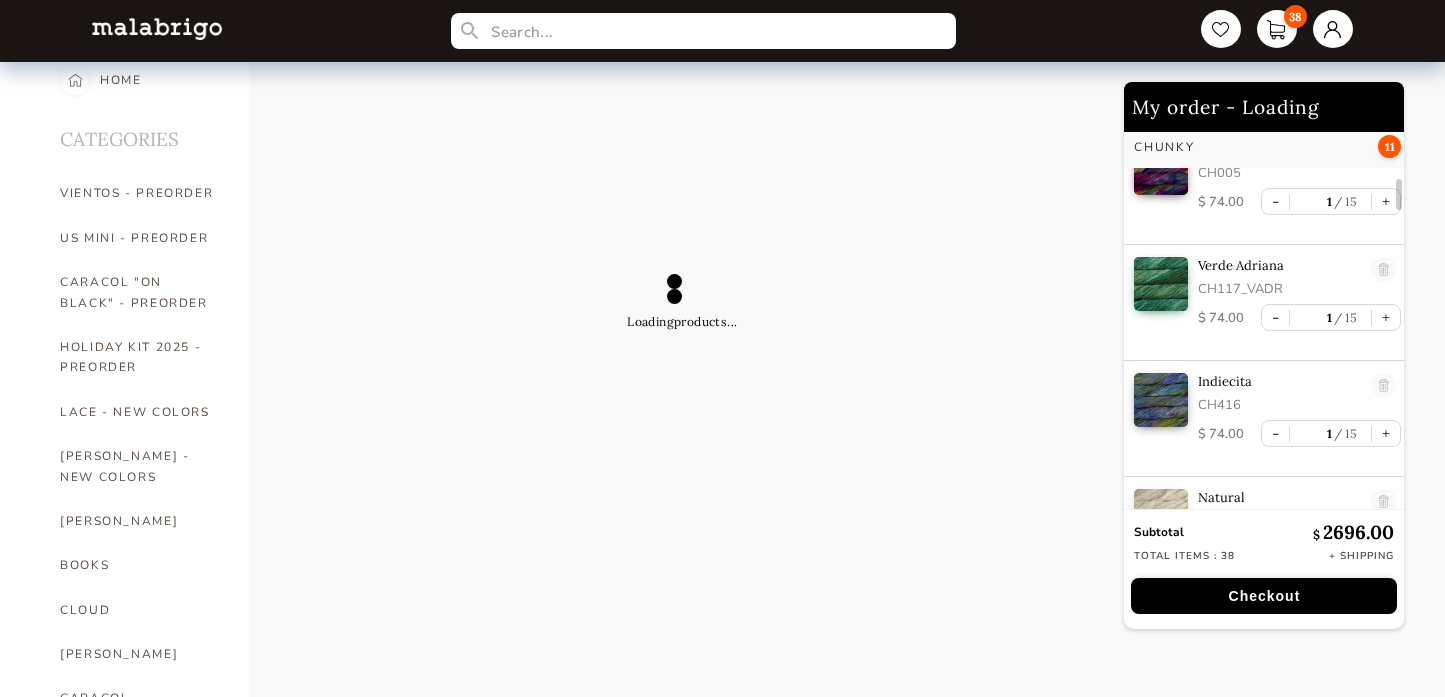 select on "INDEX" 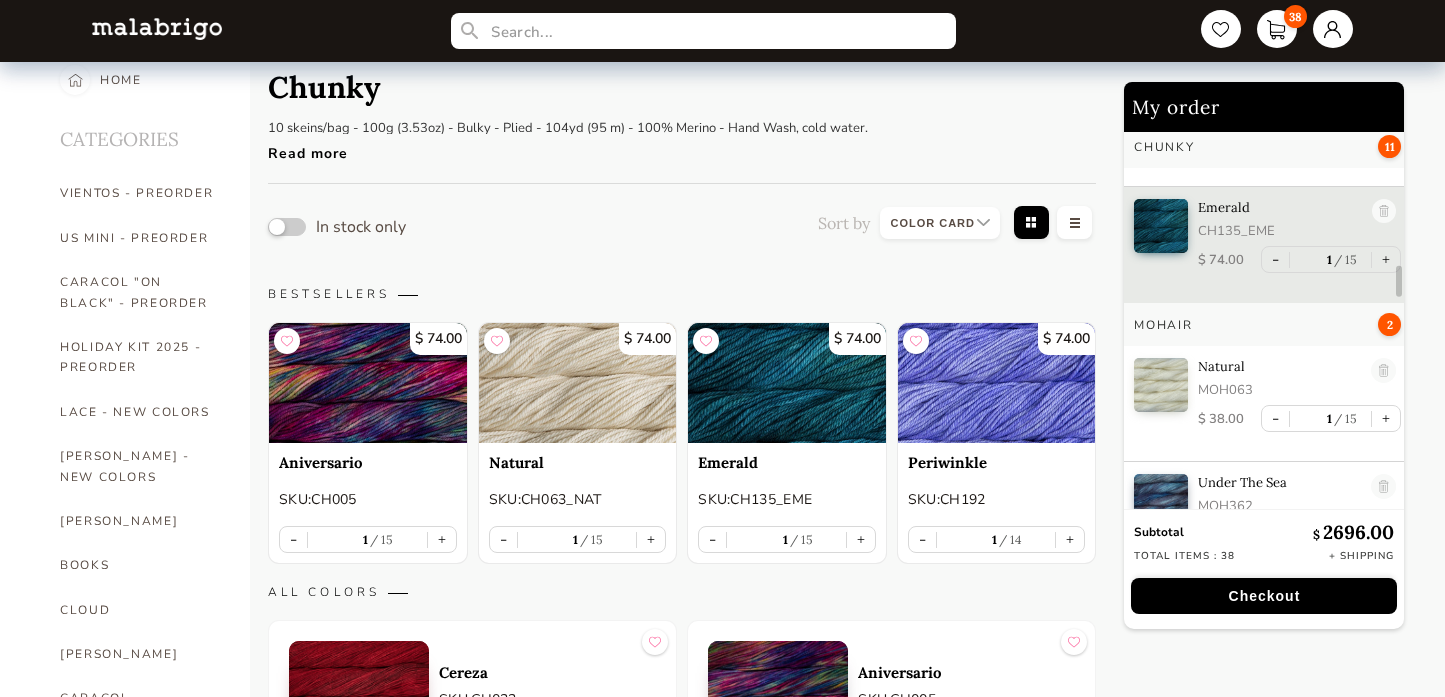 scroll, scrollTop: 1804, scrollLeft: 0, axis: vertical 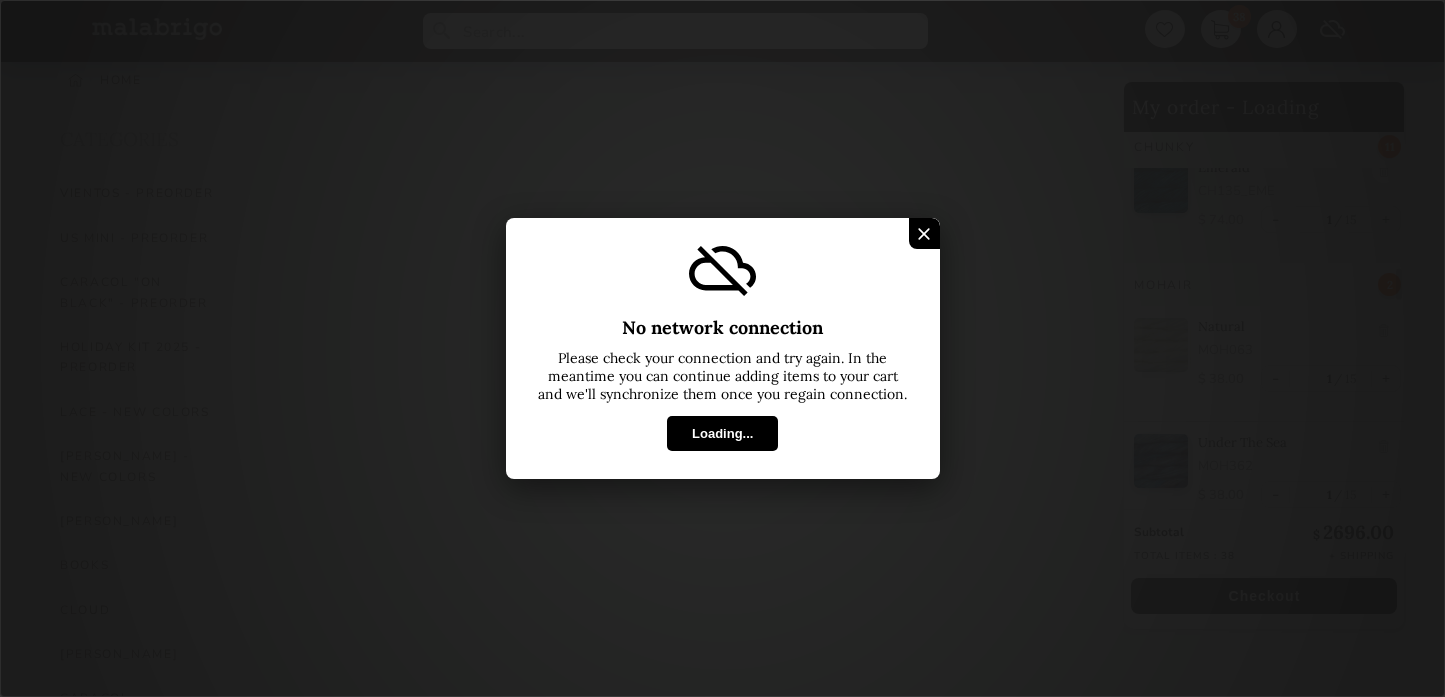 select on "INDEX" 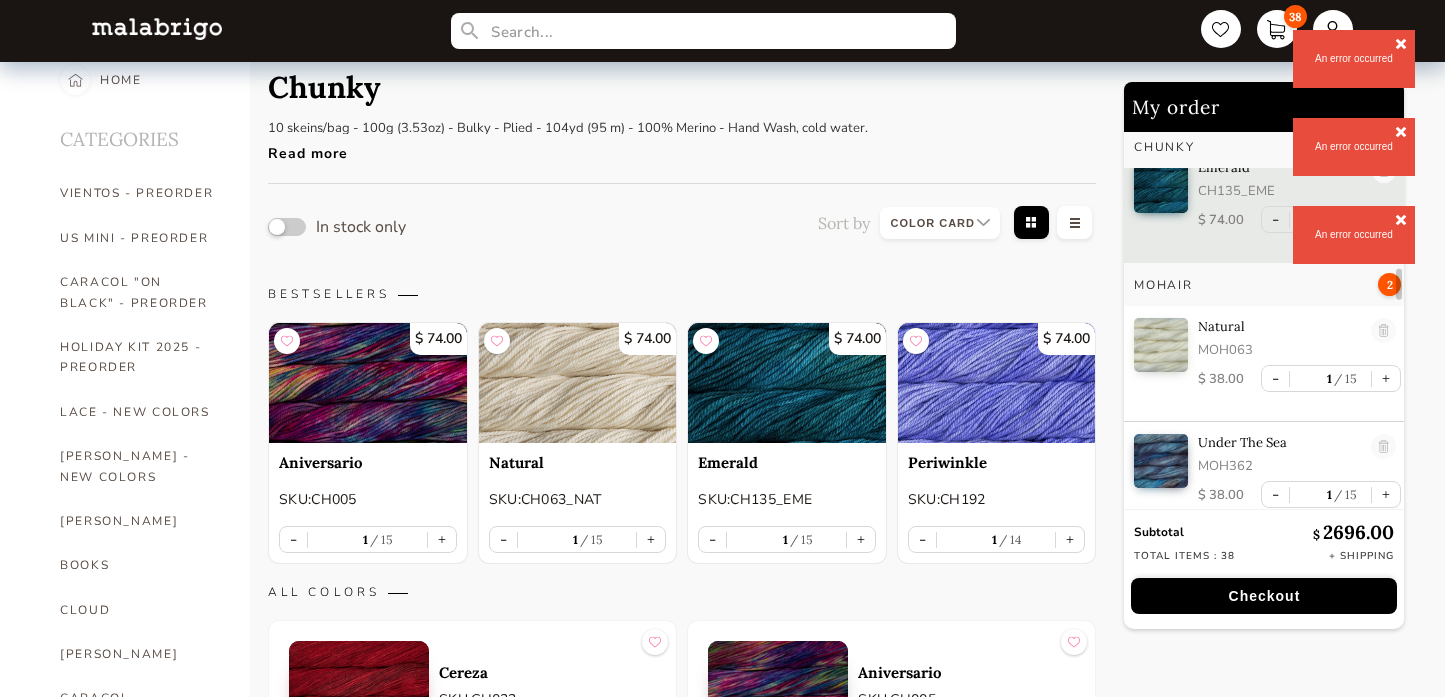 click at bounding box center (1401, 44) 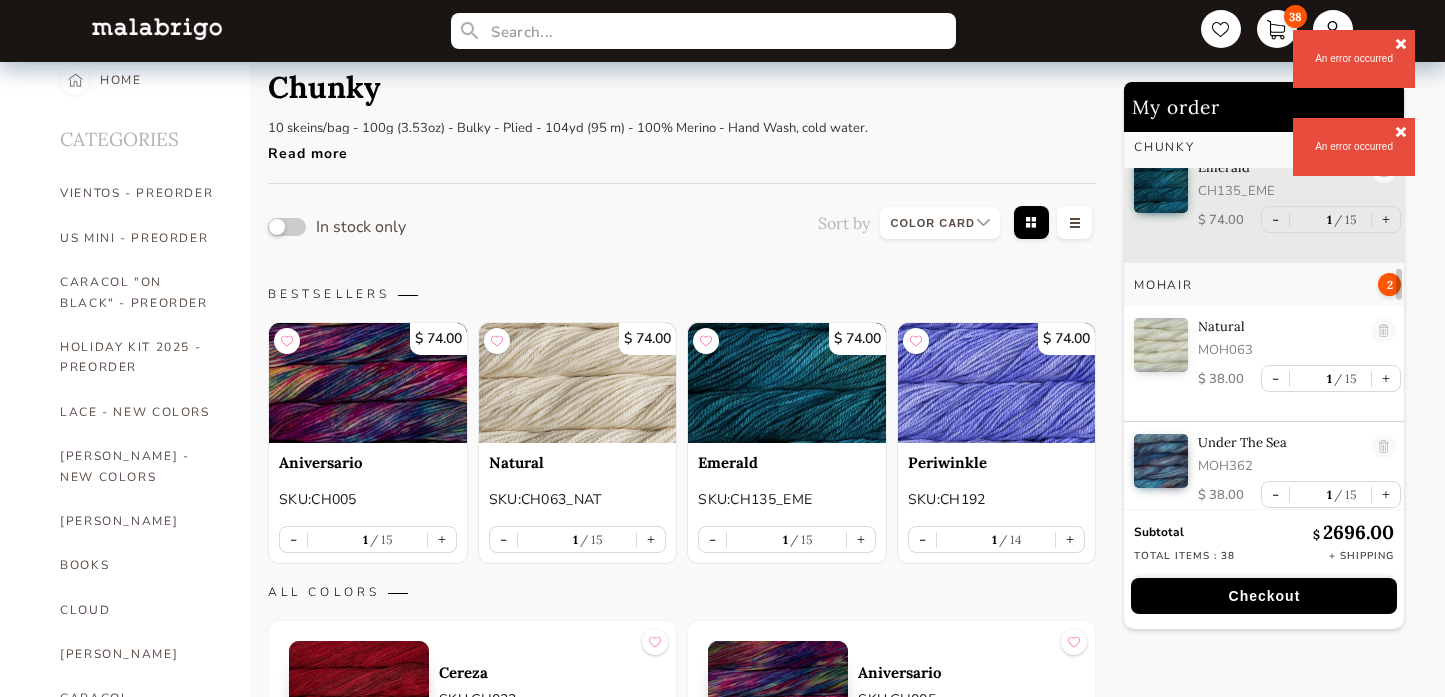 click at bounding box center (1401, 44) 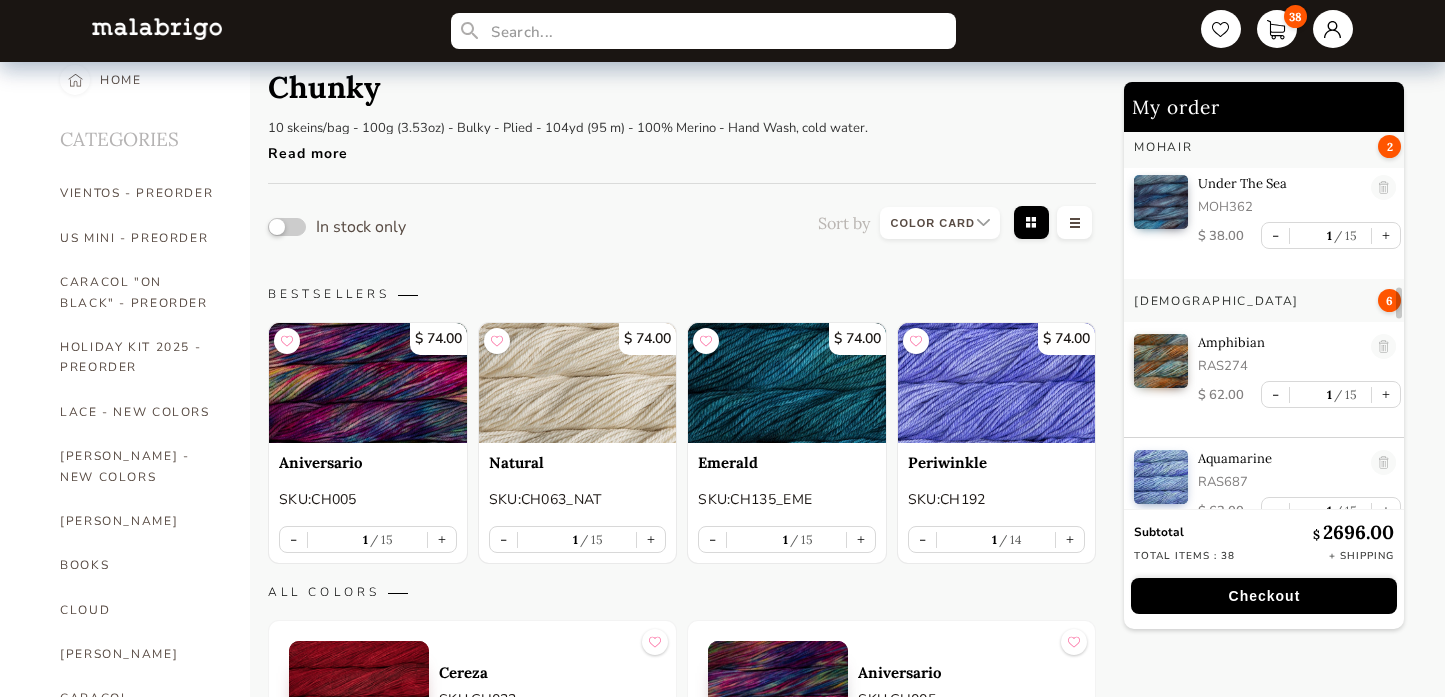 scroll, scrollTop: 2066, scrollLeft: 0, axis: vertical 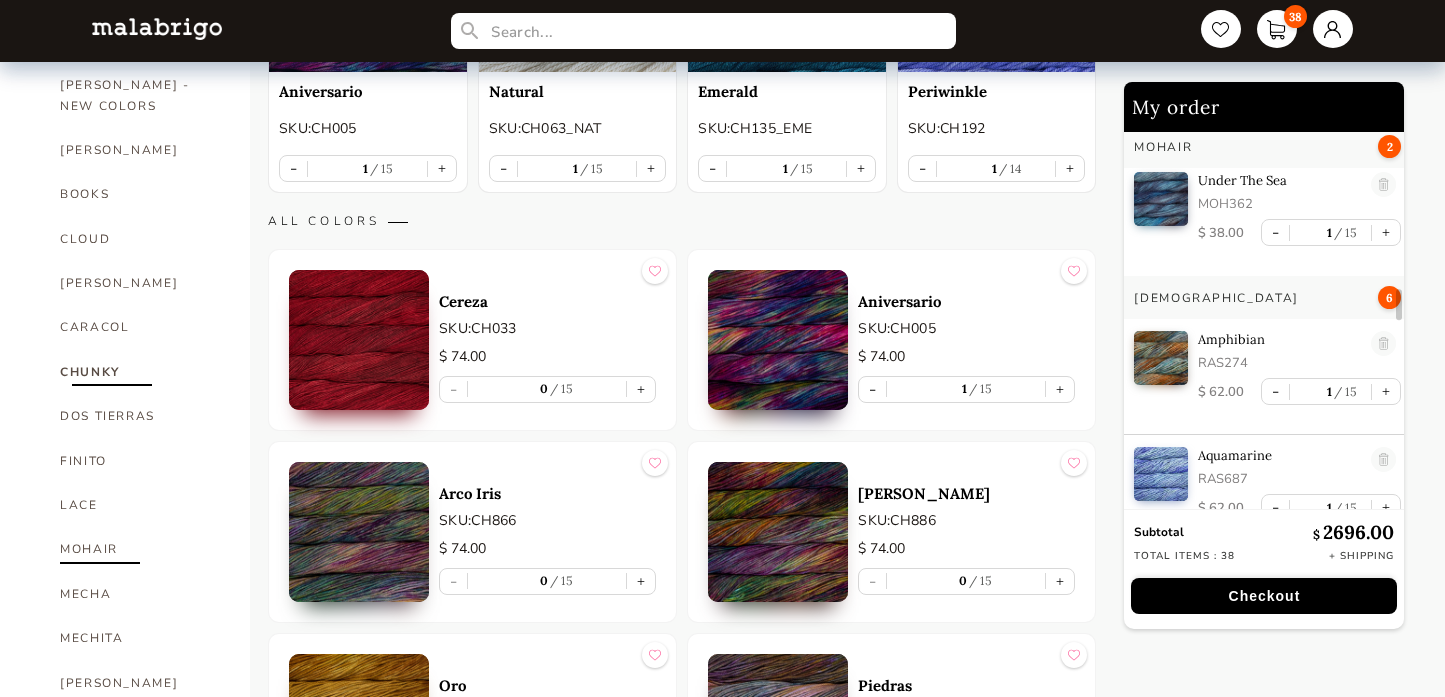 click on "MOHAIR" at bounding box center (140, 549) 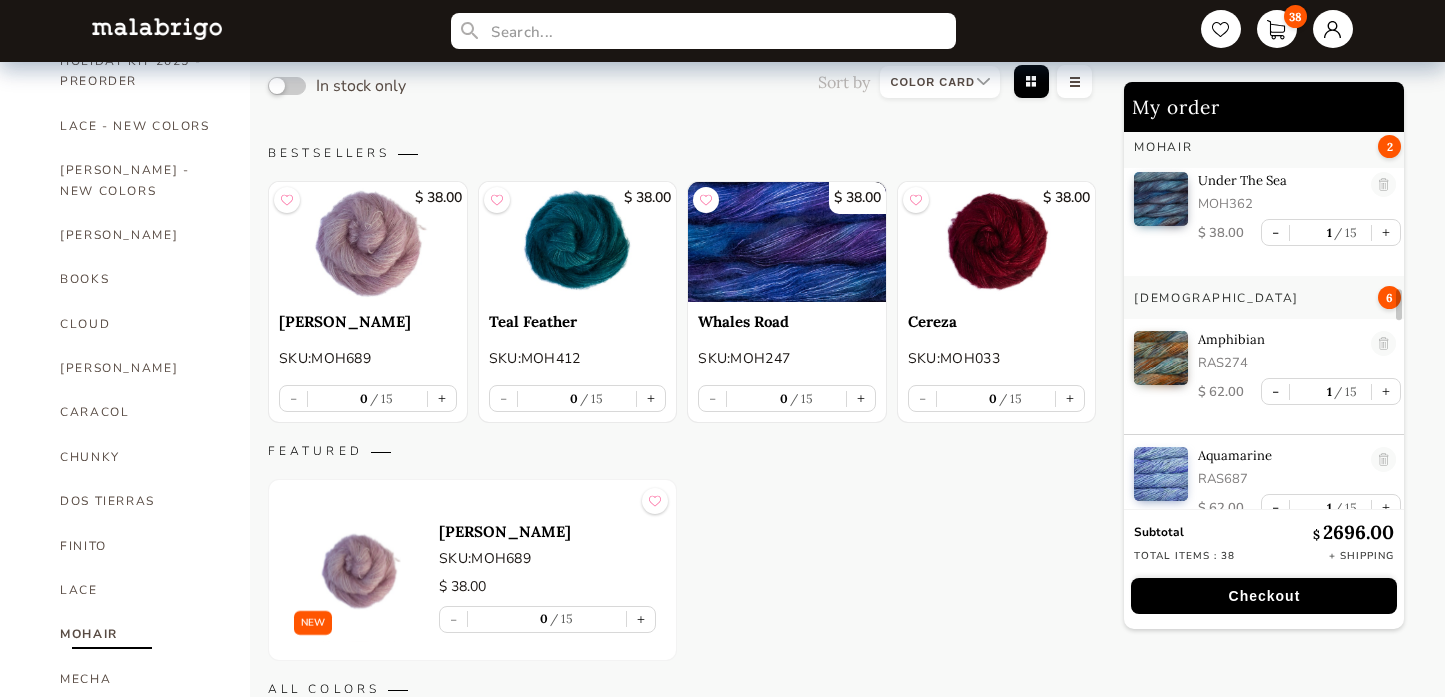 scroll, scrollTop: 308, scrollLeft: 0, axis: vertical 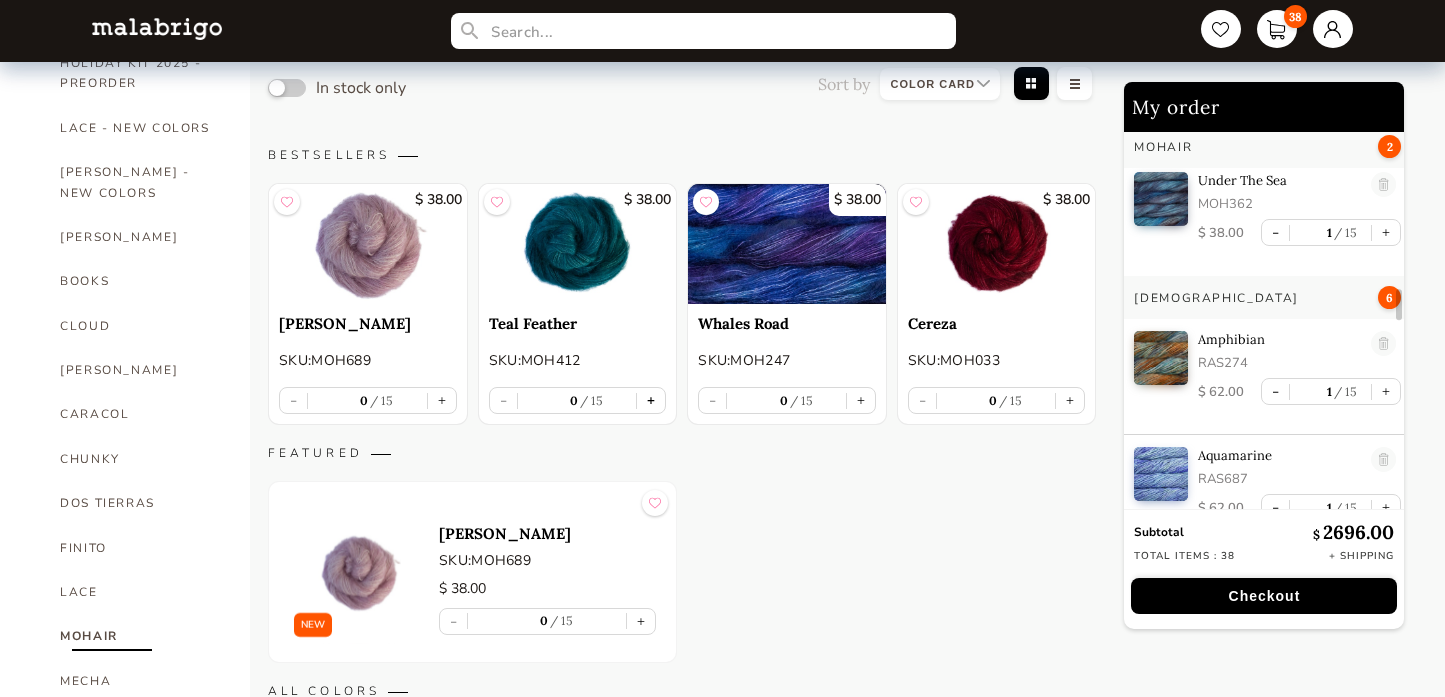click on "+" at bounding box center [651, 400] 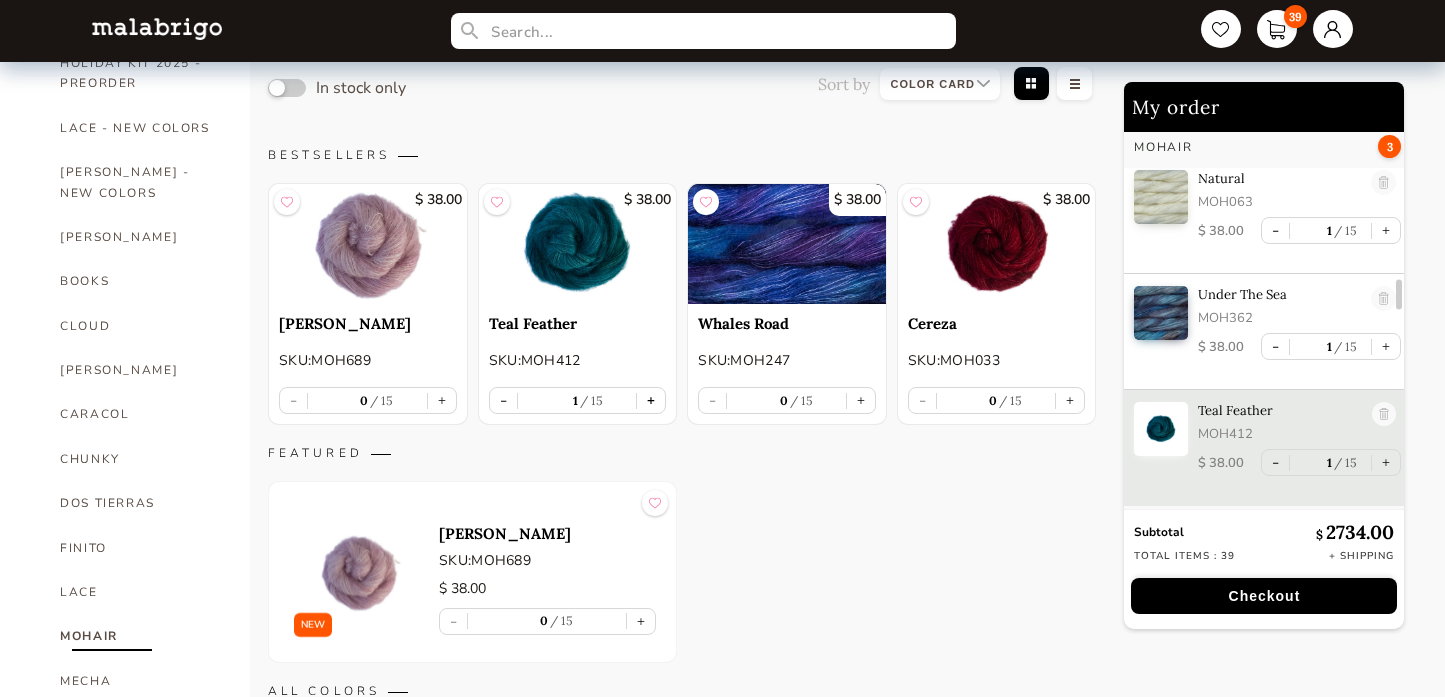 scroll, scrollTop: 1931, scrollLeft: 0, axis: vertical 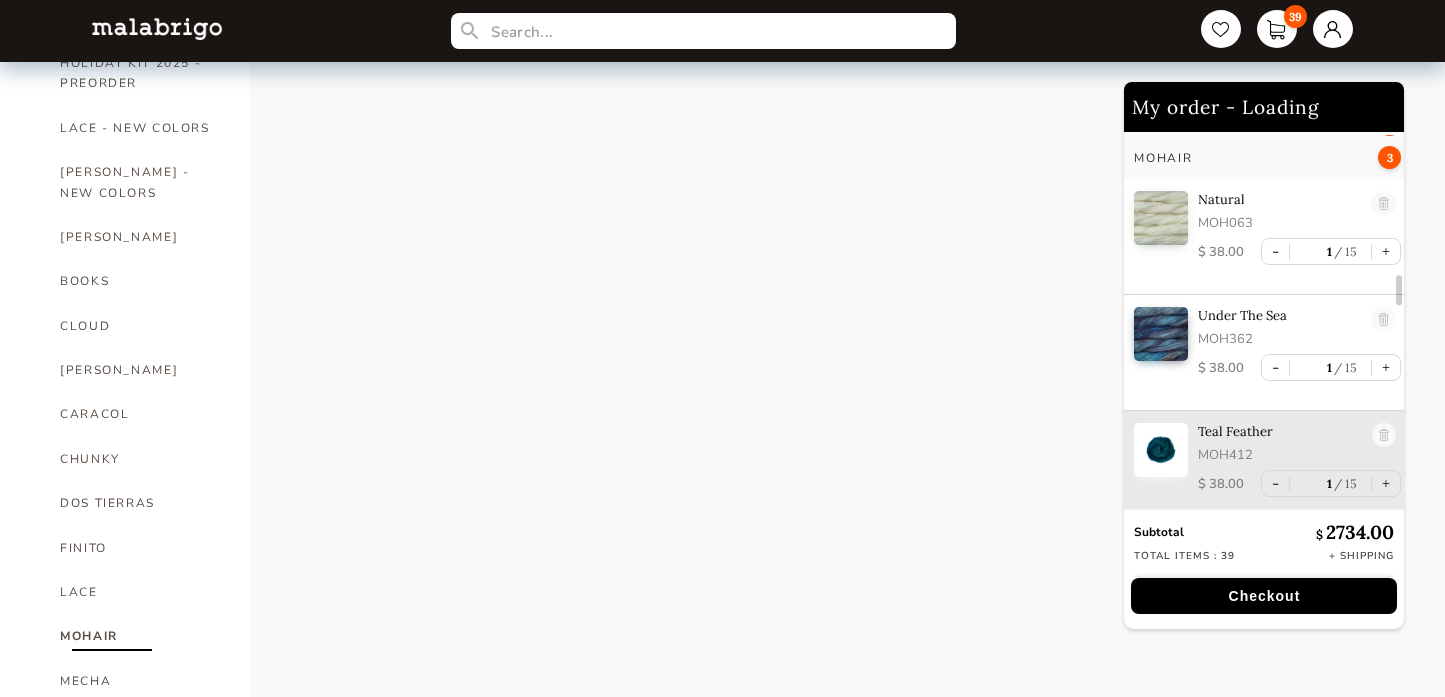 select on "INDEX" 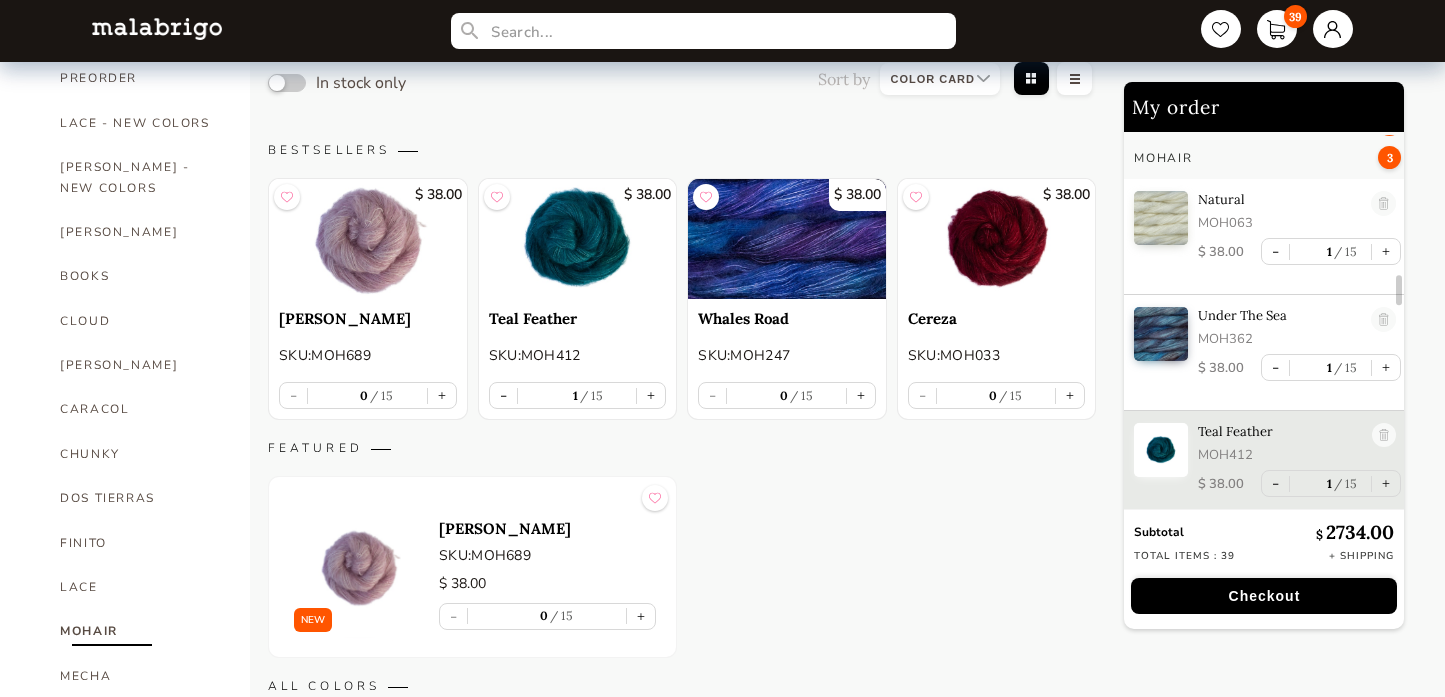 scroll, scrollTop: 311, scrollLeft: 0, axis: vertical 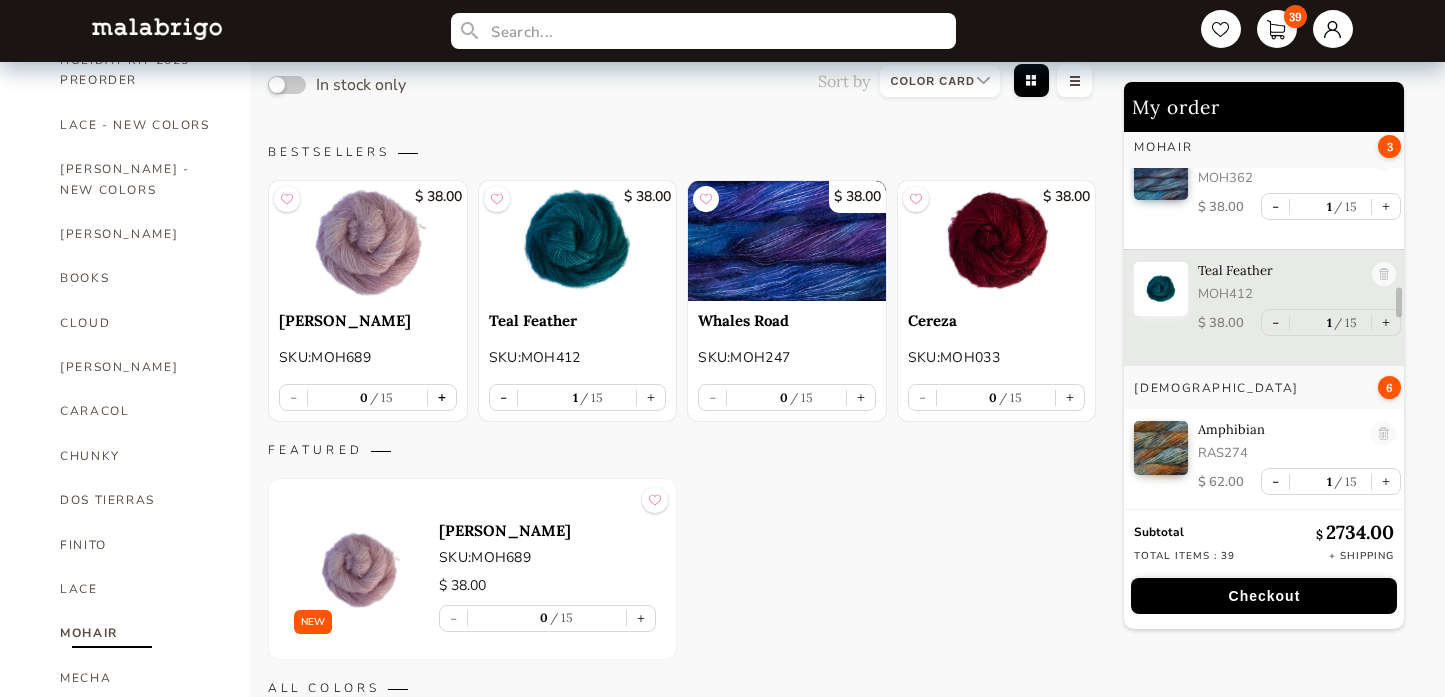 click on "+" at bounding box center [442, 397] 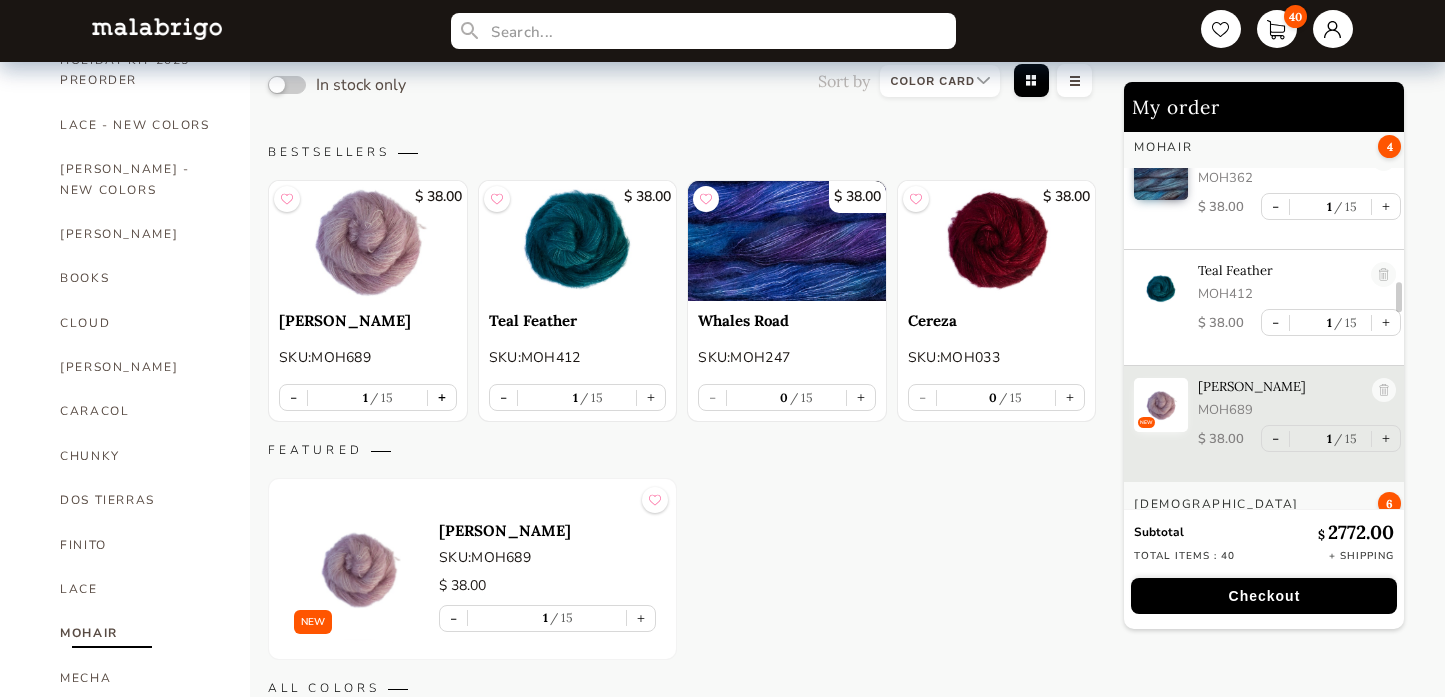 scroll, scrollTop: 2047, scrollLeft: 0, axis: vertical 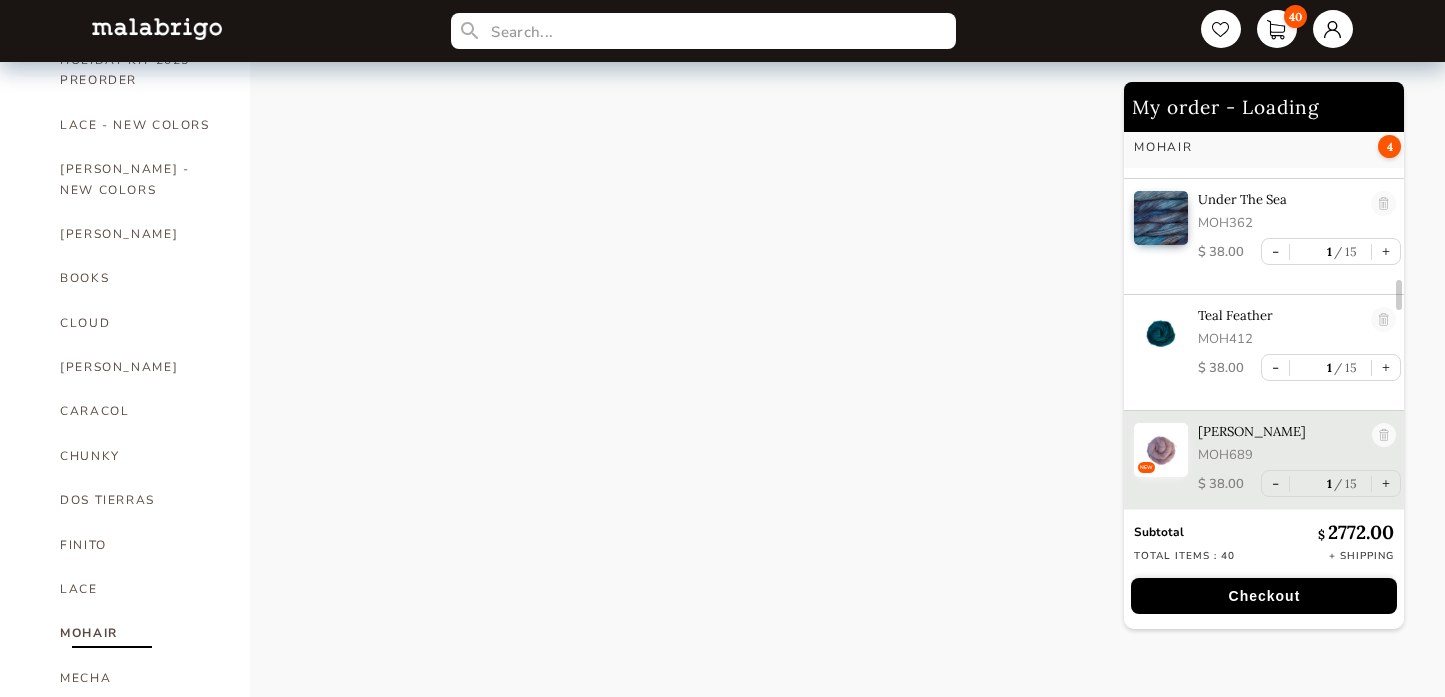 select on "INDEX" 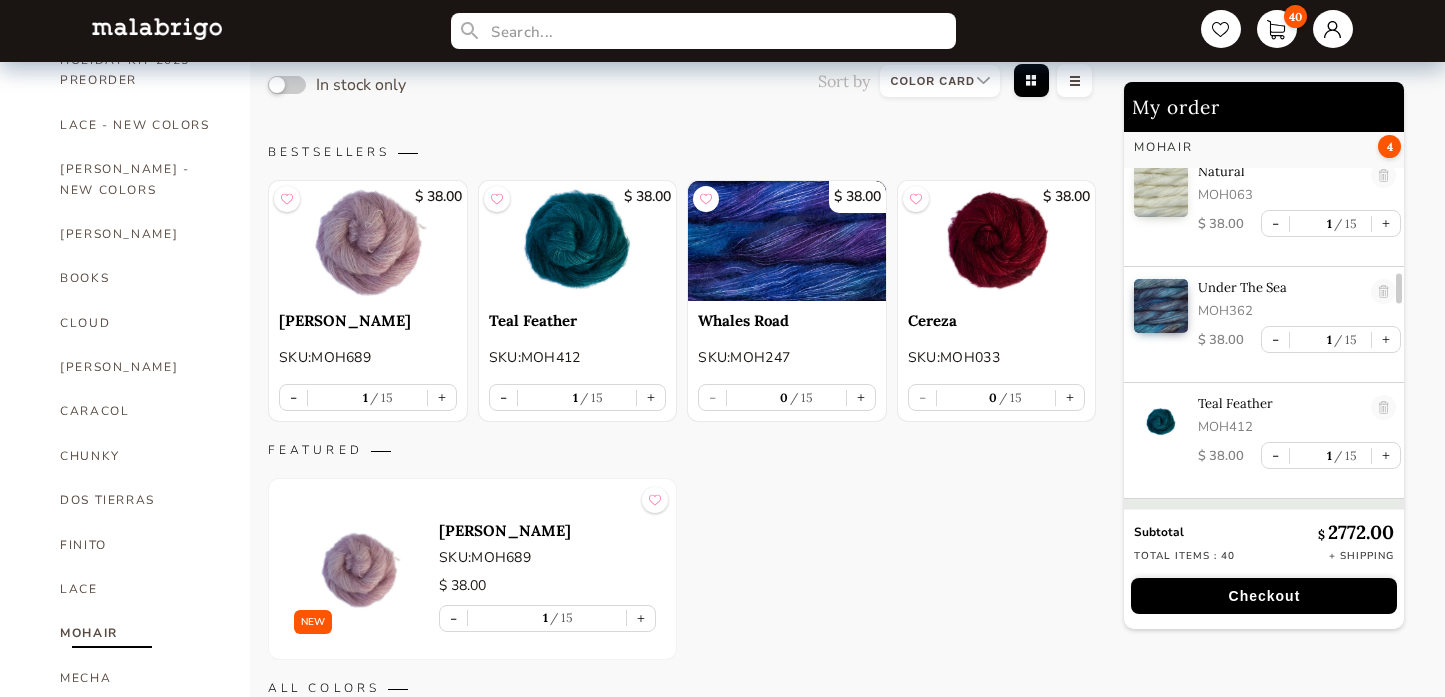 scroll, scrollTop: 1955, scrollLeft: 0, axis: vertical 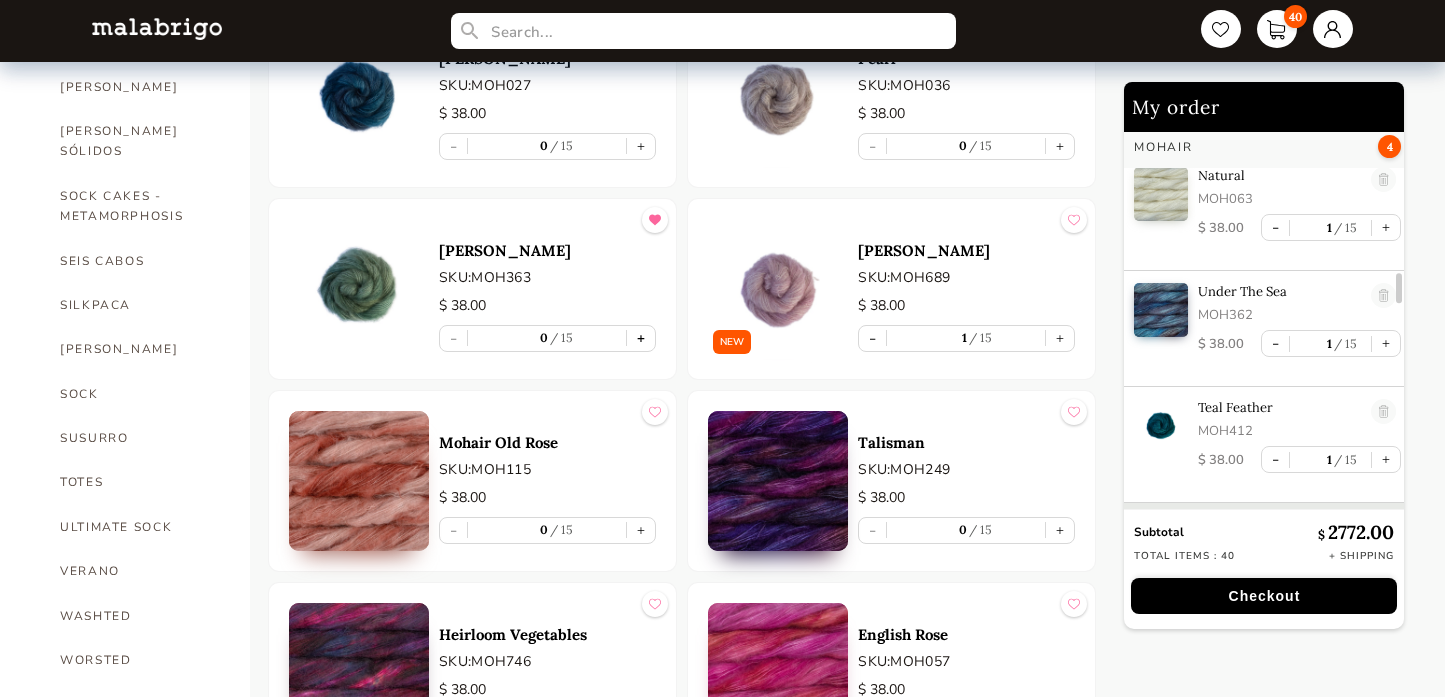 click on "+" at bounding box center [641, 338] 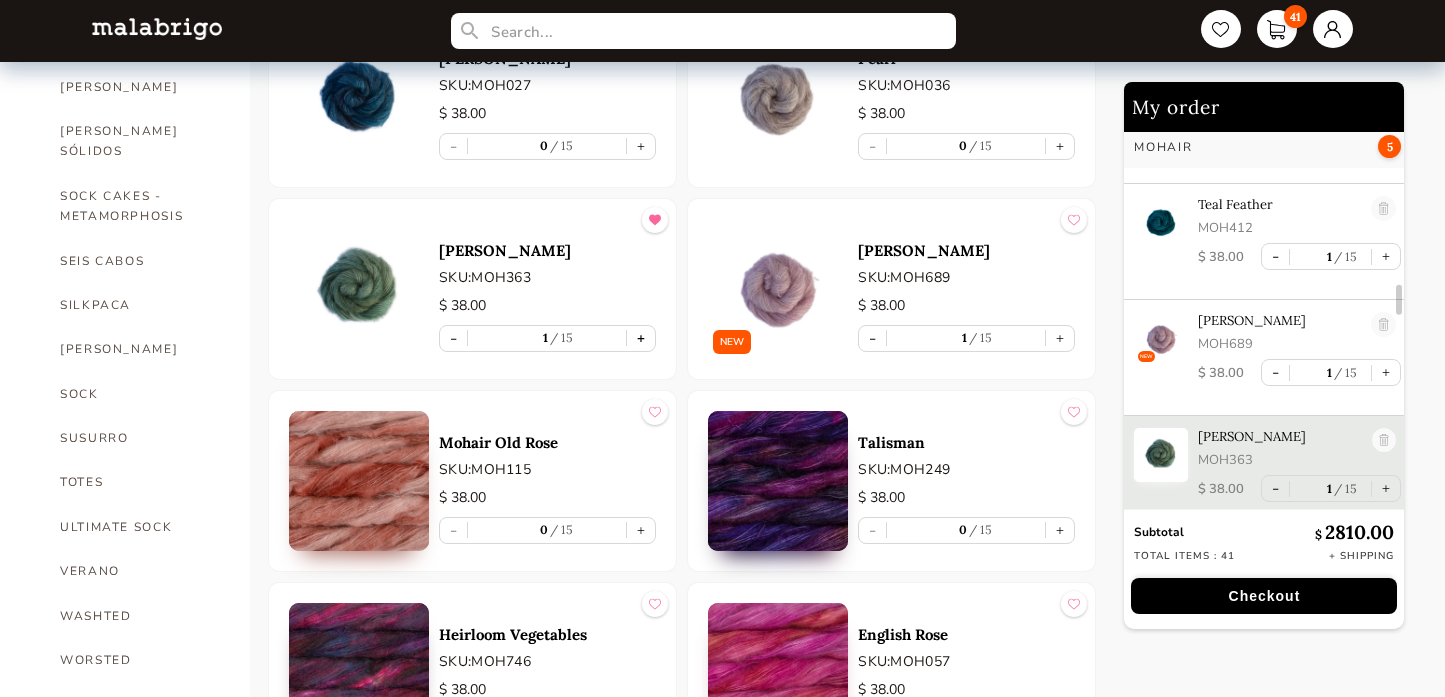 scroll, scrollTop: 2163, scrollLeft: 0, axis: vertical 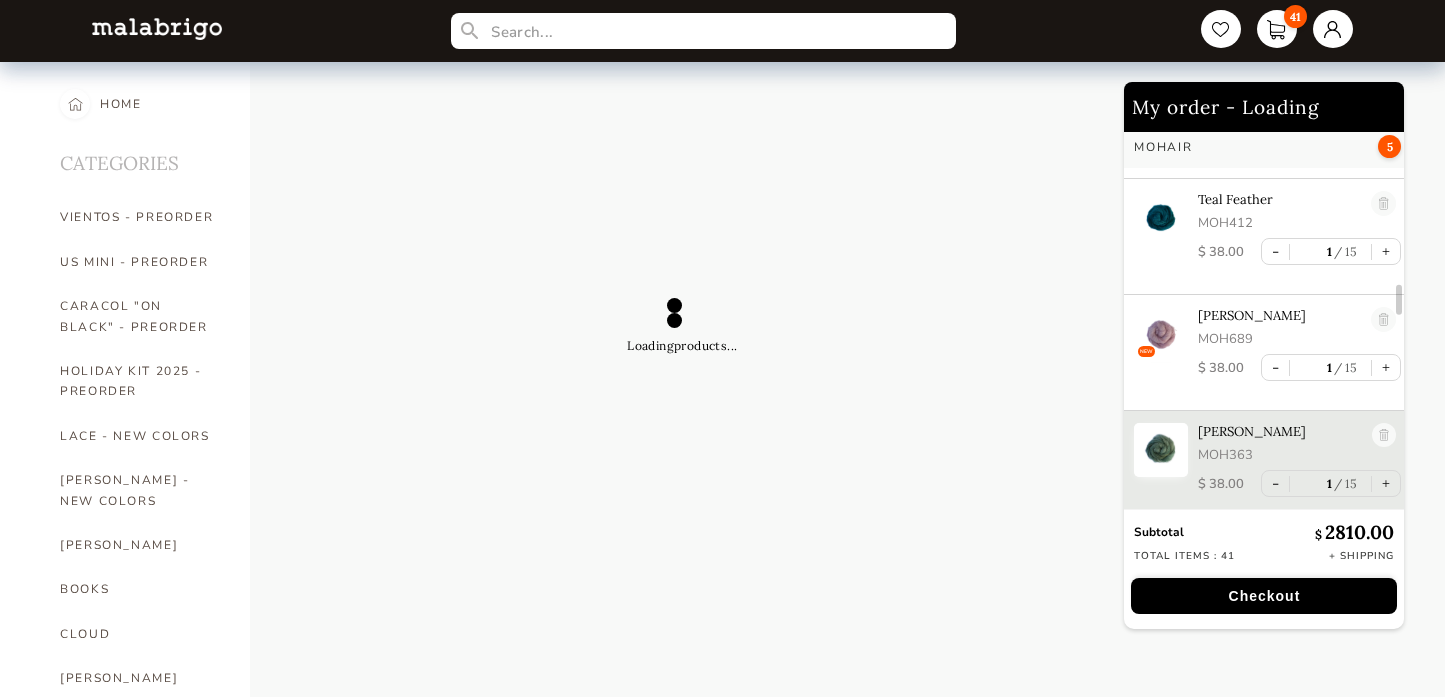 select on "INDEX" 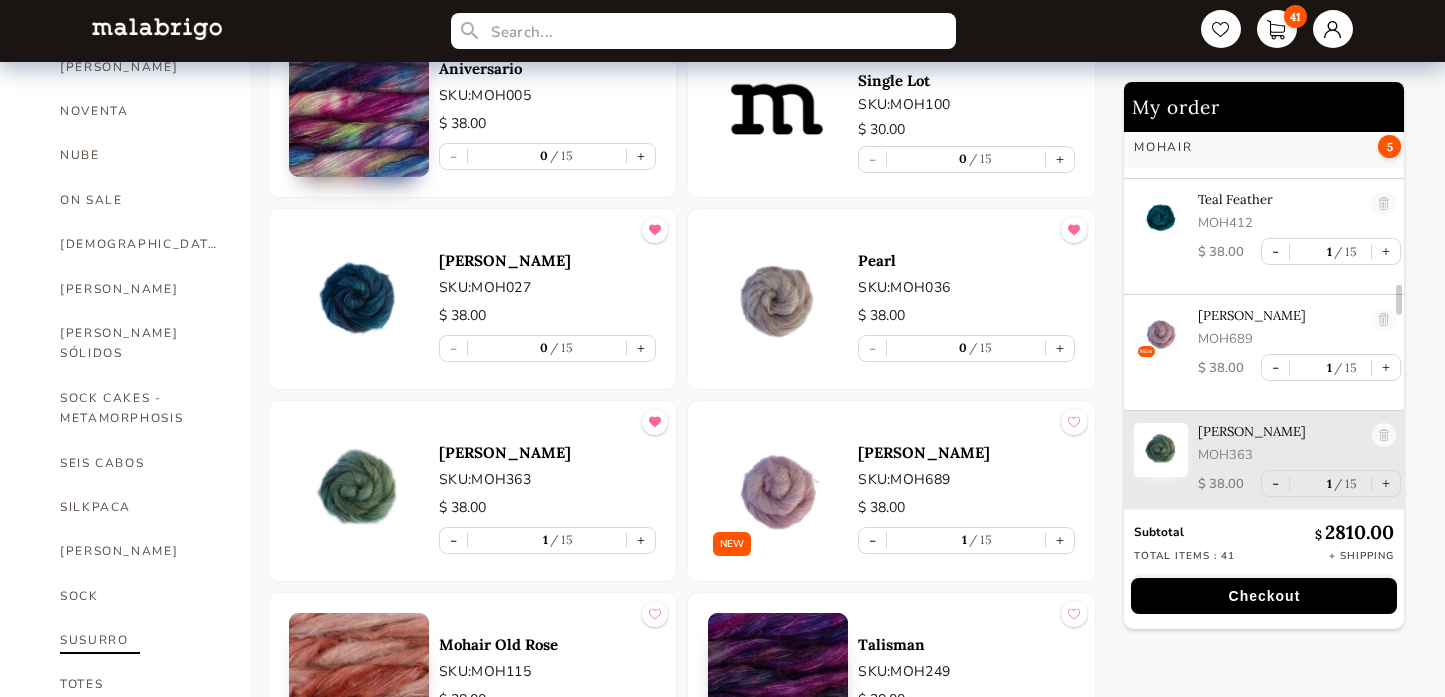 scroll, scrollTop: 1004, scrollLeft: 0, axis: vertical 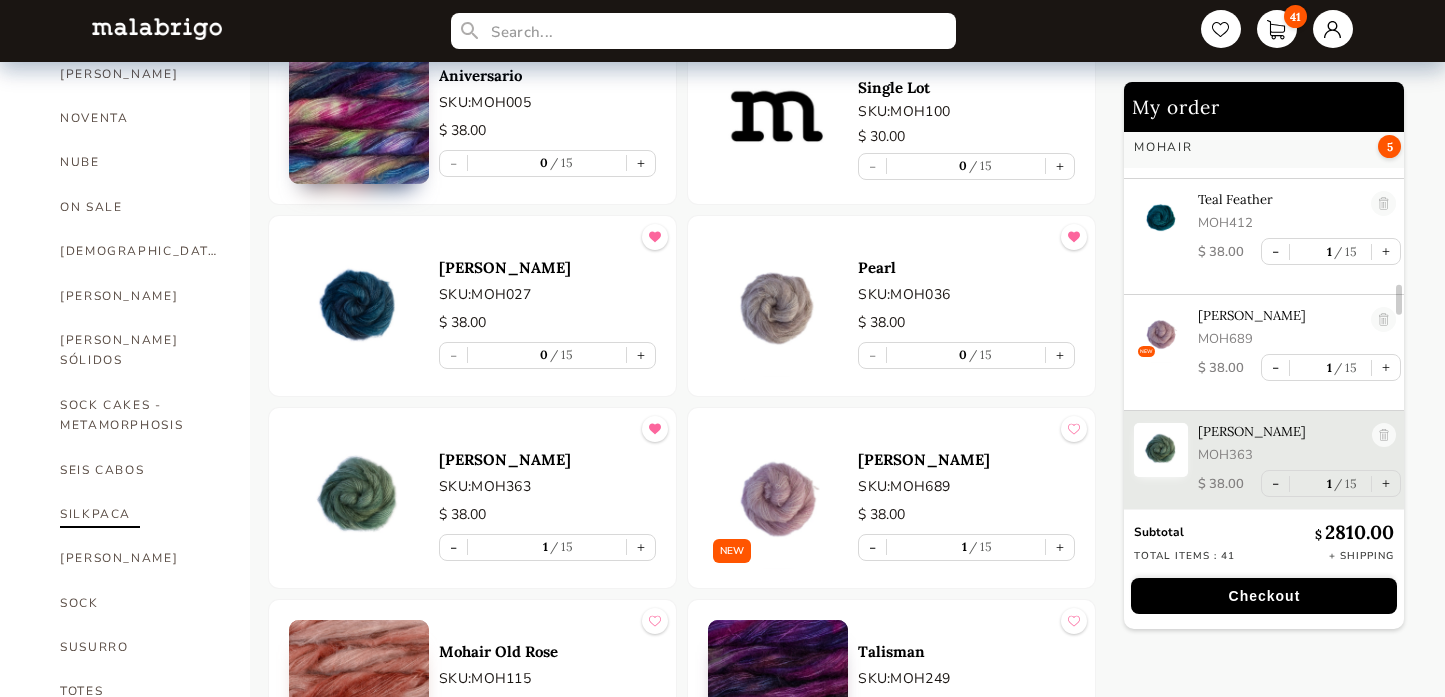 click on "SILKPACA" at bounding box center [140, 514] 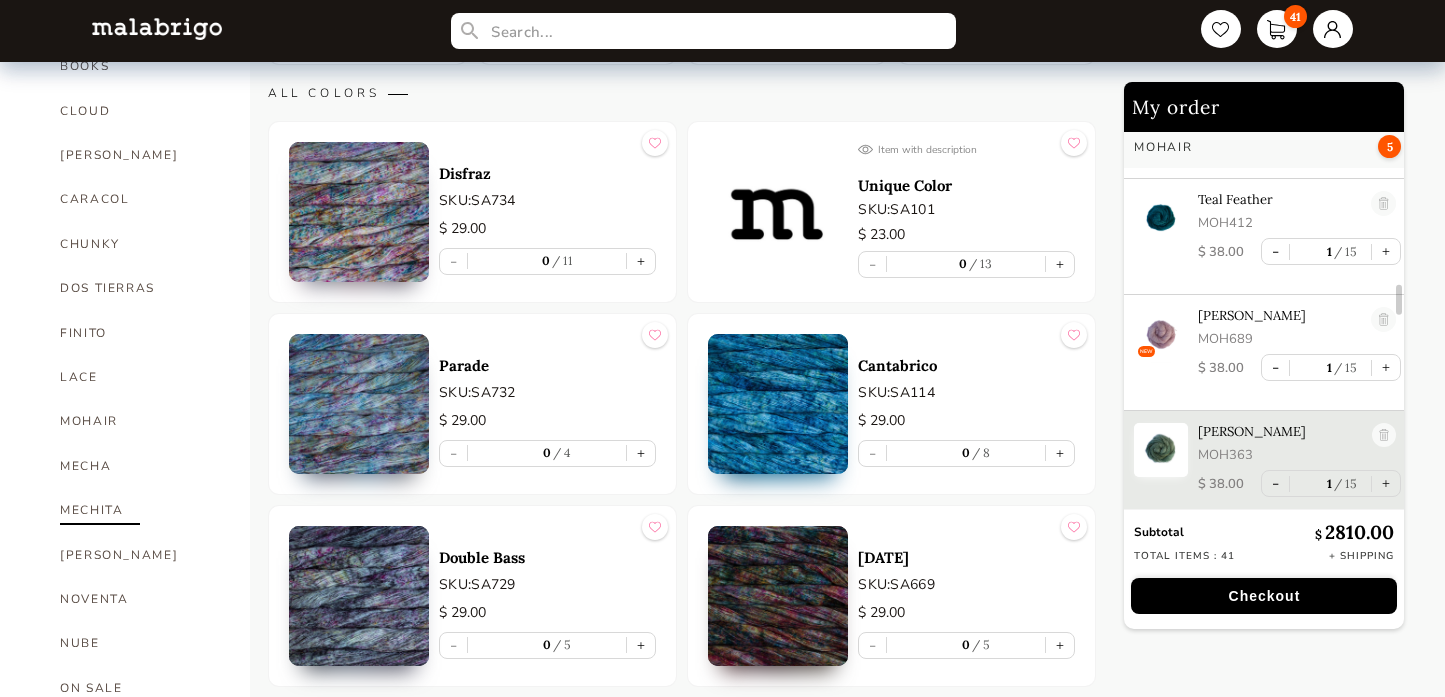 scroll, scrollTop: 528, scrollLeft: 0, axis: vertical 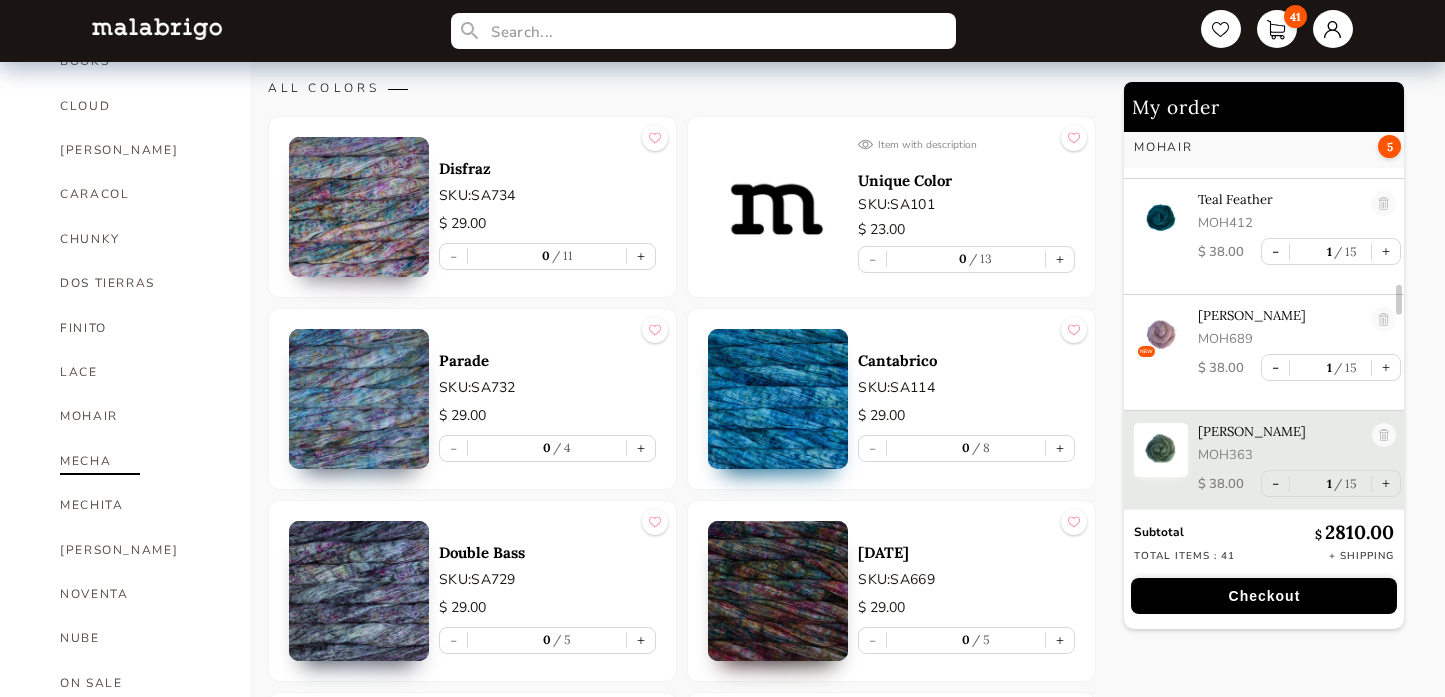 click on "MECHA" at bounding box center (140, 461) 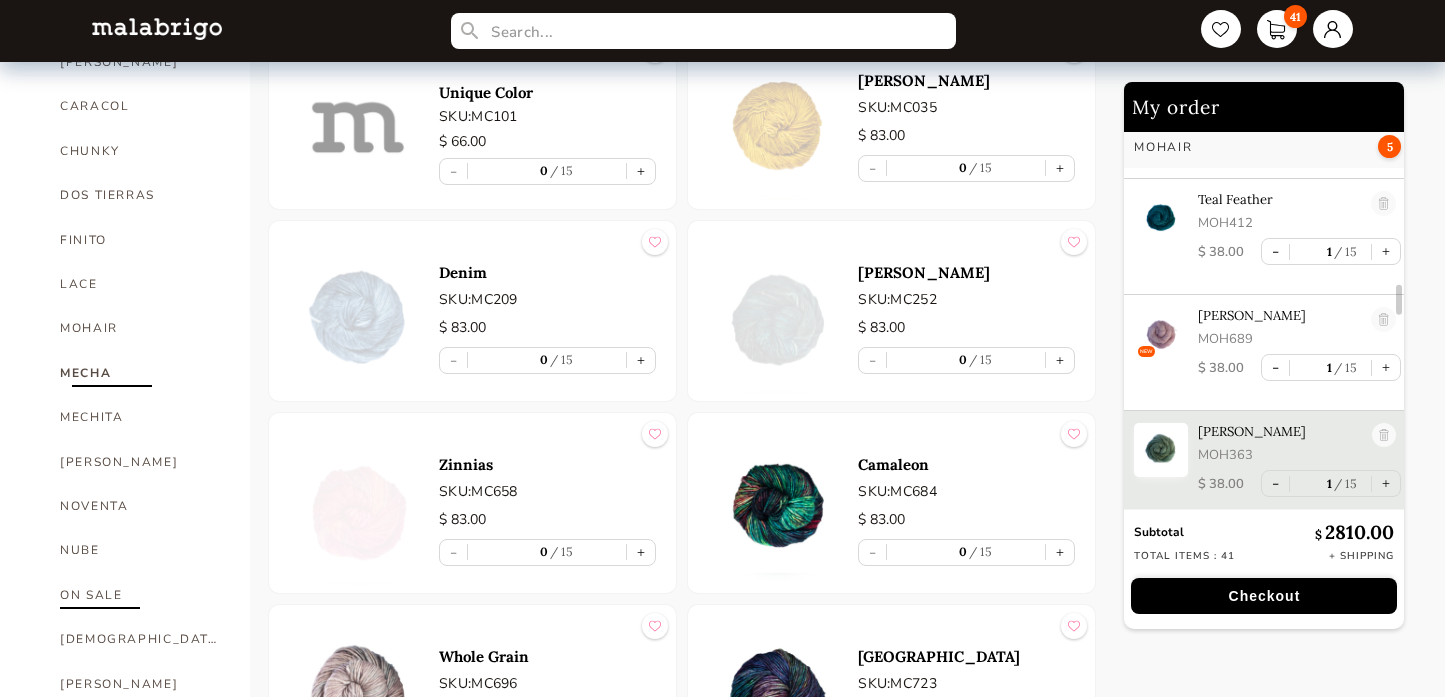 scroll, scrollTop: 617, scrollLeft: 0, axis: vertical 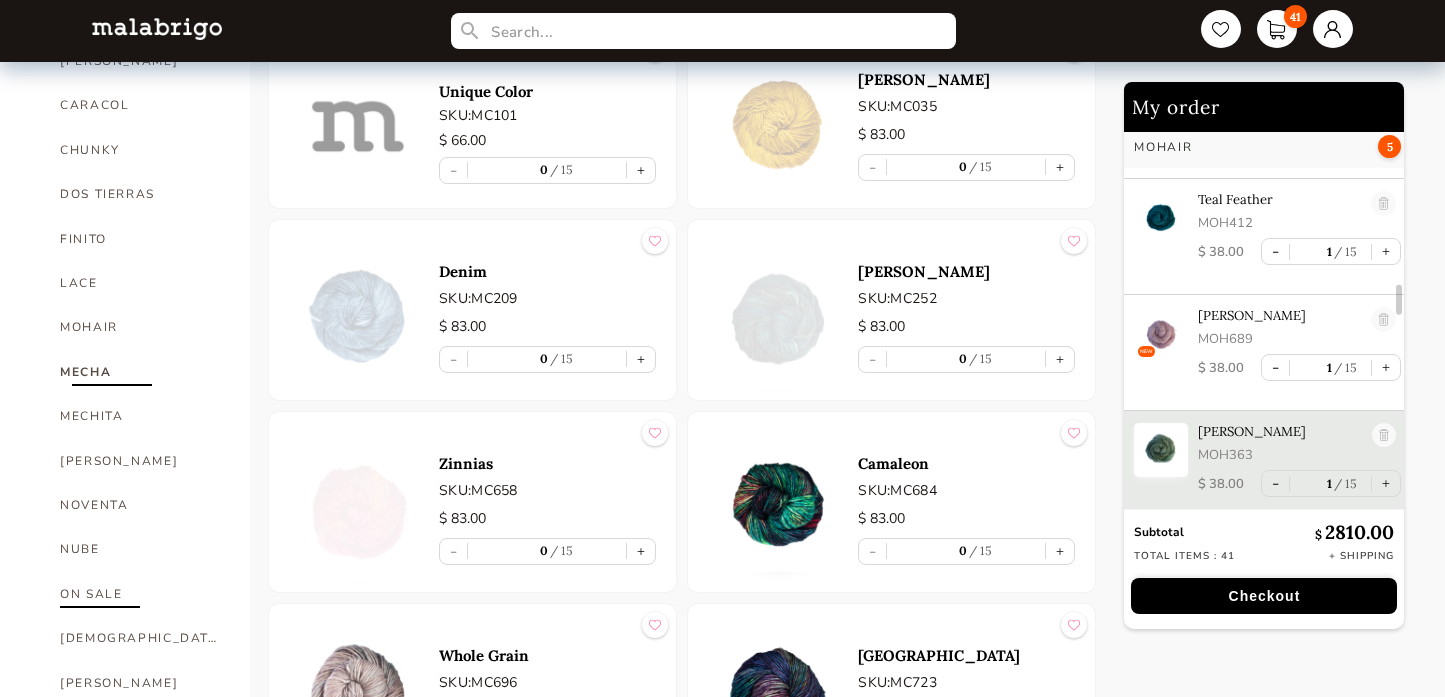 click on "ON SALE" at bounding box center [140, 594] 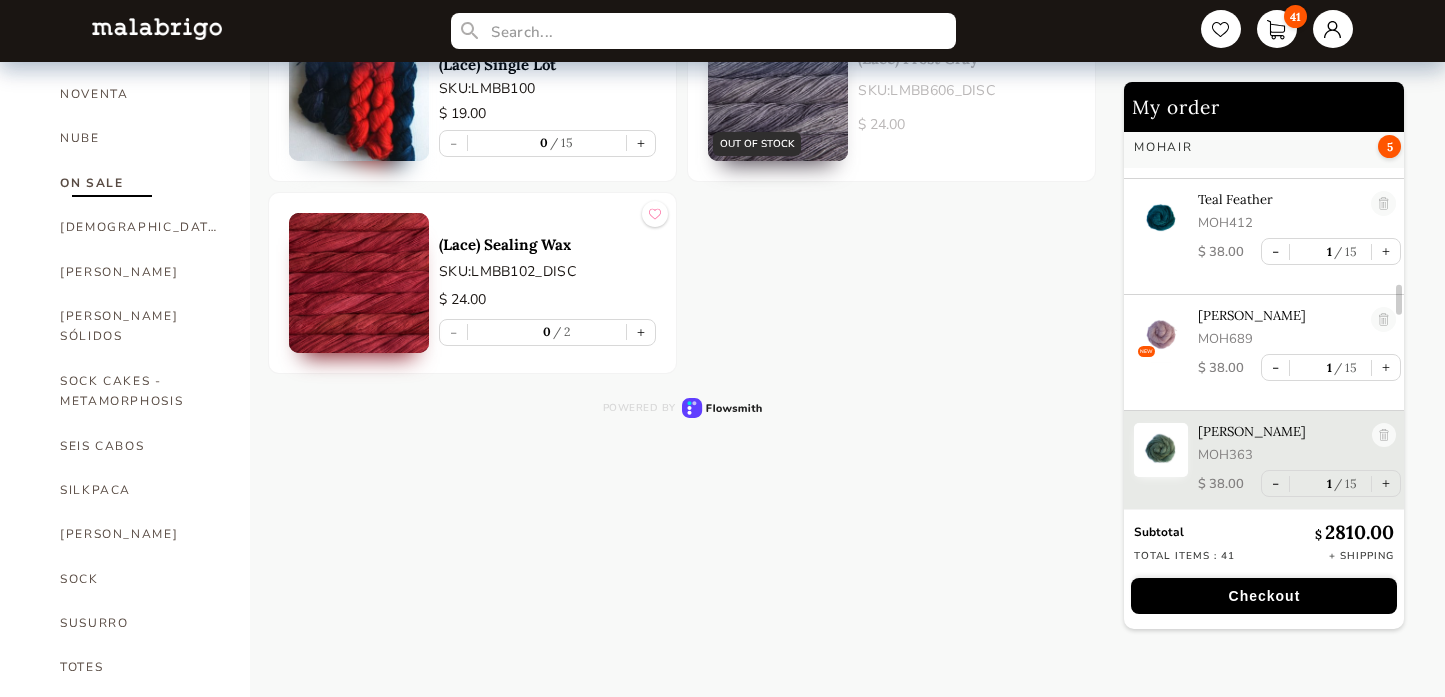 scroll, scrollTop: 1031, scrollLeft: 0, axis: vertical 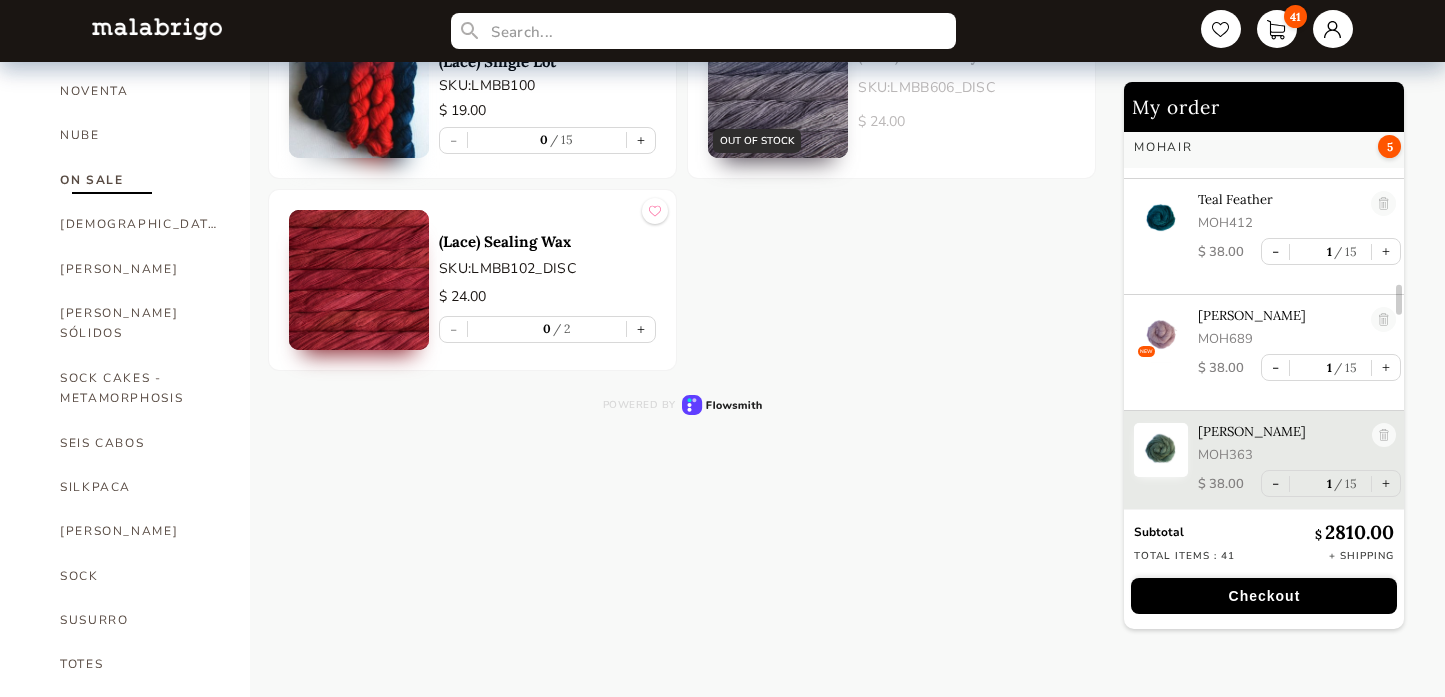 click on "Checkout" at bounding box center (1264, 596) 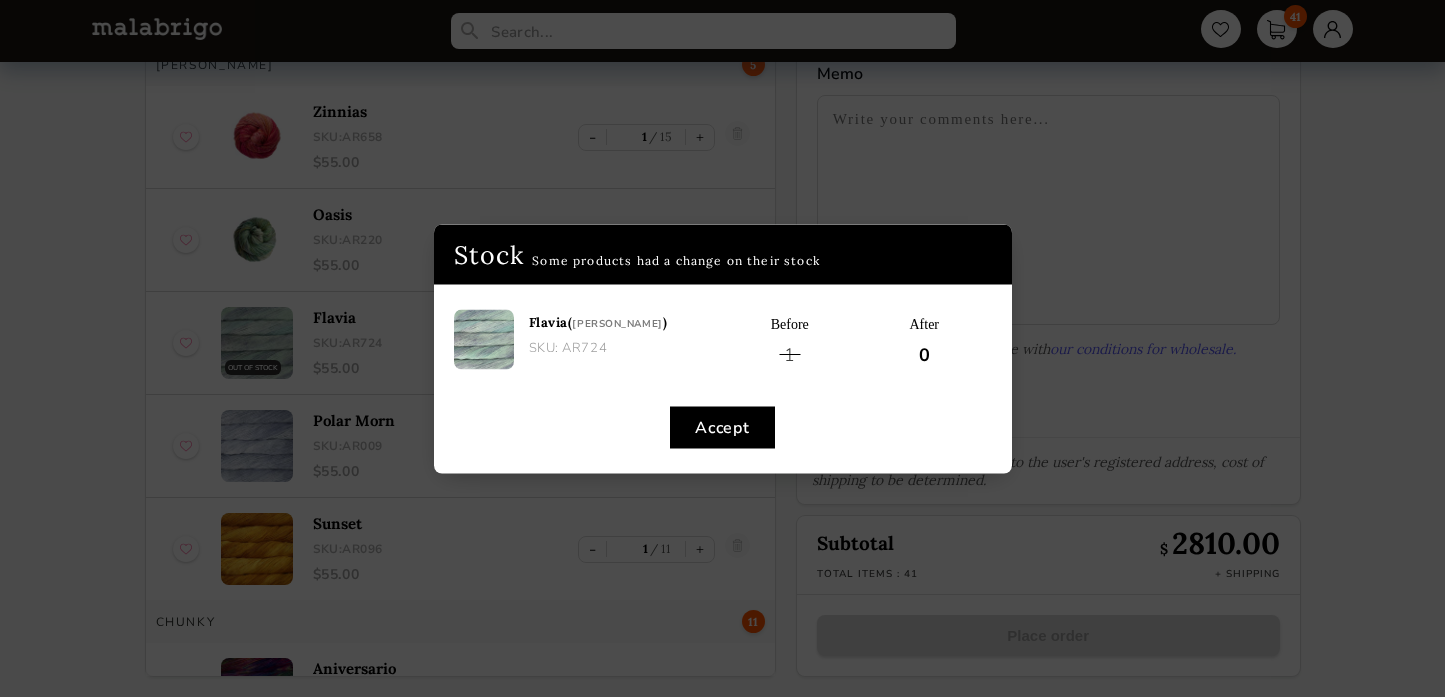 scroll, scrollTop: 122, scrollLeft: 0, axis: vertical 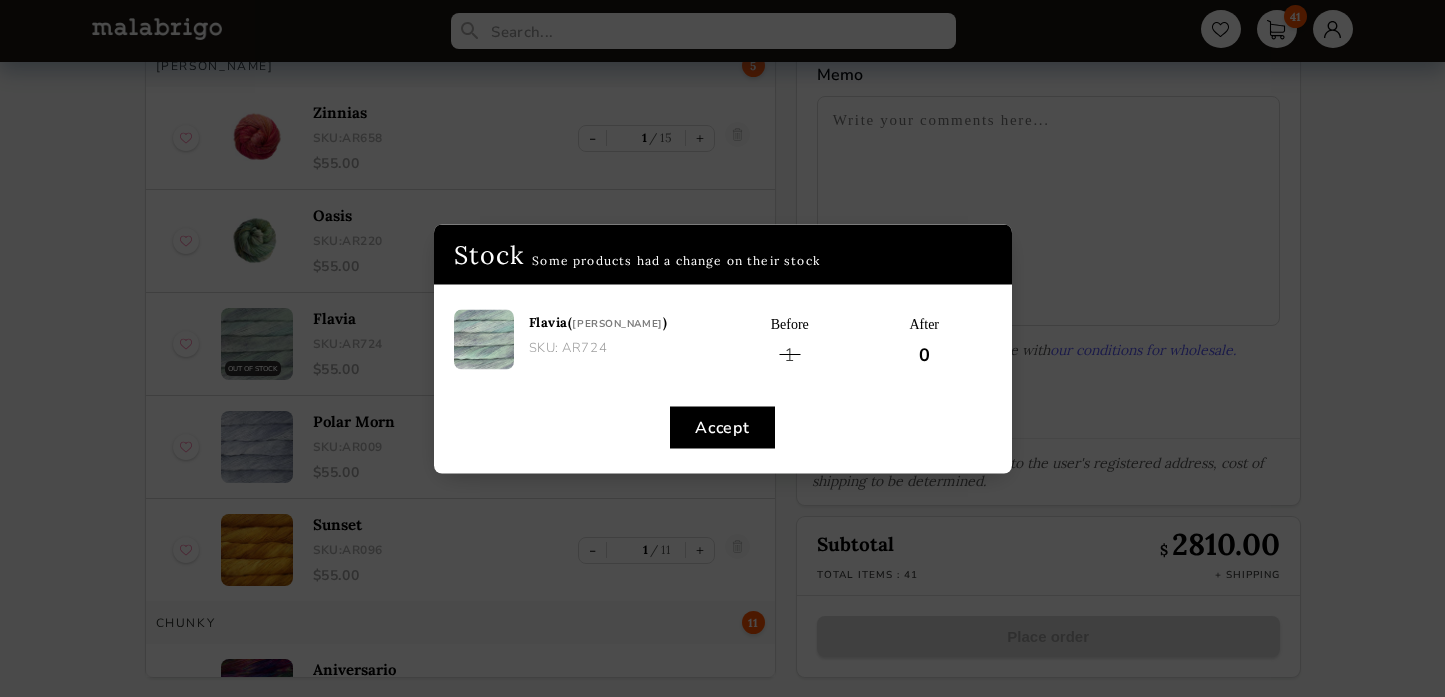 click on "Accept" at bounding box center [722, 427] 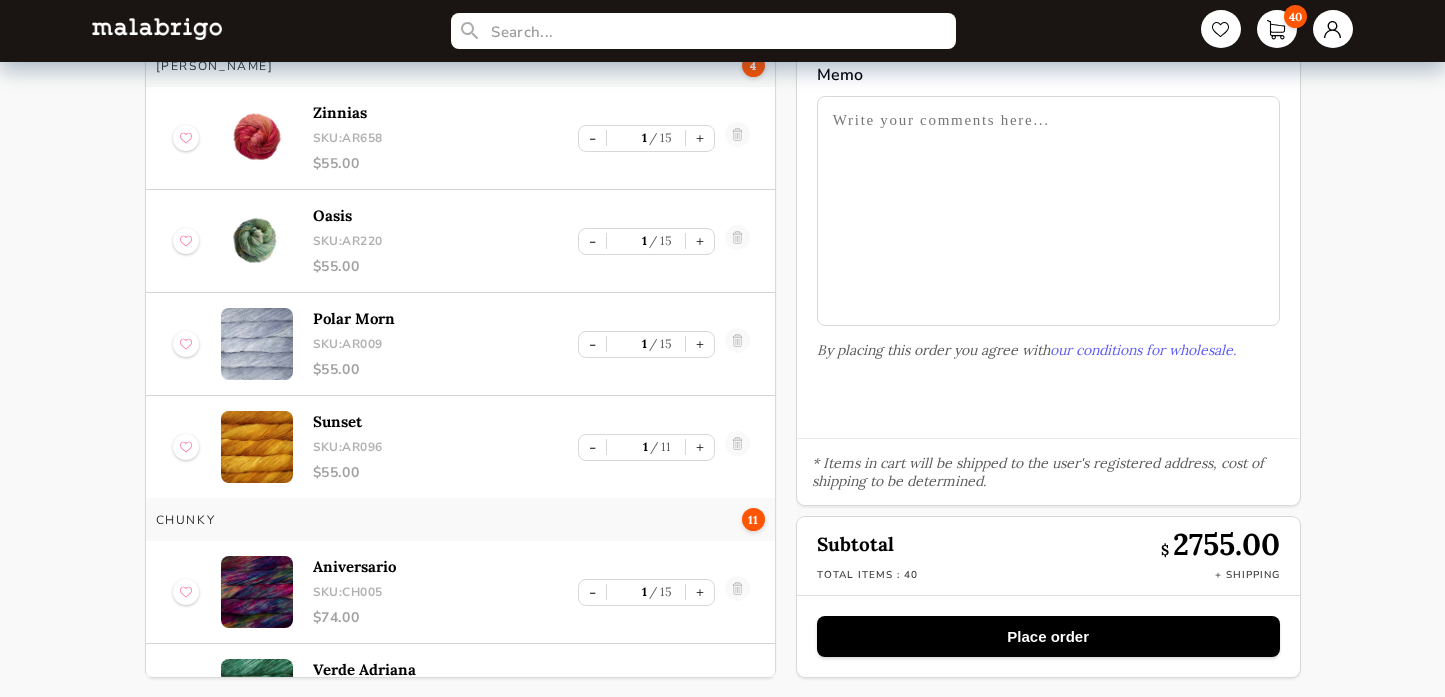 click on "Place order" at bounding box center [1048, 636] 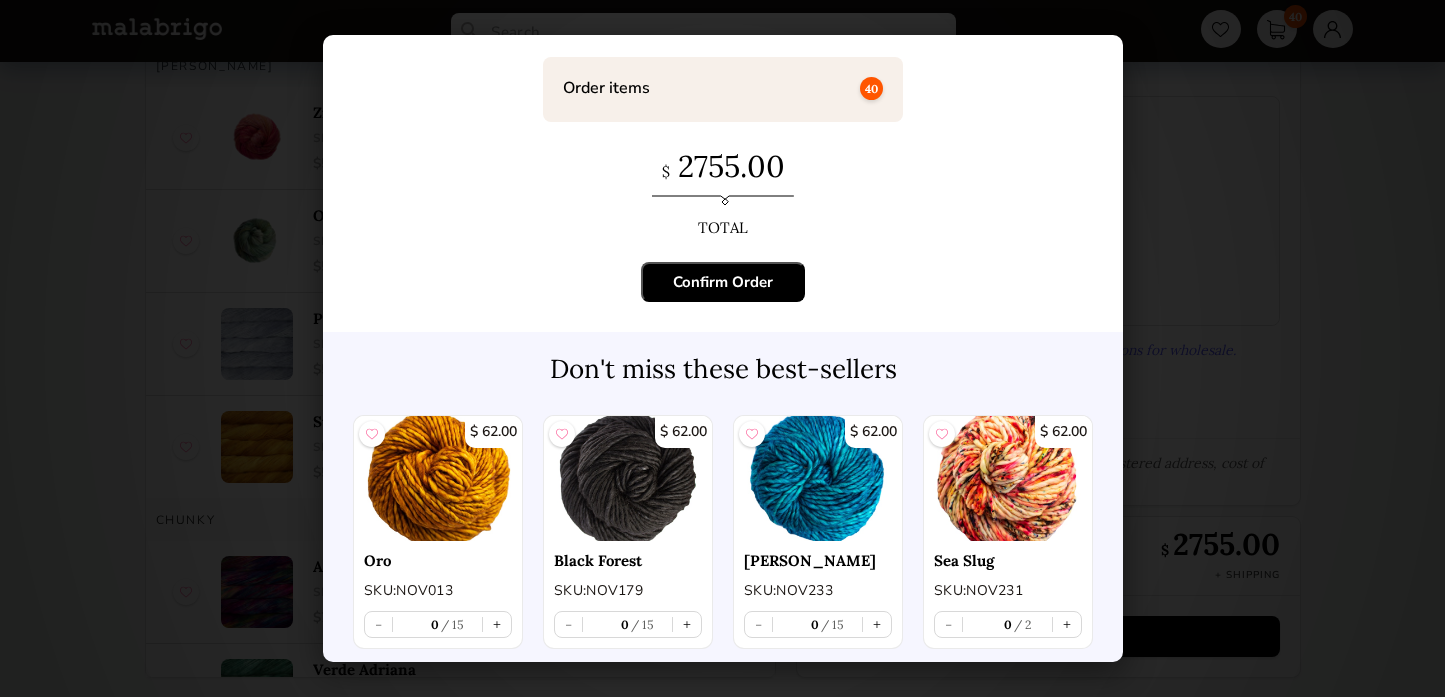 scroll, scrollTop: 99, scrollLeft: 0, axis: vertical 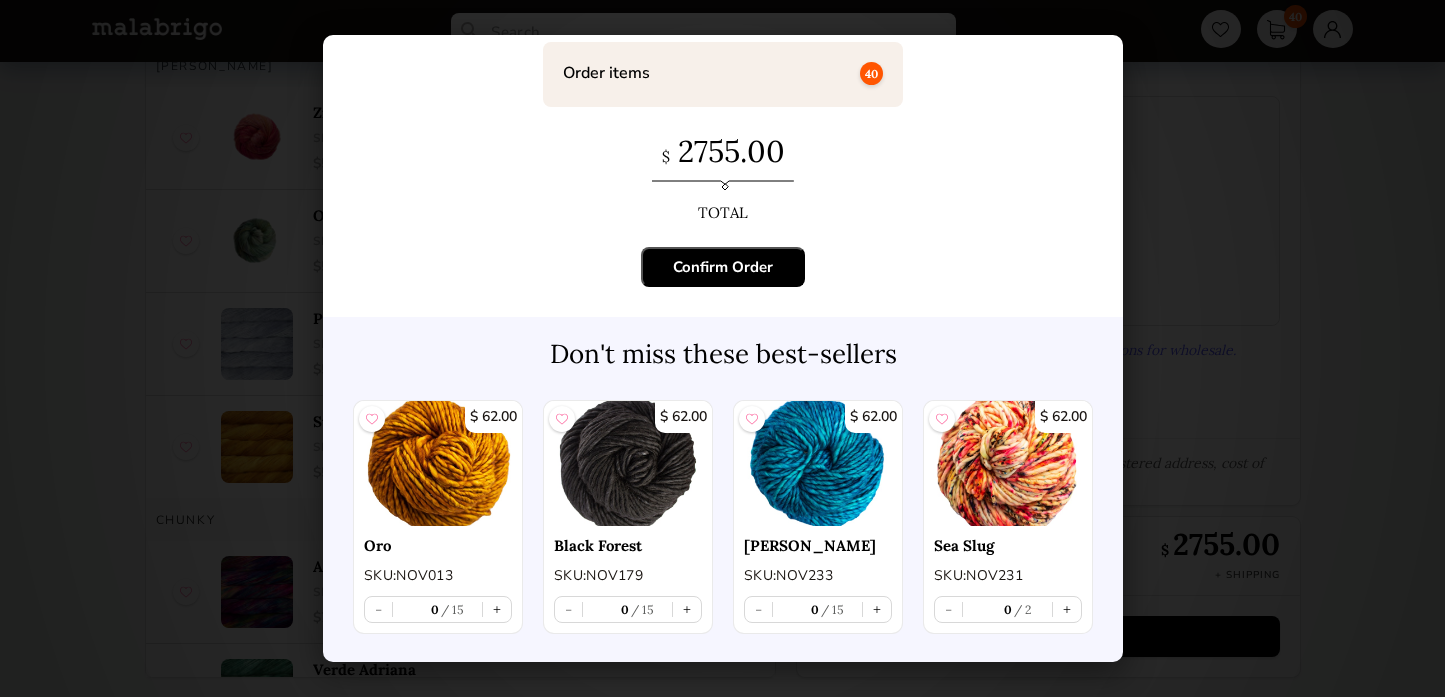 click on "Confirm Order" at bounding box center [723, 267] 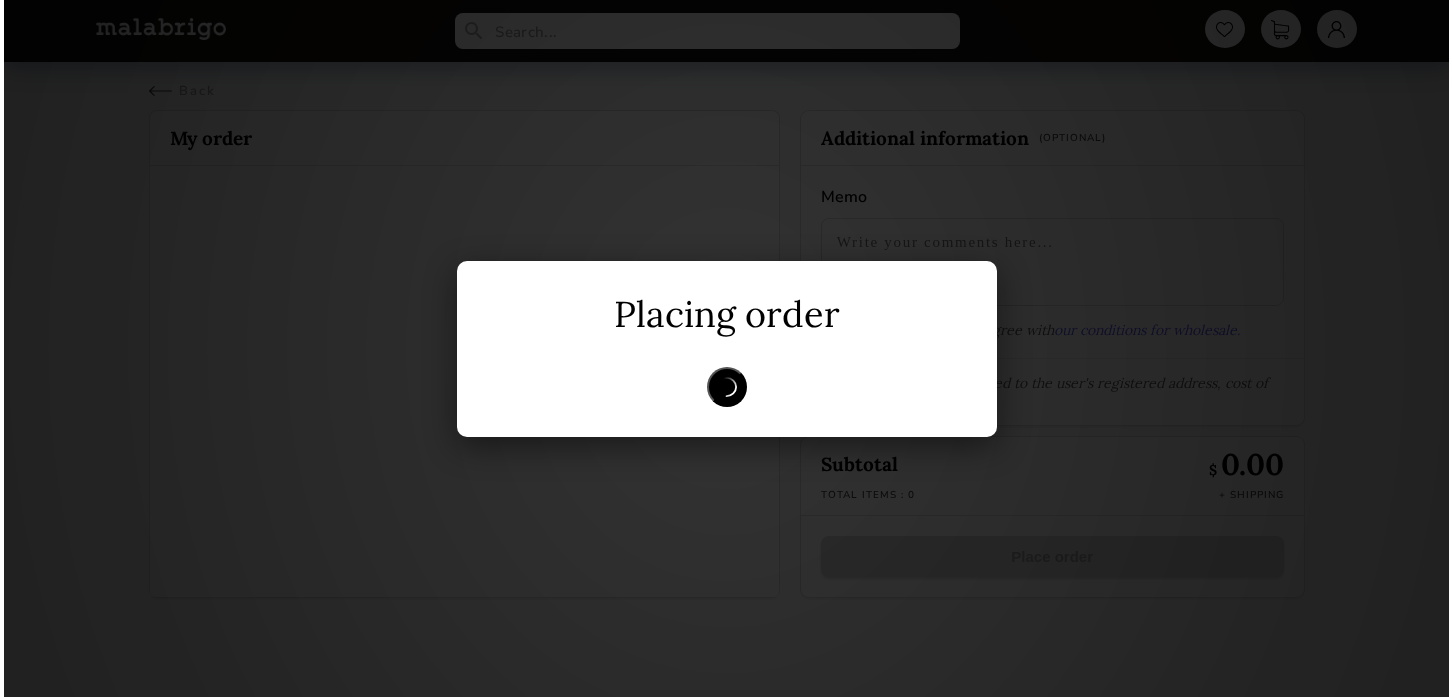 scroll, scrollTop: 0, scrollLeft: 0, axis: both 